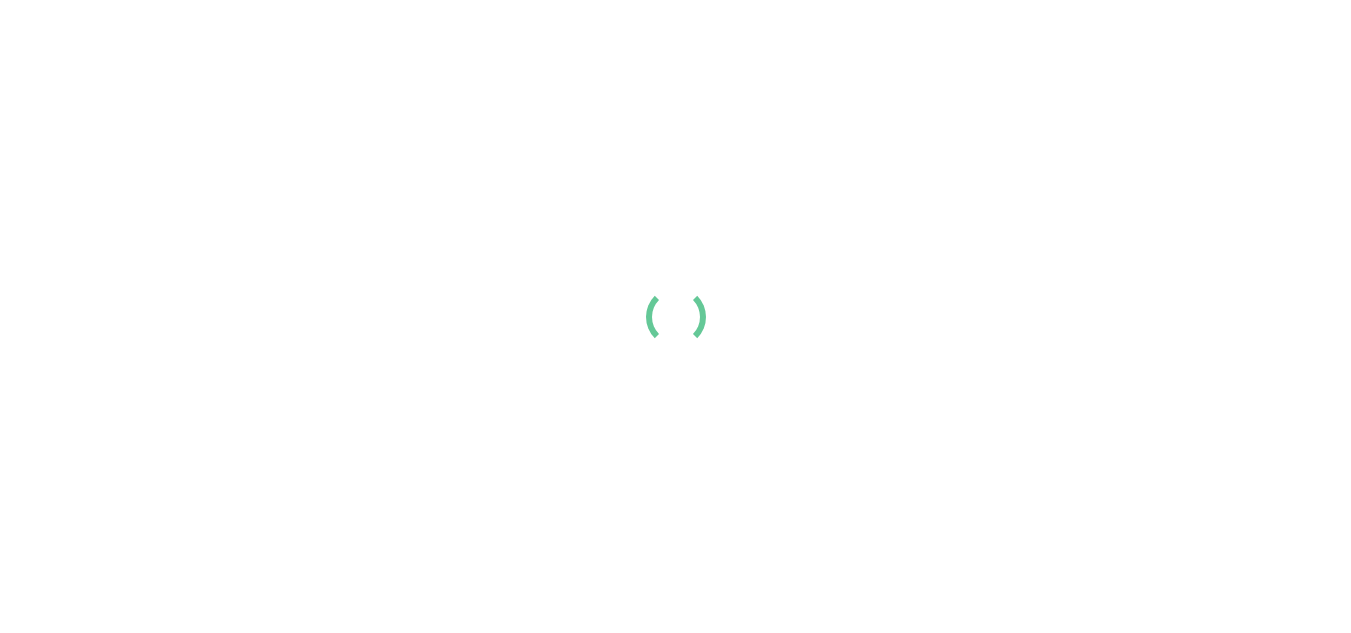scroll, scrollTop: 0, scrollLeft: 0, axis: both 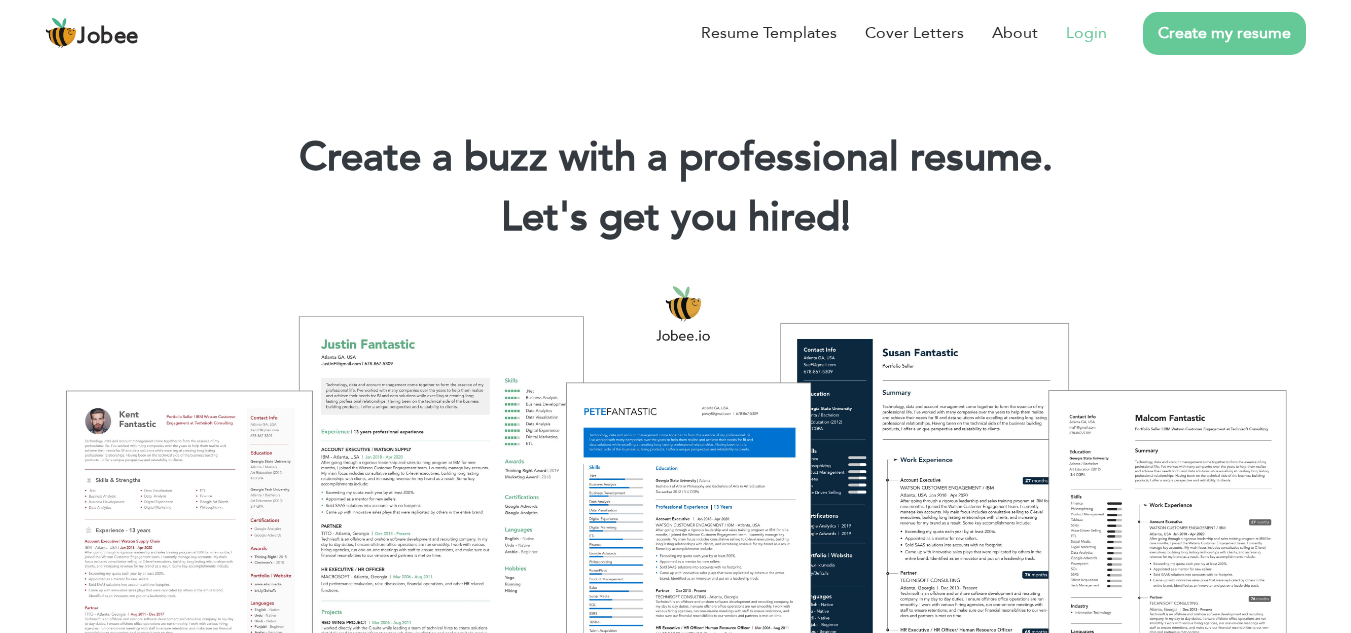 click on "Login" at bounding box center [1086, 33] 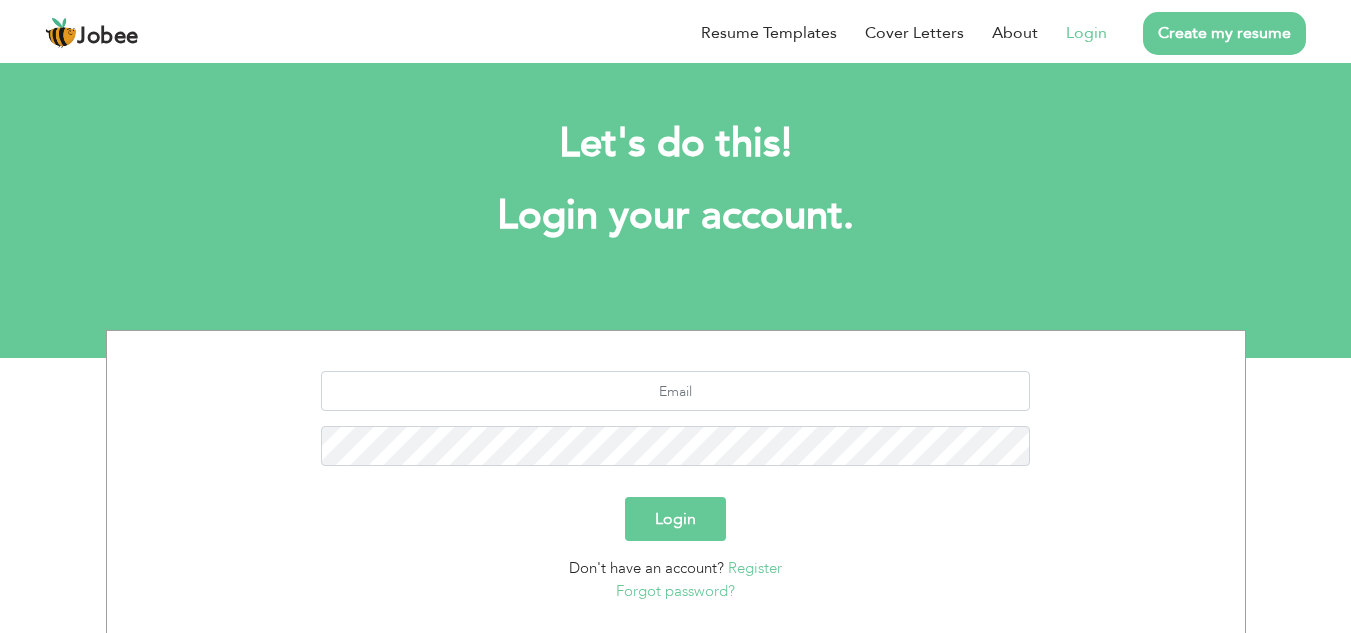 scroll, scrollTop: 0, scrollLeft: 0, axis: both 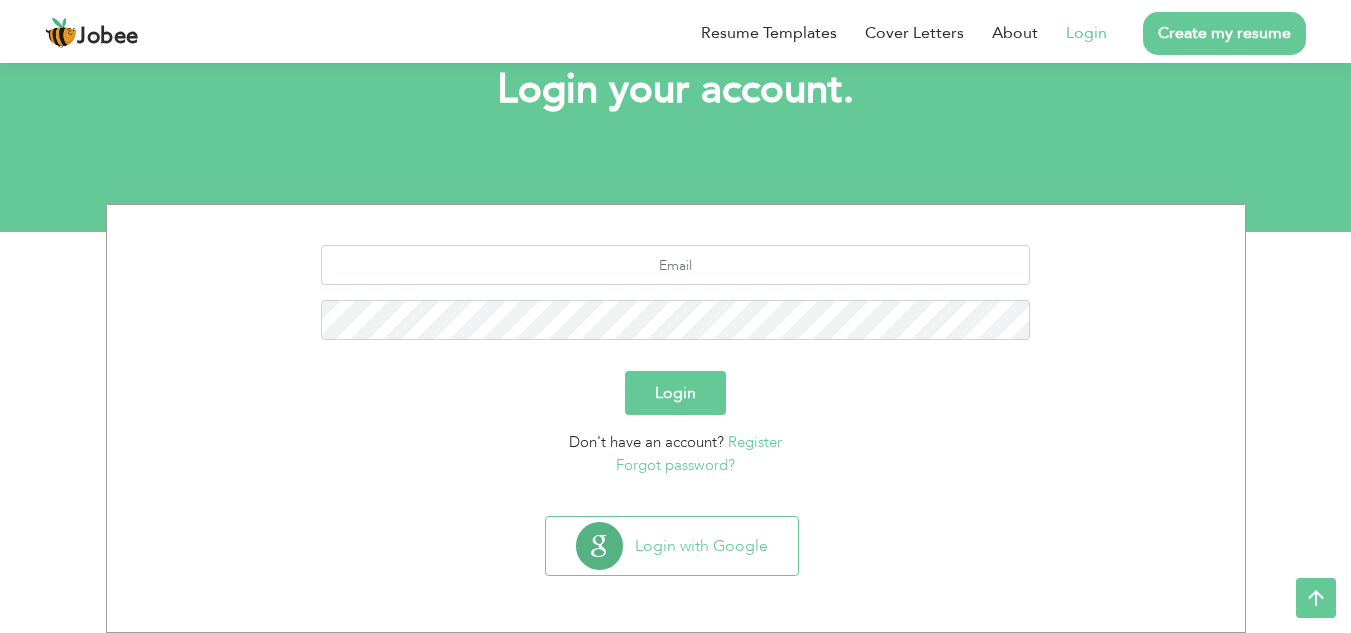 click on "Register" at bounding box center [755, 442] 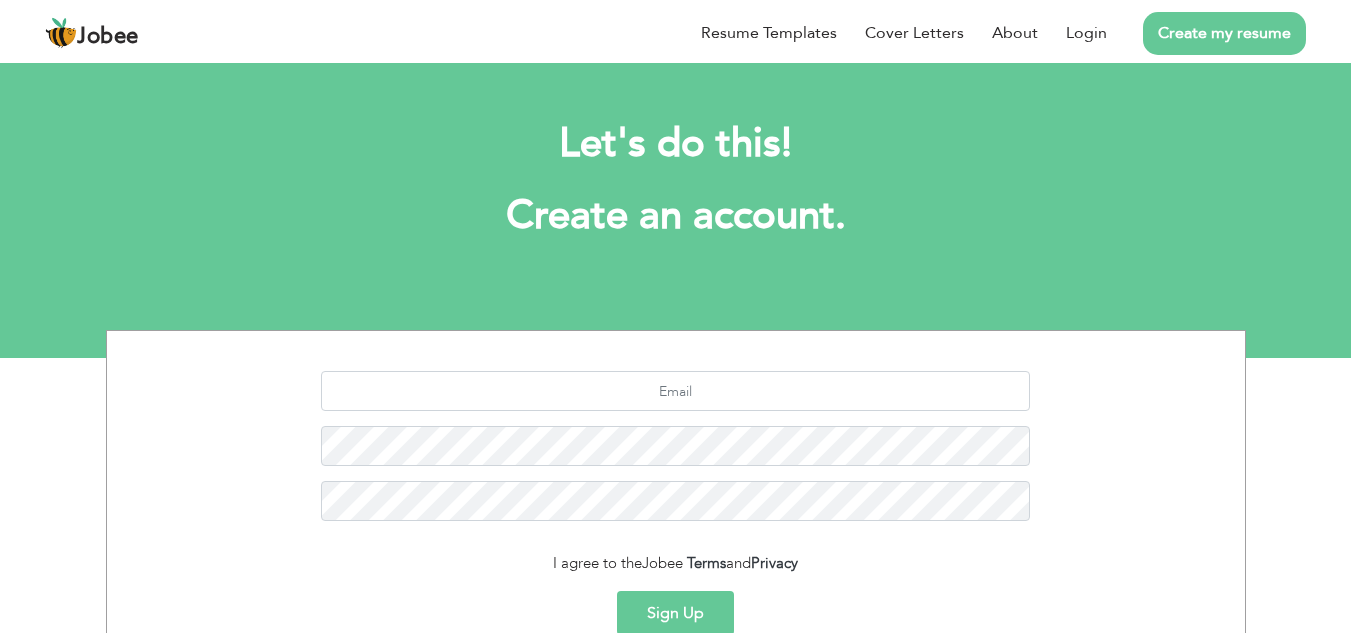 scroll, scrollTop: 0, scrollLeft: 0, axis: both 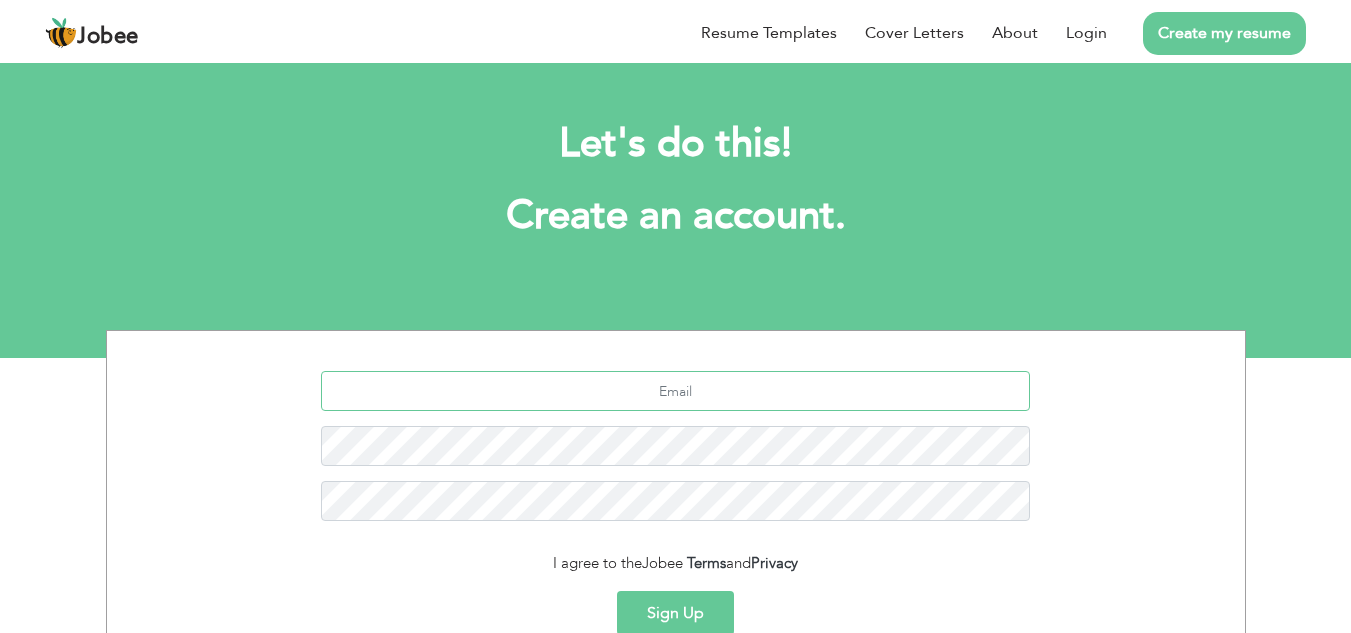 click at bounding box center [675, 391] 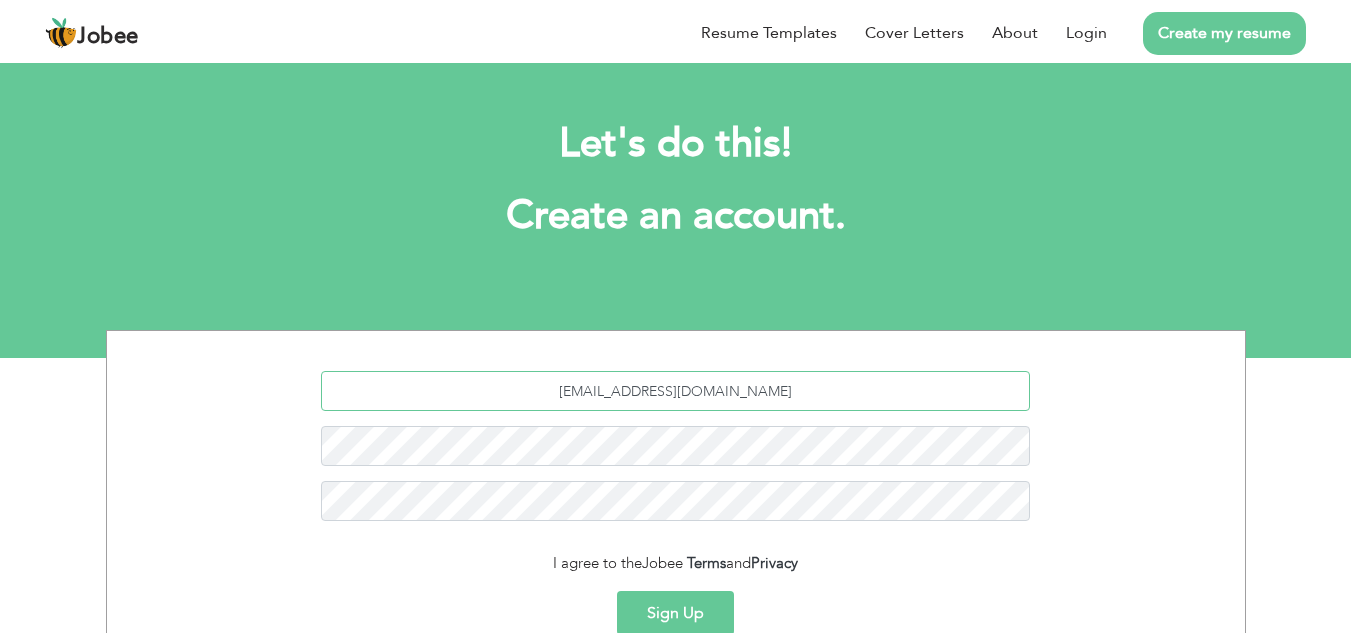 type on "[EMAIL_ADDRESS][DOMAIN_NAME]" 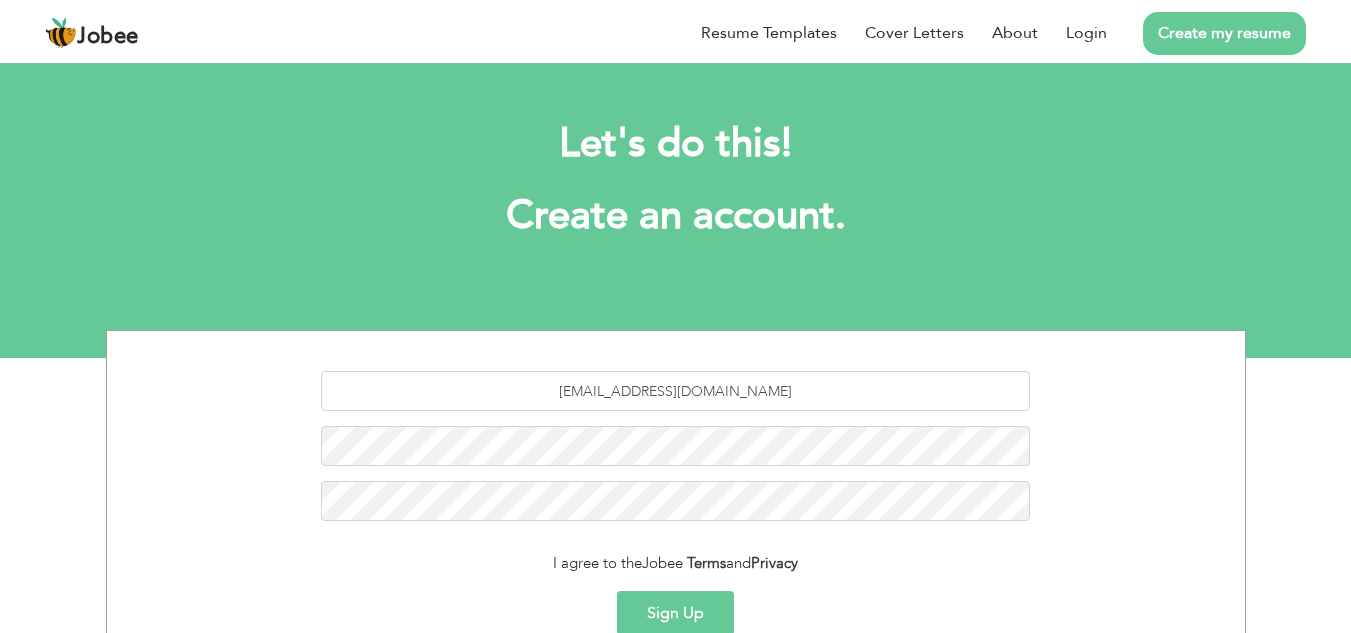click on "Sign Up" at bounding box center (675, 613) 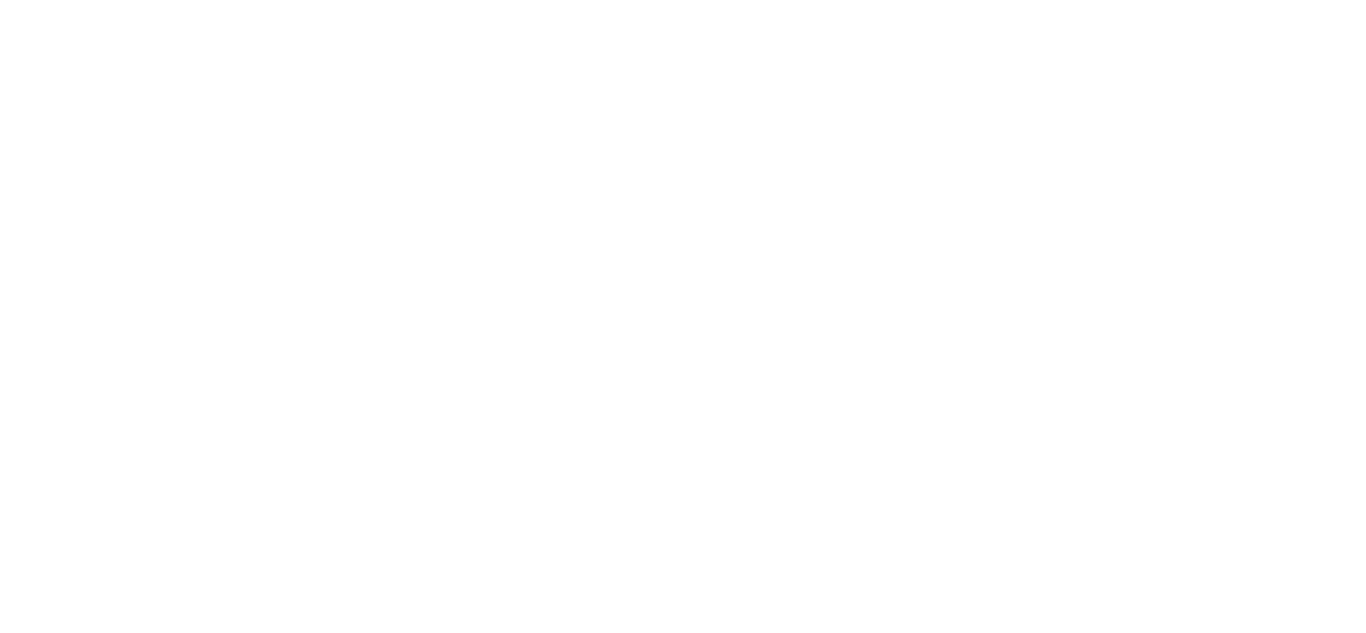 scroll, scrollTop: 0, scrollLeft: 0, axis: both 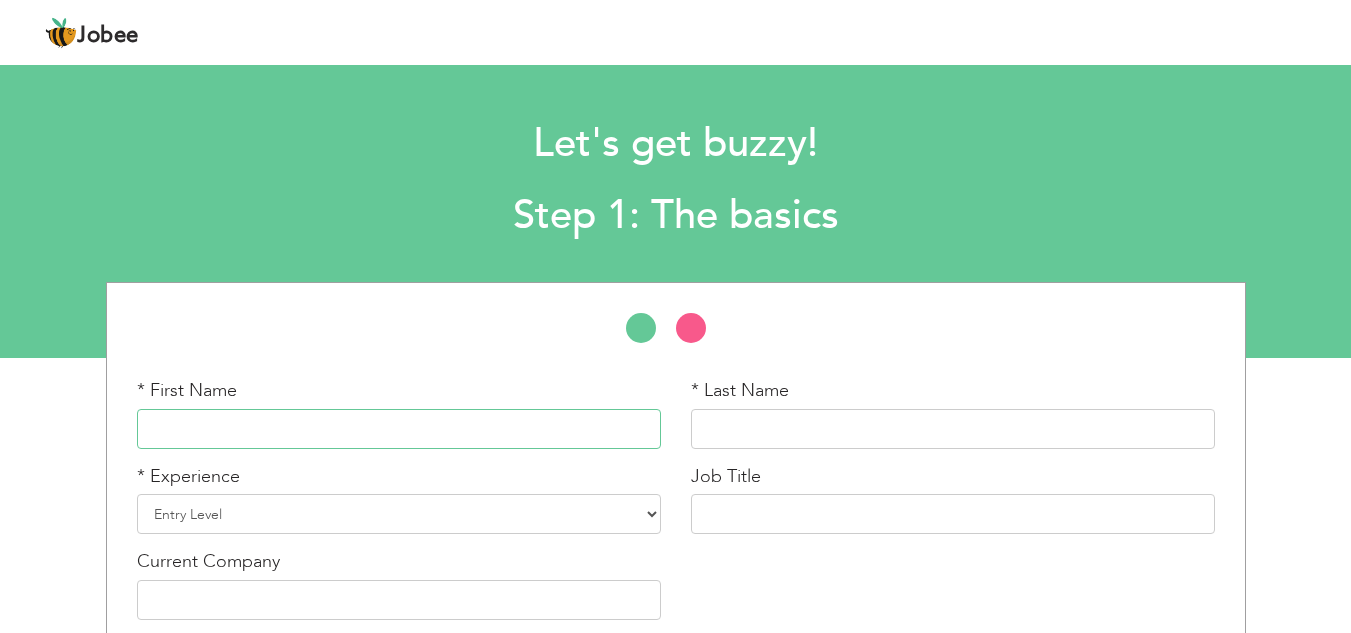 click at bounding box center (399, 429) 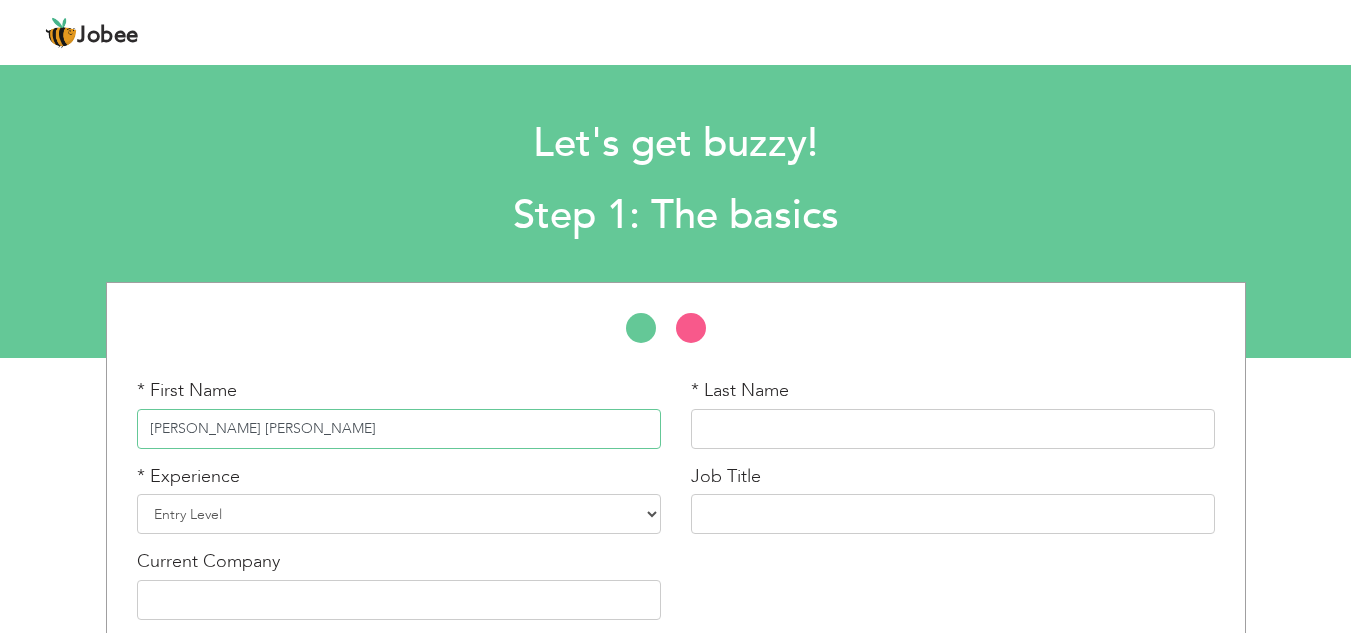 type on "Syed Muhammad Jawwad" 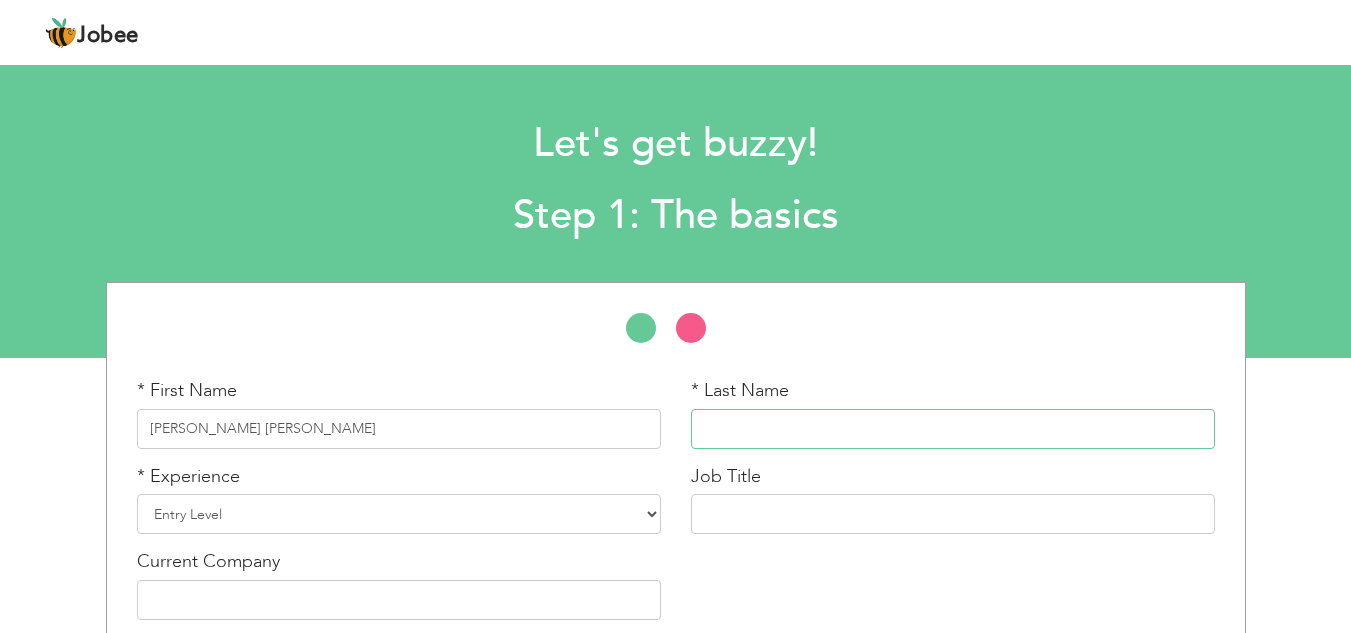 click at bounding box center (953, 429) 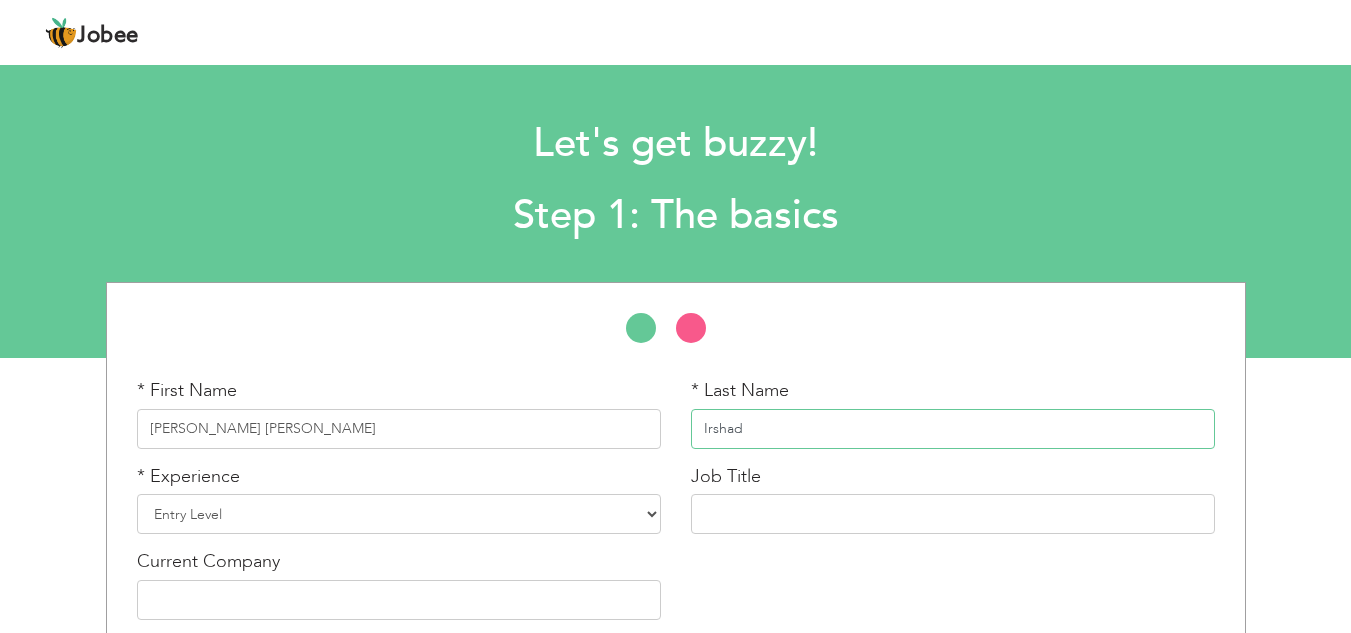 type on "Irshad" 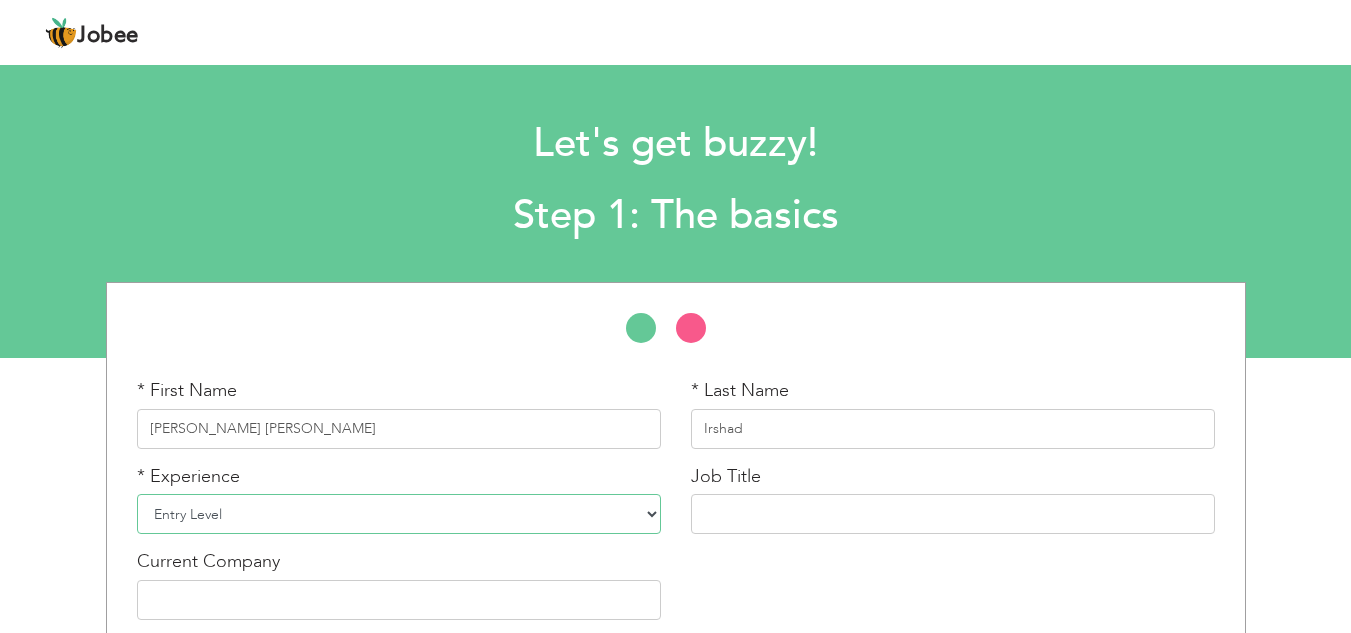 click on "Entry Level
Less than 1 Year
1 Year
2 Years
3 Years
4 Years
5 Years
6 Years
7 Years
8 Years
9 Years
10 Years
11 Years
12 Years
13 Years
14 Years
15 Years
16 Years
17 Years
18 Years
19 Years
20 Years
21 Years
22 Years
23 Years
24 Years
25 Years
26 Years
27 Years
28 Years
29 Years
30 Years
31 Years
32 Years
33 Years
34 Years
35 Years
More than 35 Years" at bounding box center (399, 514) 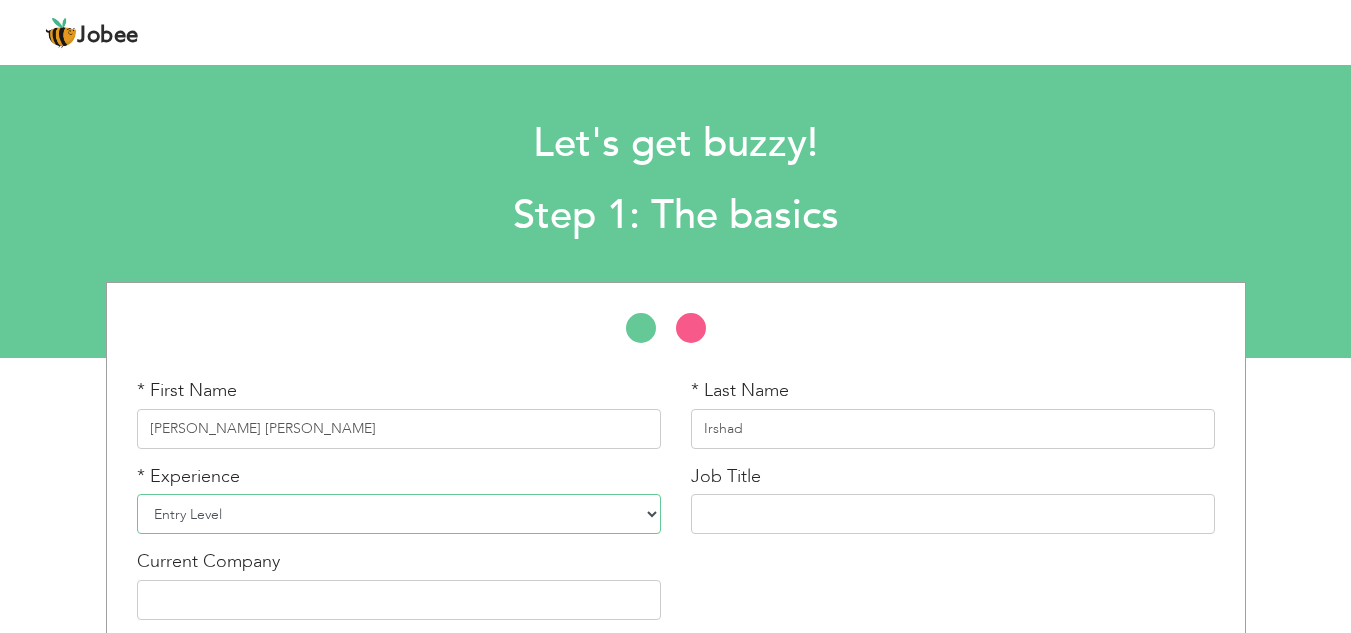 select on "2" 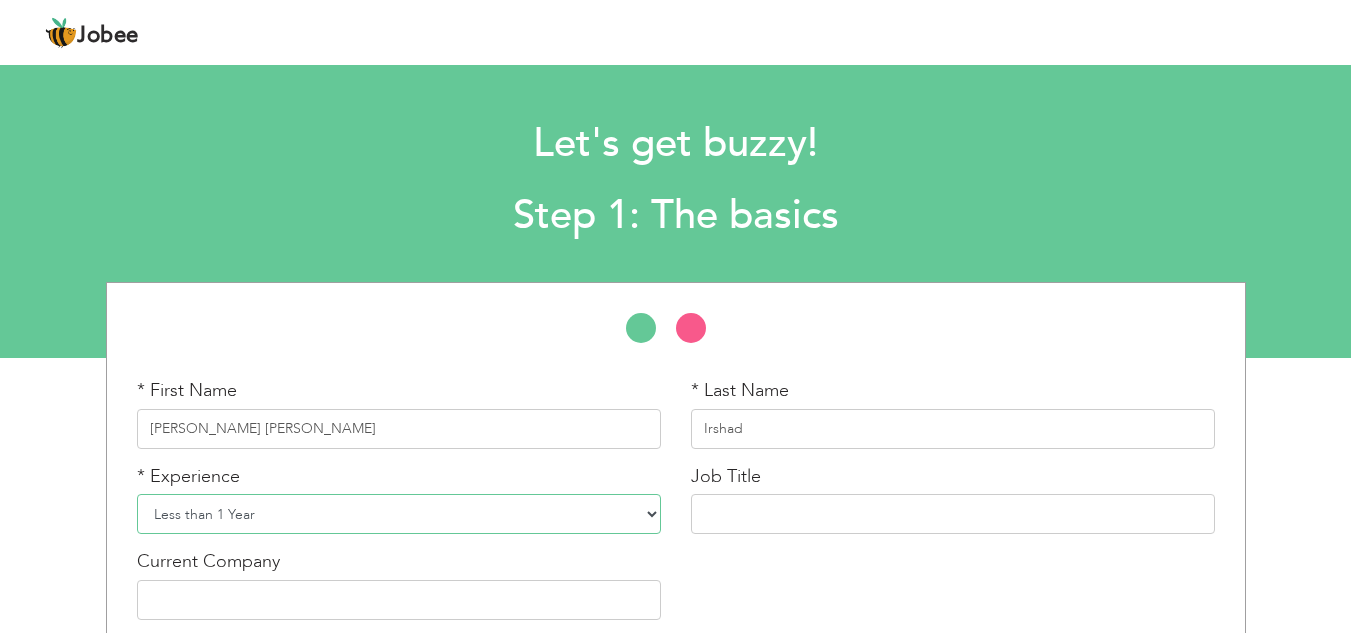 click on "Entry Level
Less than 1 Year
1 Year
2 Years
3 Years
4 Years
5 Years
6 Years
7 Years
8 Years
9 Years
10 Years
11 Years
12 Years
13 Years
14 Years
15 Years
16 Years
17 Years
18 Years
19 Years
20 Years
21 Years
22 Years
23 Years
24 Years
25 Years
26 Years
27 Years
28 Years
29 Years
30 Years
31 Years
32 Years
33 Years
34 Years
35 Years
More than 35 Years" at bounding box center [399, 514] 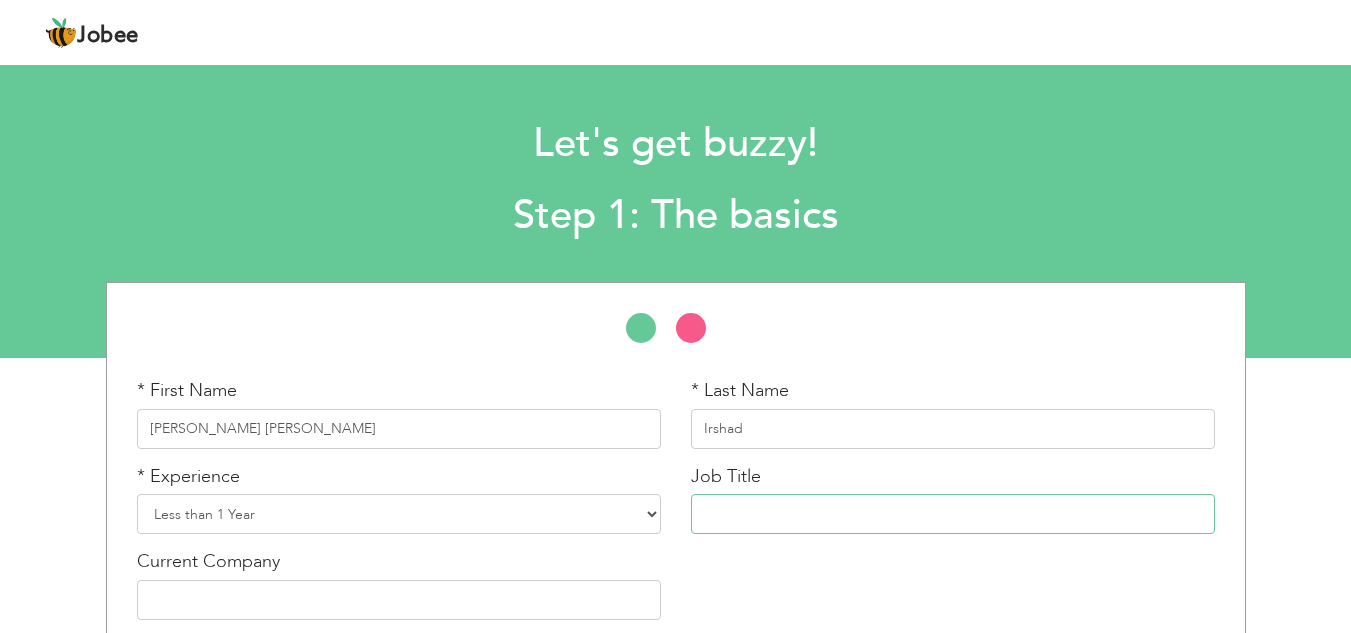 click at bounding box center [953, 514] 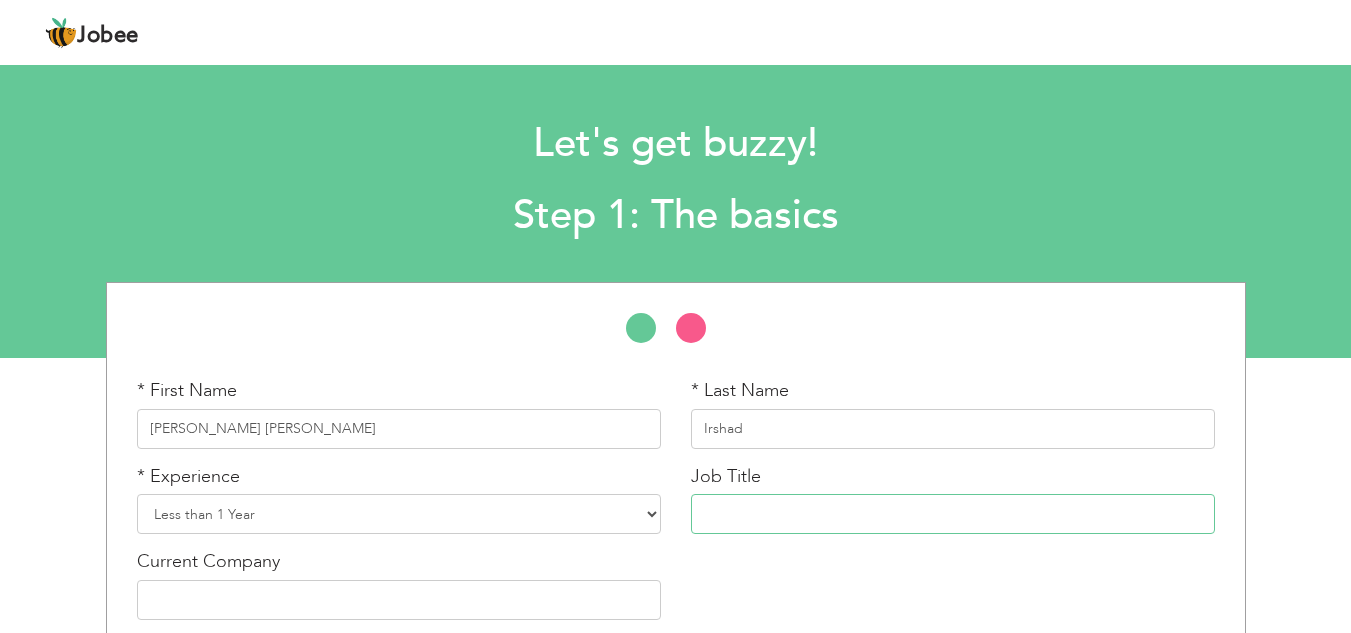 paste on "Python Automation Developer" 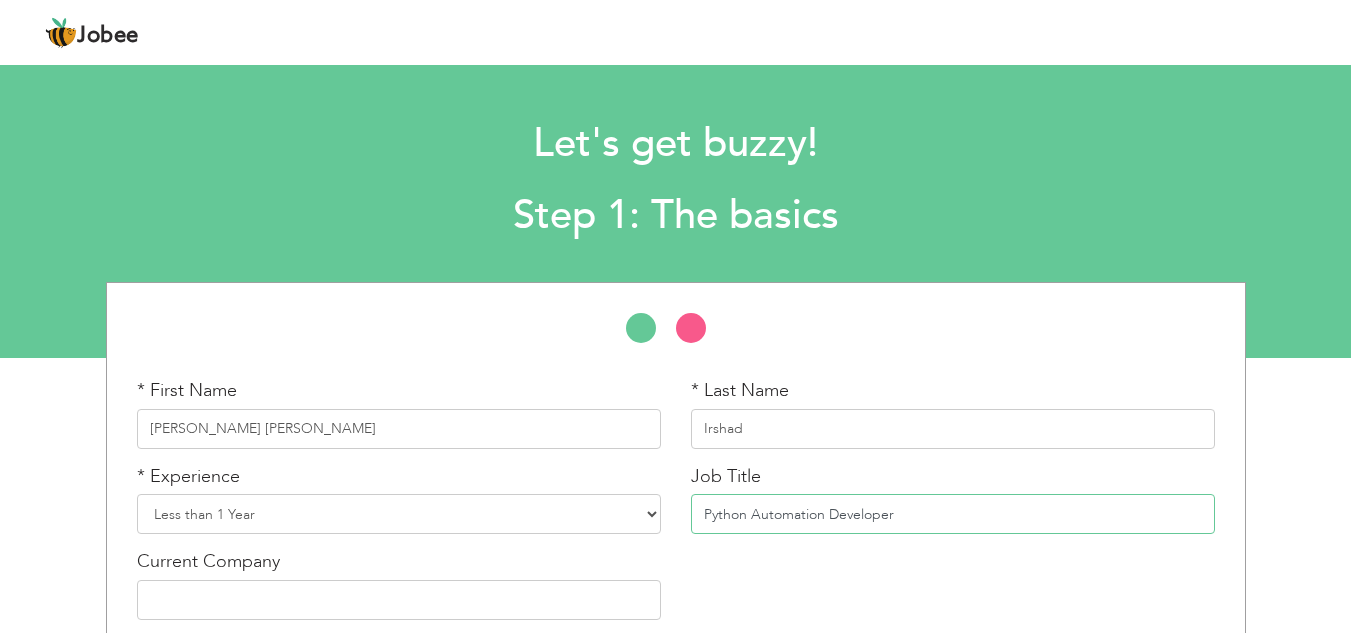 type on "Python Automation Developer" 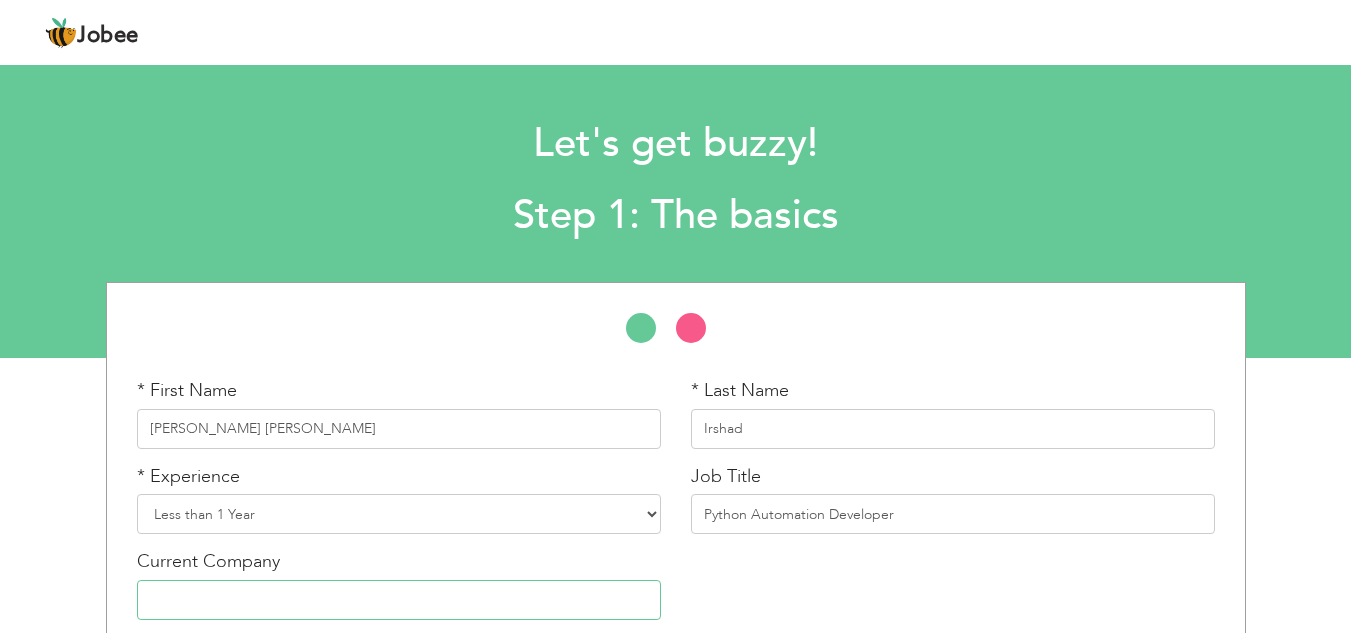 click at bounding box center (399, 600) 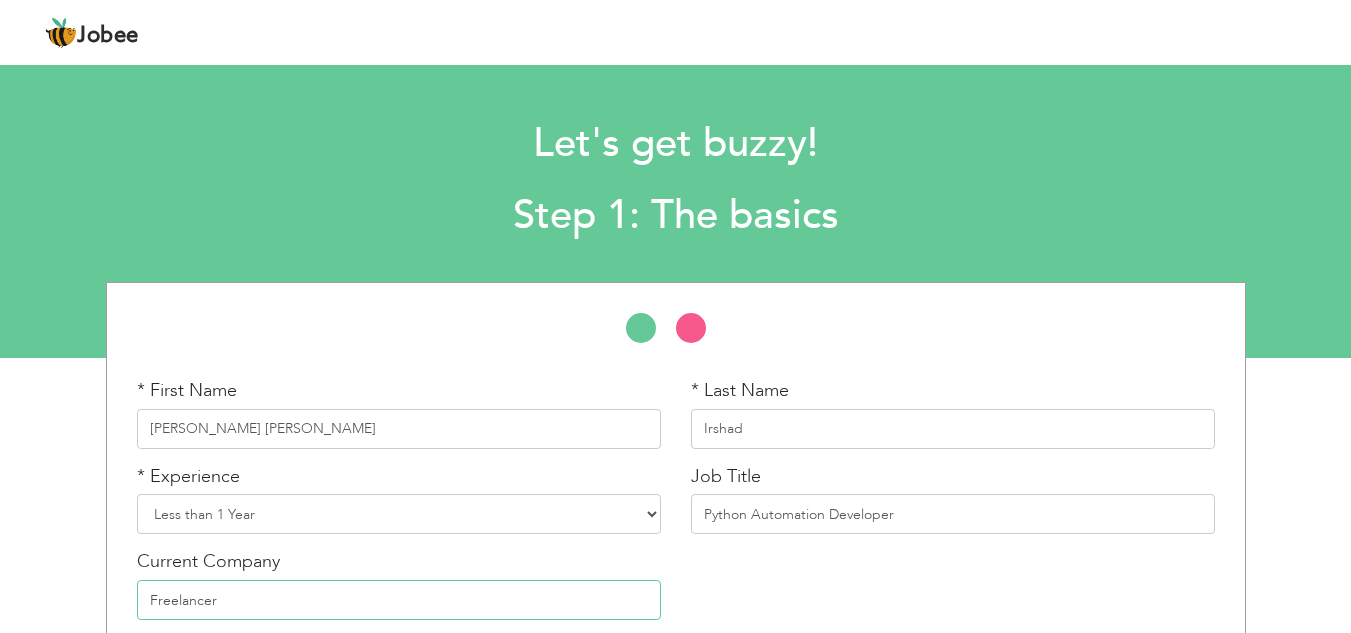 type on "Freelancer" 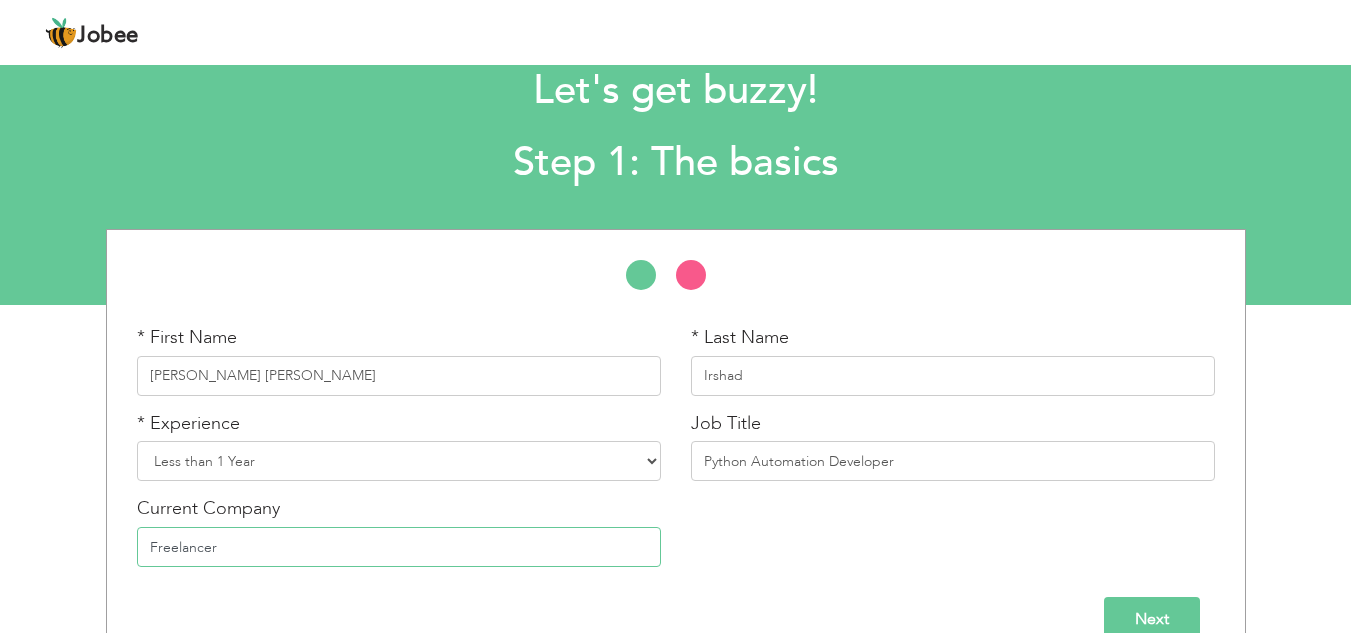 scroll, scrollTop: 93, scrollLeft: 0, axis: vertical 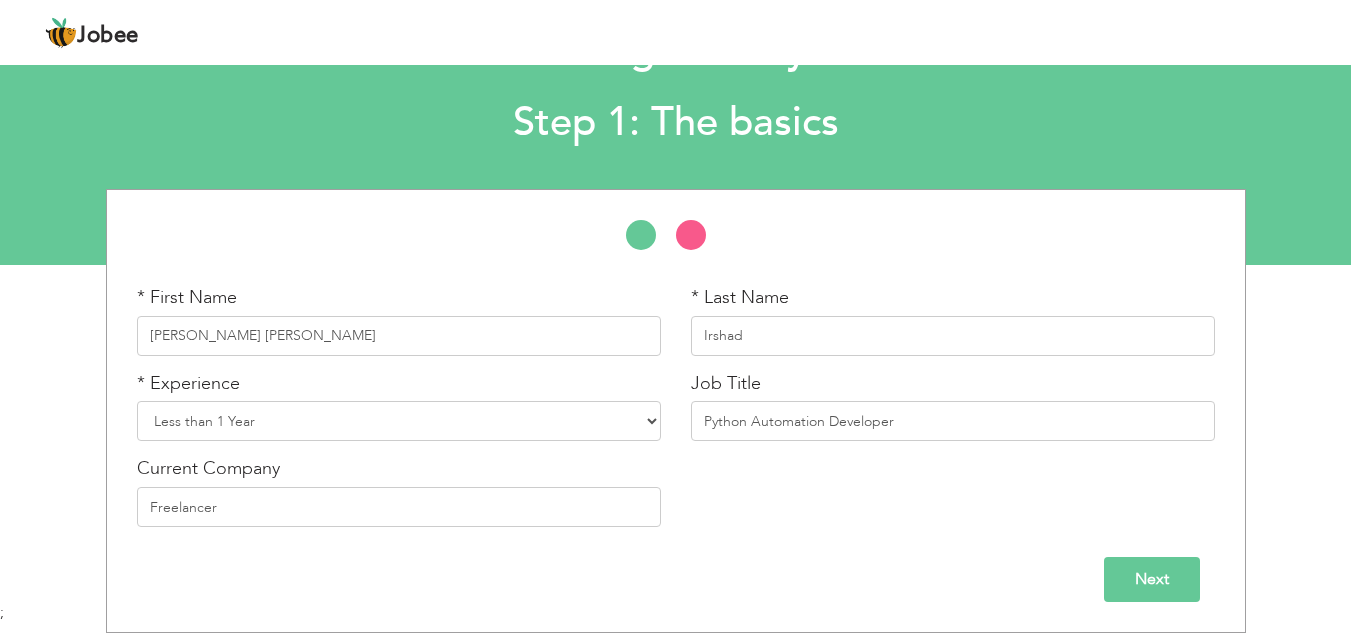 click on "Next" at bounding box center [1152, 579] 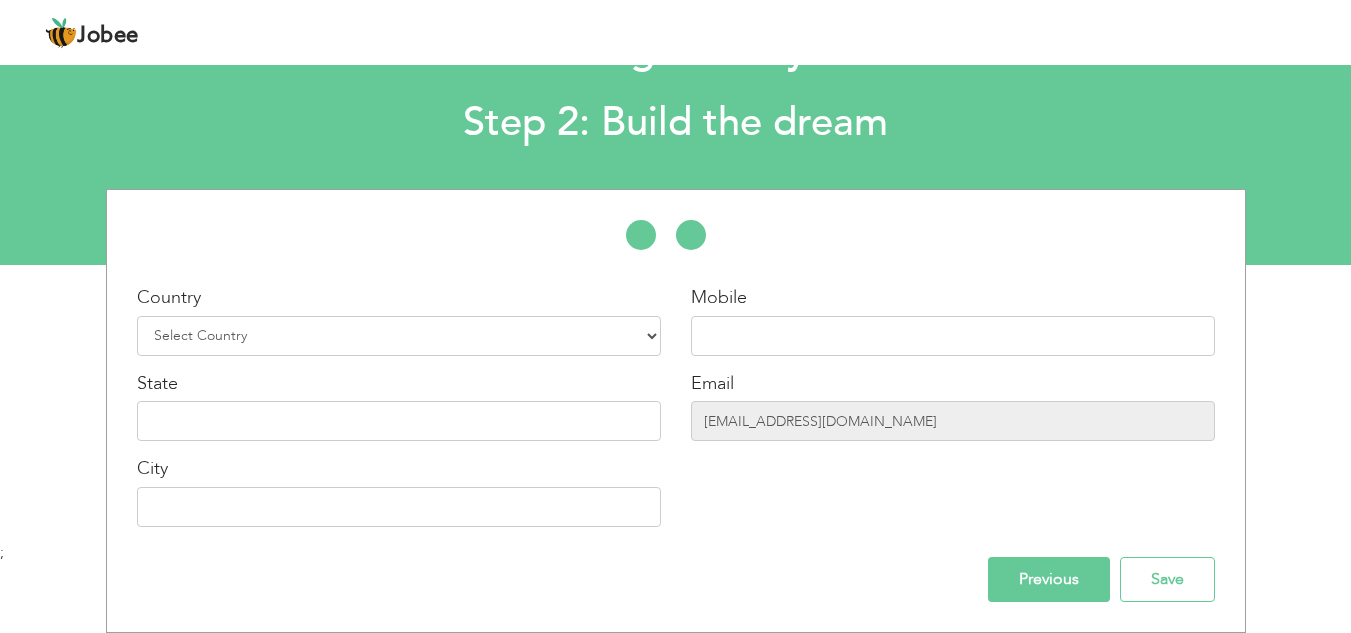 click on "Country
Select Country
Afghanistan
Albania
Algeria
American Samoa
Andorra
Angola
Anguilla
Antarctica
Antigua and Barbuda
Argentina
Armenia
Aruba
Australia
Austria
Azerbaijan
Bahamas
Bahrain
Bangladesh
Barbados
Belarus
Belgium
Belize
Benin
Bermuda
Bhutan
Bolivia
Bosnia-Herzegovina
Botswana
Bouvet Island
Brazil
British Indian Ocean Territory
Brunei Darussalam
Bulgaria
Burkina Faso
Burundi
Cambodia
Cameroon
Canada
Cape Verde
Cayman Islands
Central African Republic
Chad
Chile
China
Christmas Island
Cocos (Keeling) Islands
Colombia
Comoros
Congo
Congo, Dem. Republic
Cook Islands
Costa Rica
Croatia
Cuba
Cyprus
Czech Rep
Denmark
Djibouti
Dominica
Dominican Republic
Ecuador
Egypt
El Salvador
Equatorial Guinea
Eritrea
Estonia
Ethiopia
European Union
Faroe Islands
Fiji" at bounding box center [399, 413] 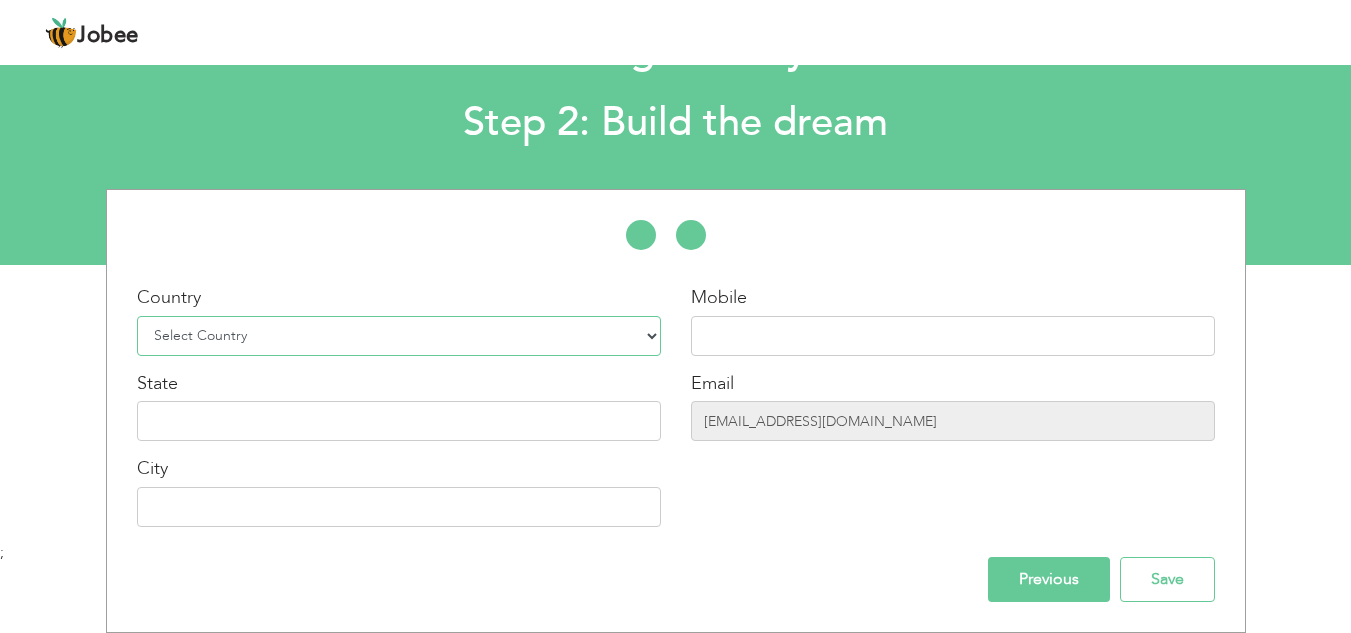 click on "Select Country
Afghanistan
Albania
Algeria
American Samoa
Andorra
Angola
Anguilla
Antarctica
Antigua and Barbuda
Argentina
Armenia
Aruba
Australia
Austria
Azerbaijan
Bahamas
Bahrain
Bangladesh
Barbados
Belarus
Belgium
Belize
Benin
Bermuda
Bhutan
Bolivia
Bosnia-Herzegovina
Botswana
Bouvet Island
Brazil
British Indian Ocean Territory
Brunei Darussalam
Bulgaria
Burkina Faso
Burundi
Cambodia
Cameroon
Canada
Cape Verde
Cayman Islands
Central African Republic
Chad
Chile
China
Christmas Island
Cocos (Keeling) Islands
Colombia
Comoros
Congo
Congo, Dem. Republic
Cook Islands
Costa Rica
Croatia
Cuba
Cyprus
Czech Rep
Denmark
Djibouti
Dominica
Dominican Republic
Ecuador
Egypt
El Salvador
Equatorial Guinea
Eritrea
Estonia
Ethiopia
European Union
Falkland Islands (Malvinas)
Faroe Islands
Fiji
Finland
France
French Guiana
French Southern Territories
Gabon
Gambia
Georgia" at bounding box center (399, 336) 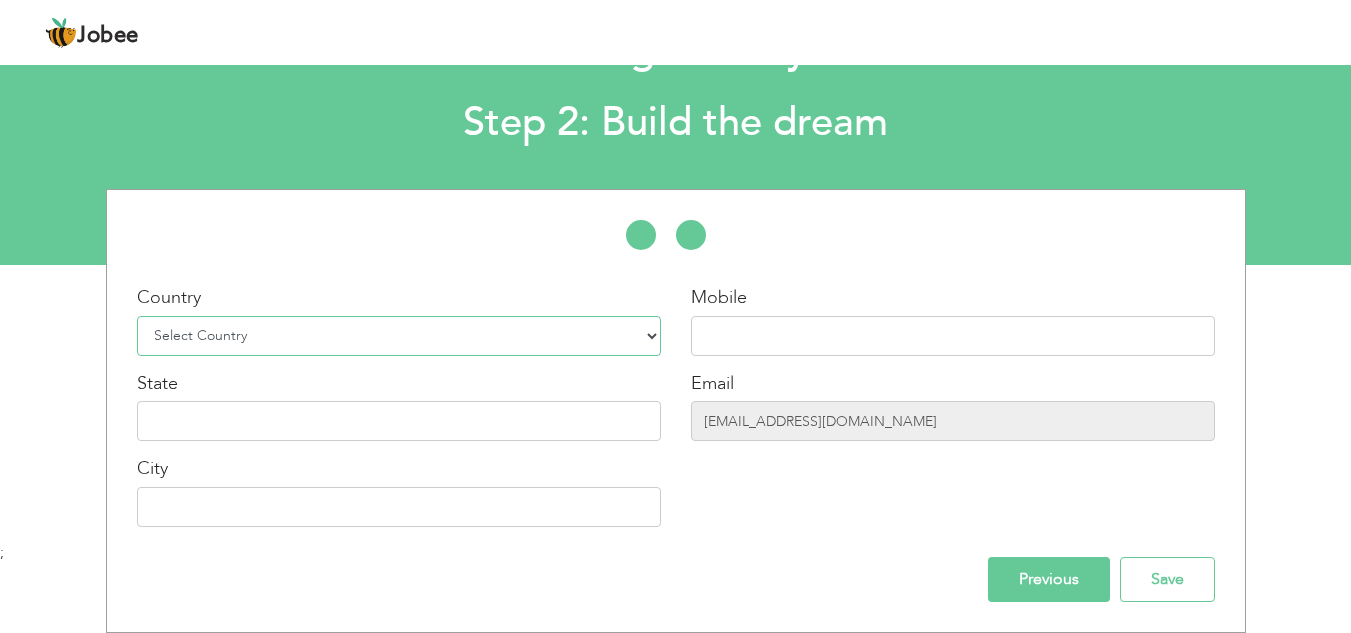 select on "166" 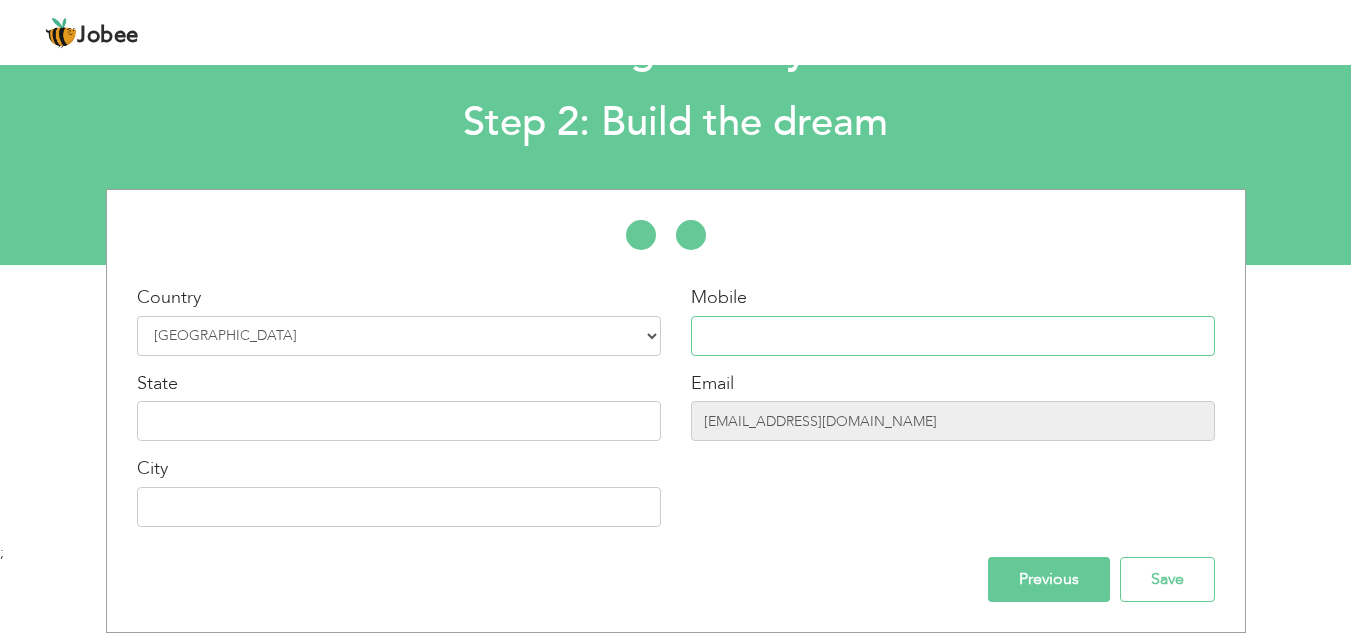 click at bounding box center [953, 336] 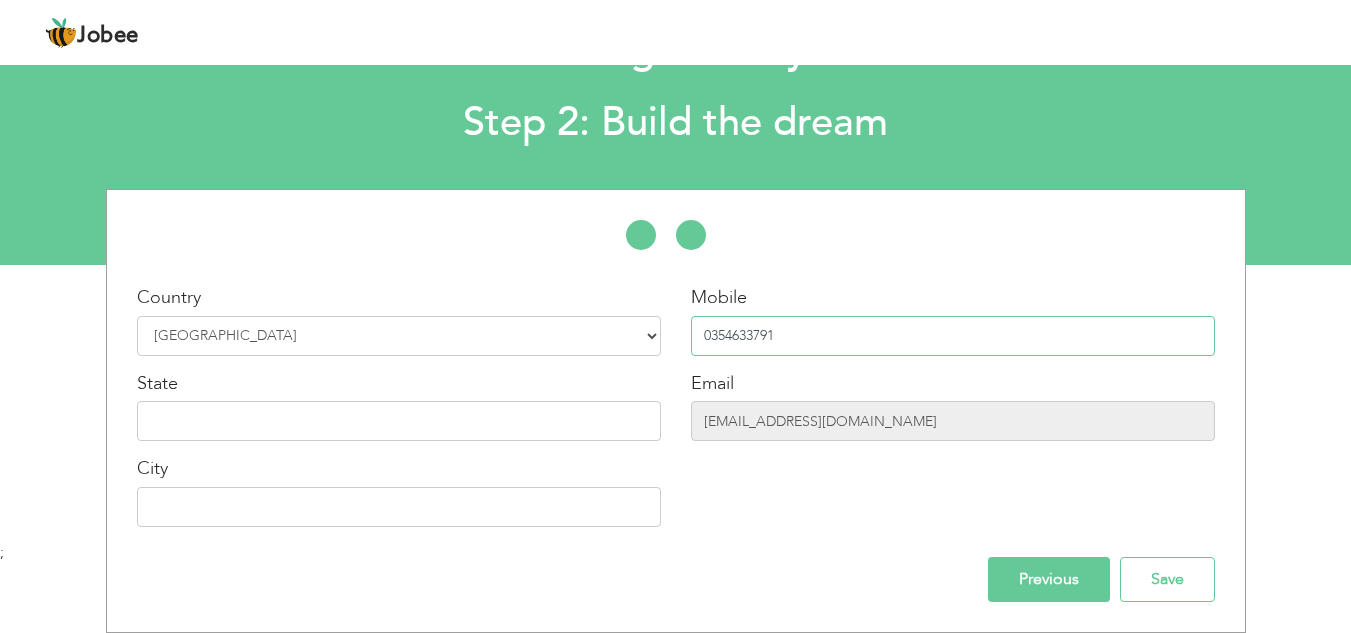 type on "0354633791" 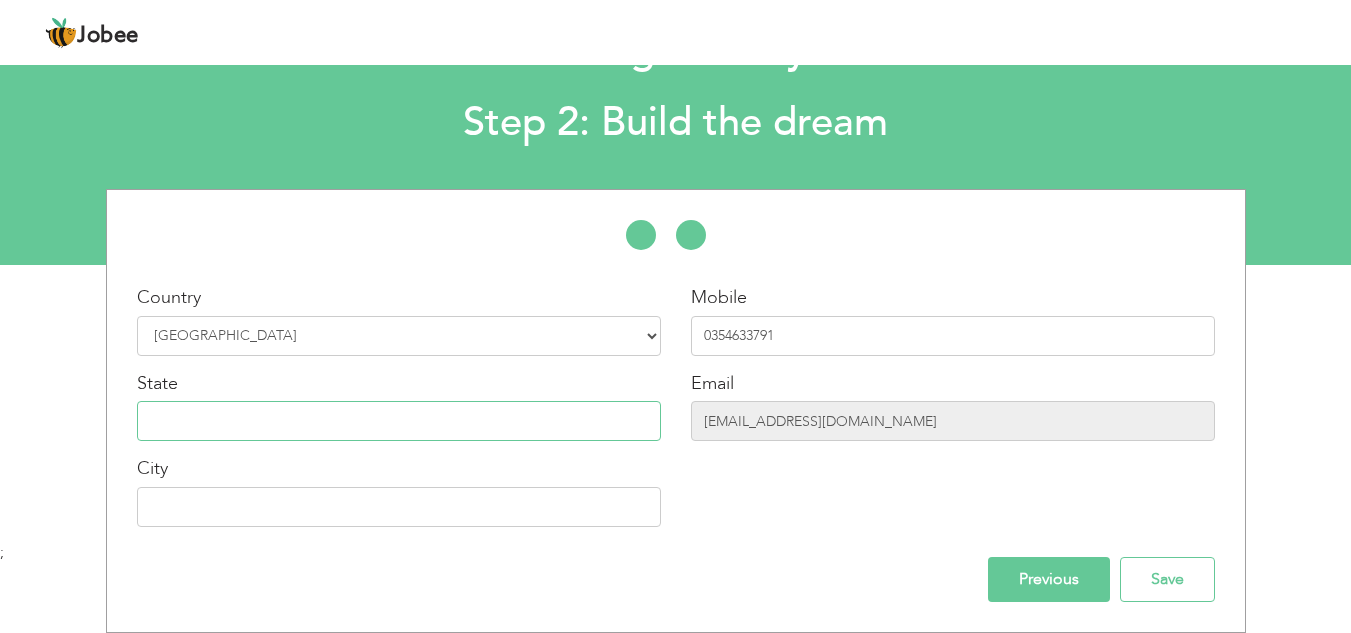 click at bounding box center [399, 421] 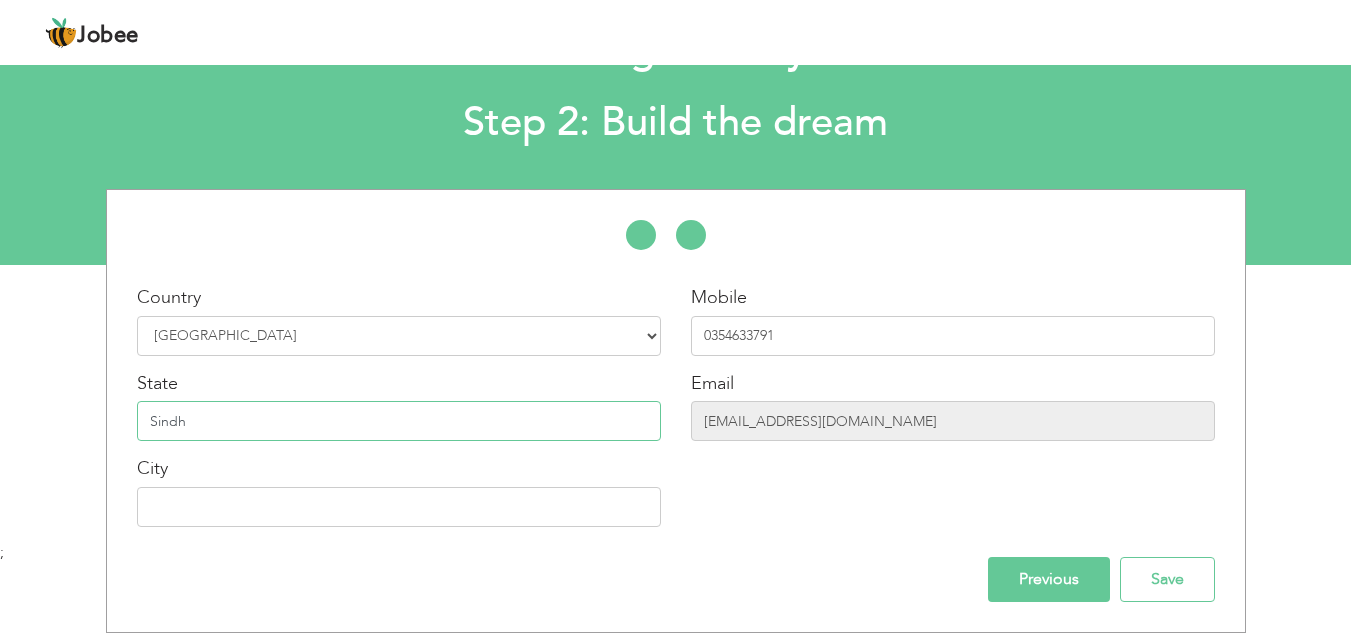 type on "Sindh" 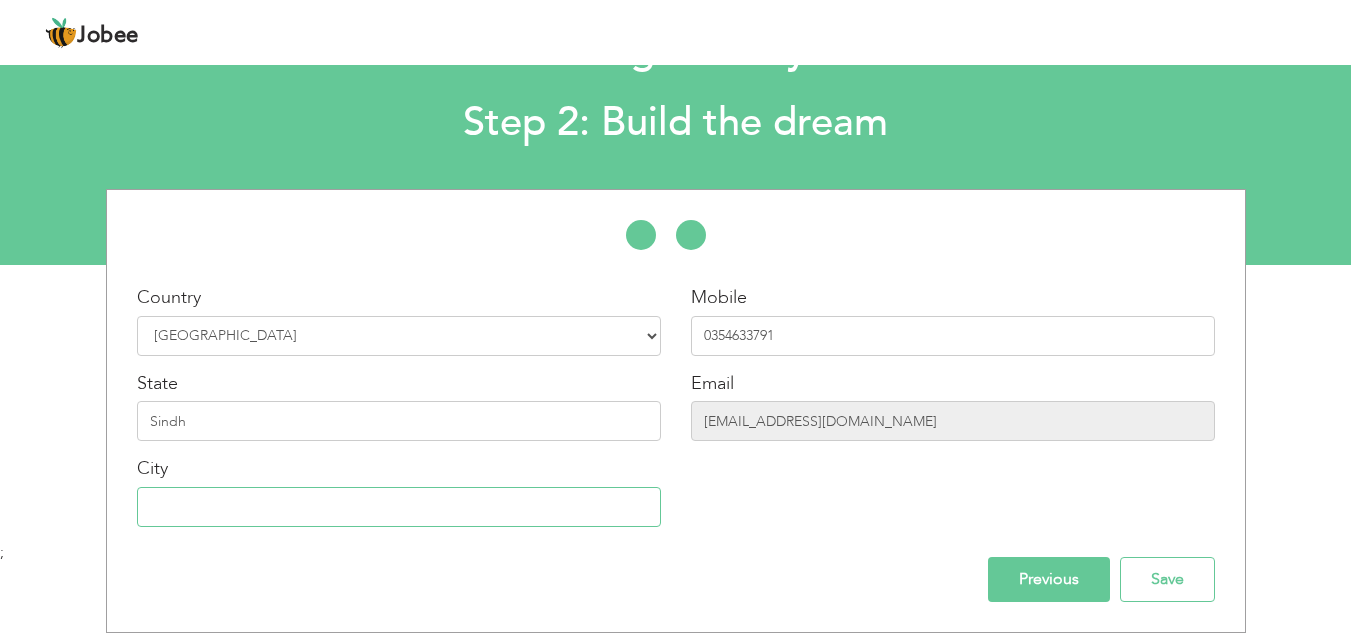 click at bounding box center [399, 507] 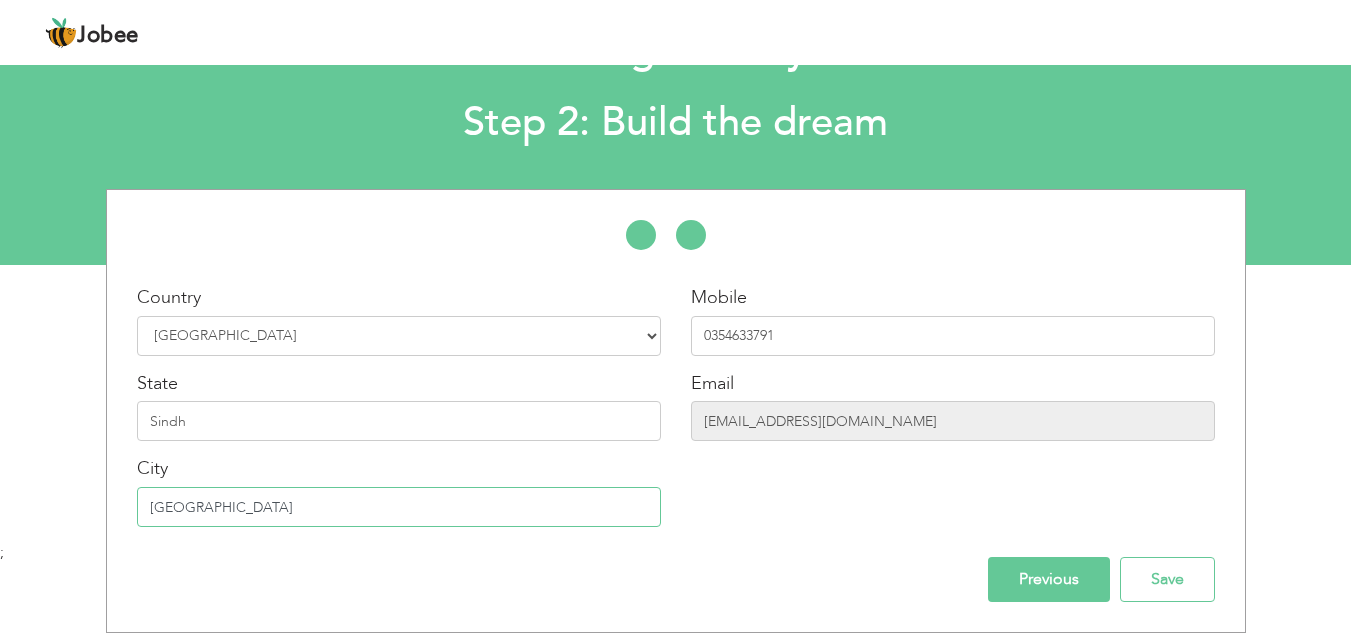 type on "[GEOGRAPHIC_DATA]" 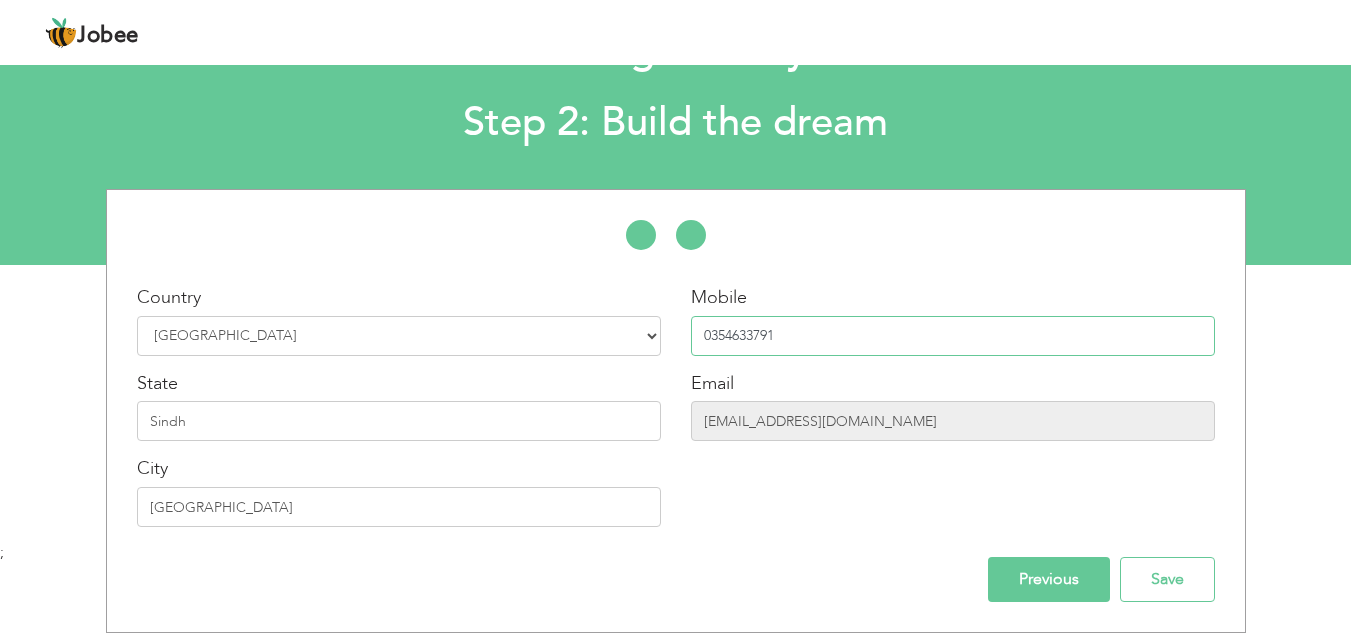click on "0354633791" at bounding box center (953, 336) 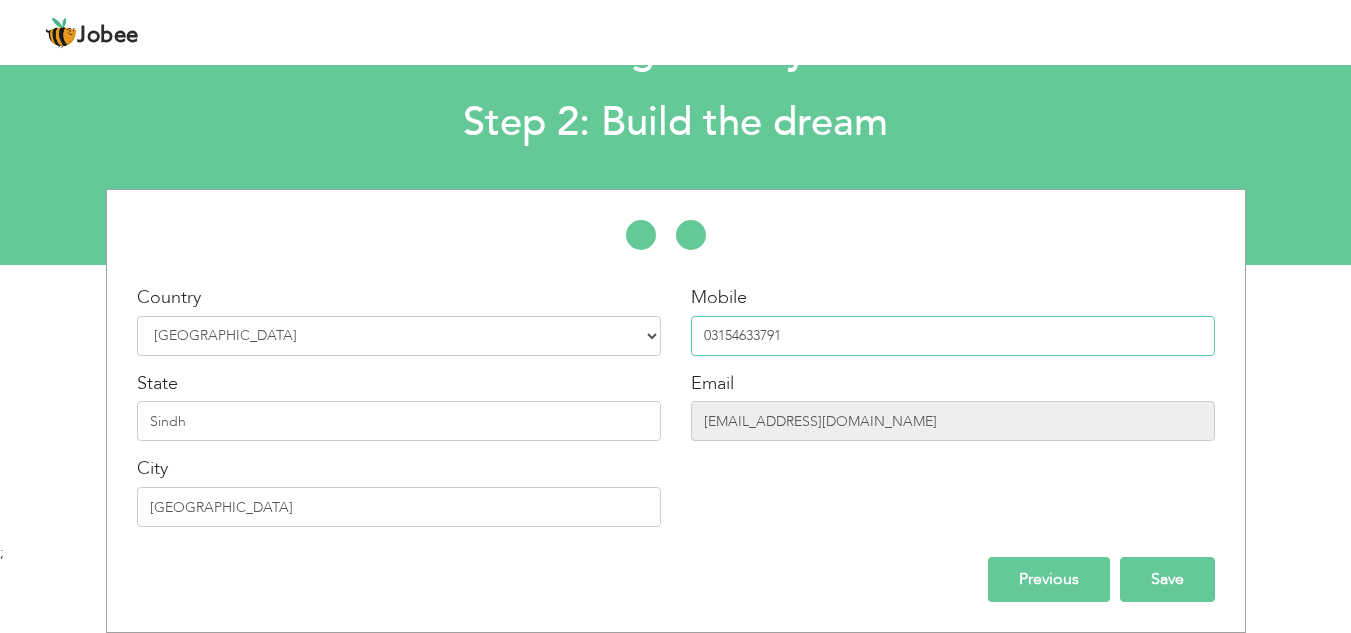 type on "03154633791" 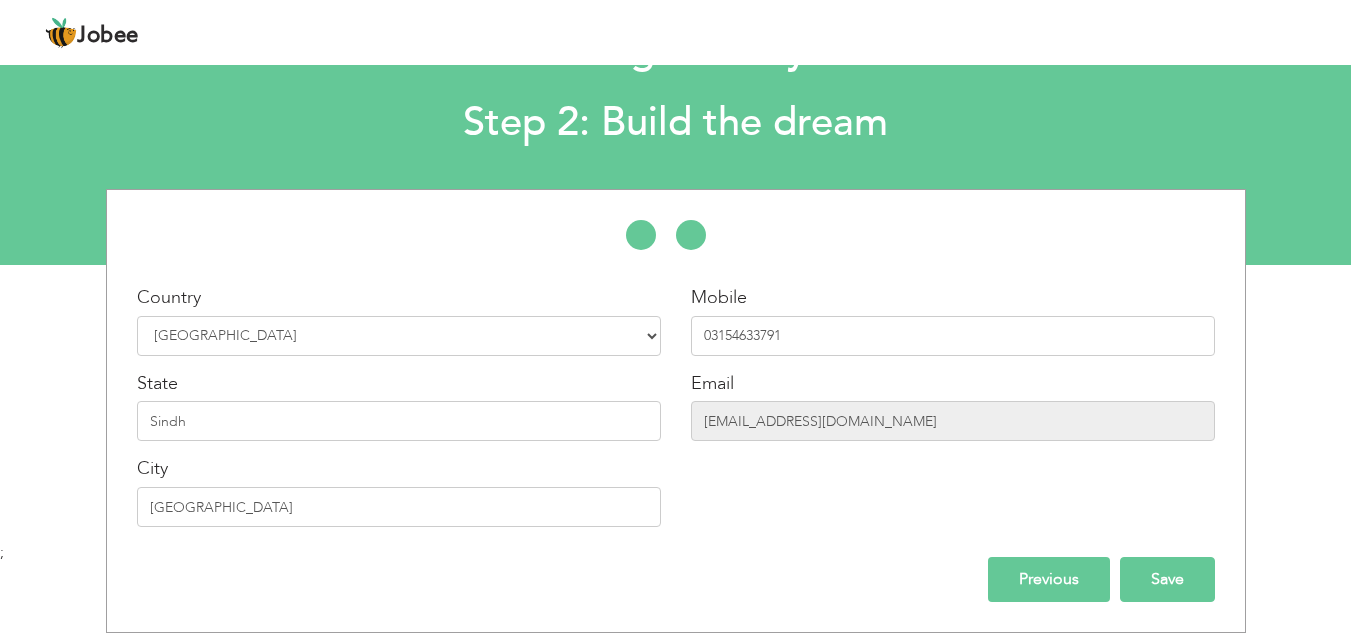 click on "Save" at bounding box center [1167, 579] 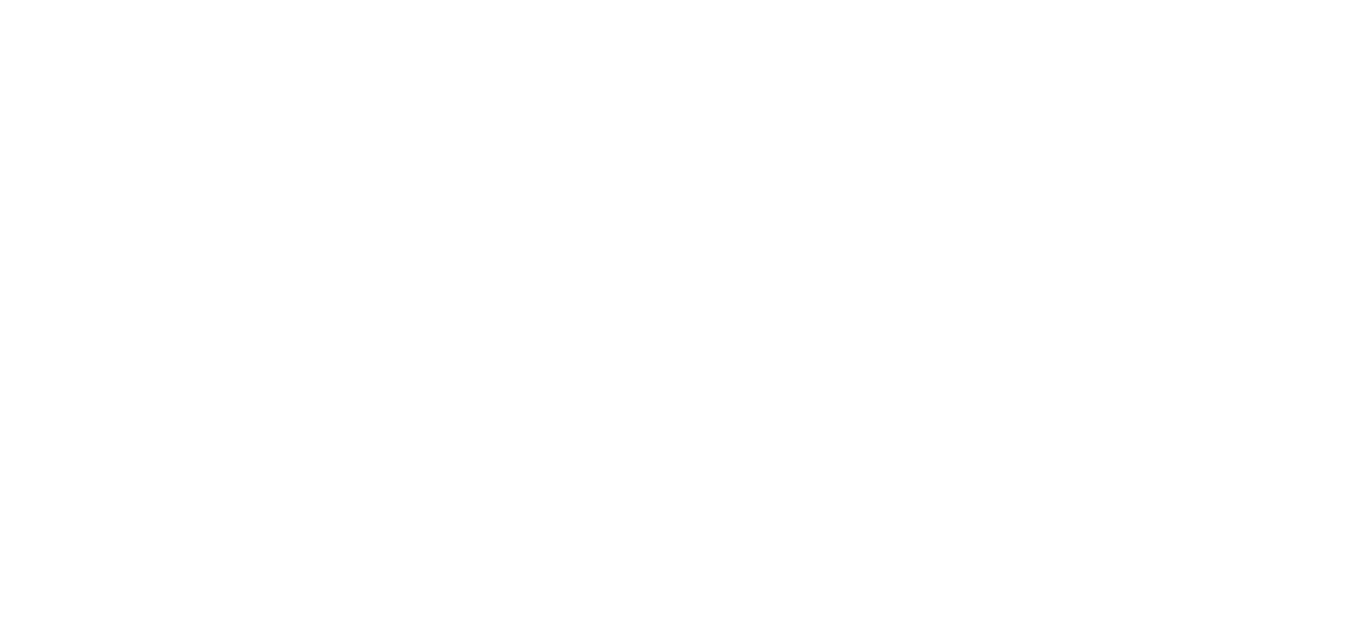 scroll, scrollTop: 0, scrollLeft: 0, axis: both 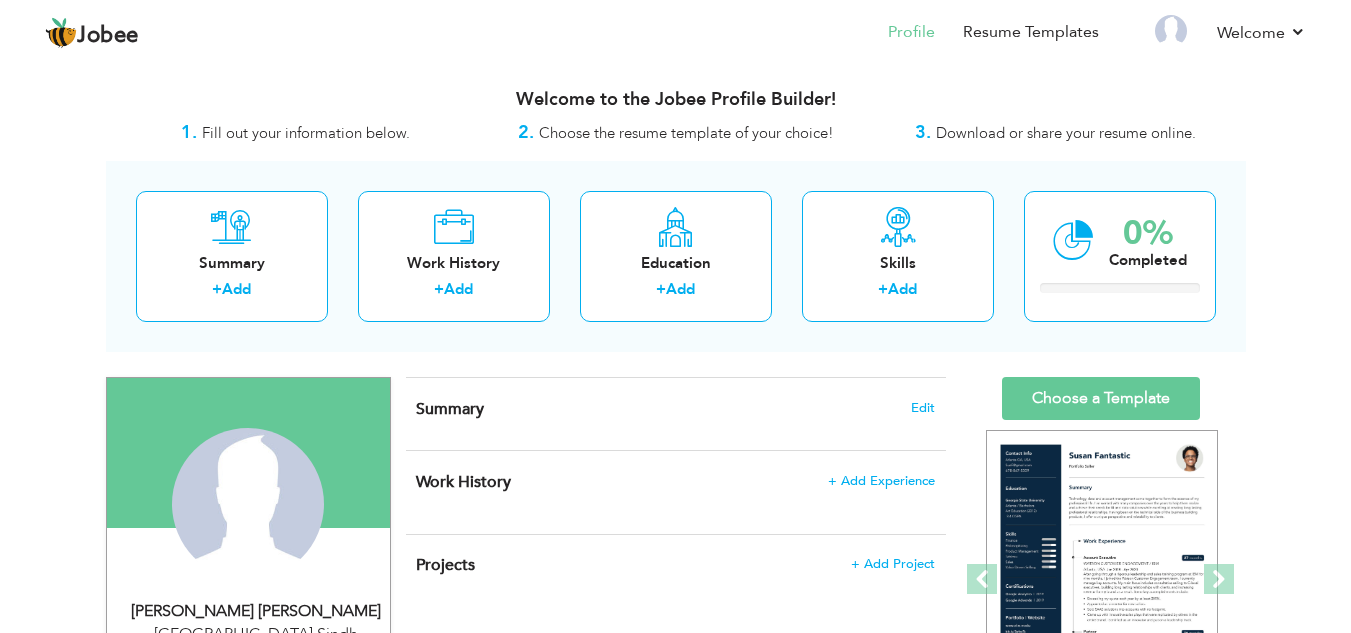 drag, startPoint x: 1362, startPoint y: 114, endPoint x: 1365, endPoint y: 83, distance: 31.144823 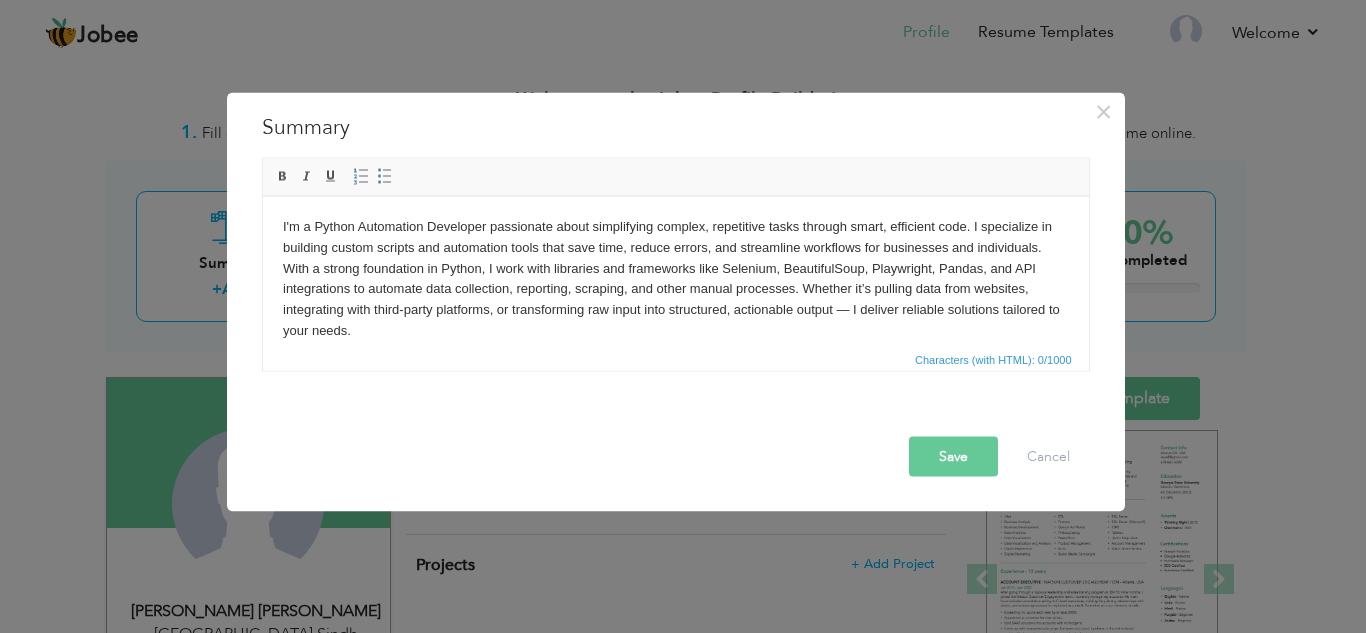 scroll, scrollTop: 34, scrollLeft: 0, axis: vertical 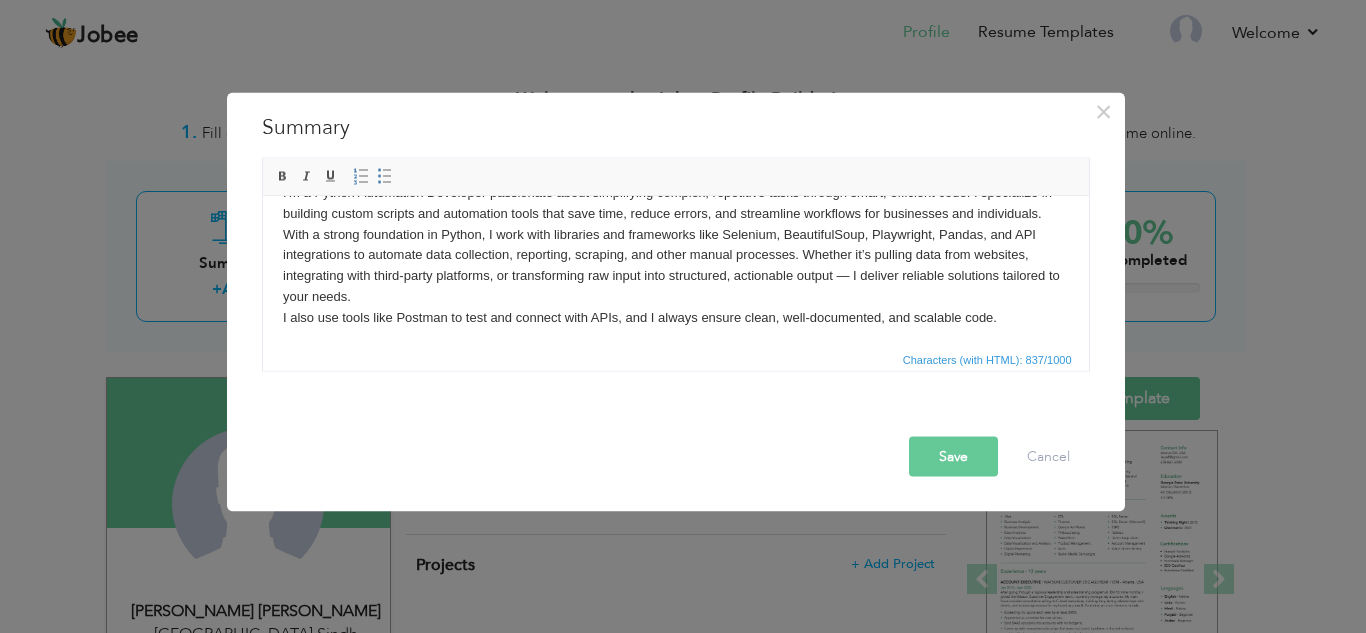 click on "Save" at bounding box center (953, 456) 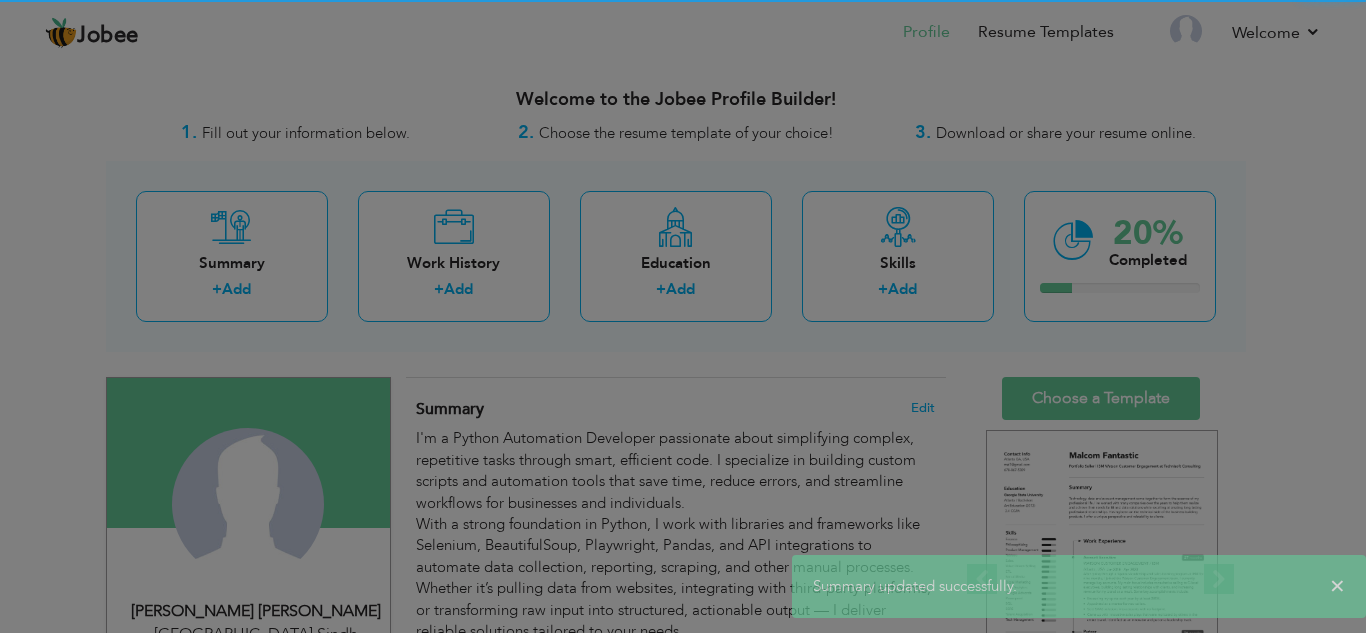 scroll, scrollTop: 0, scrollLeft: 0, axis: both 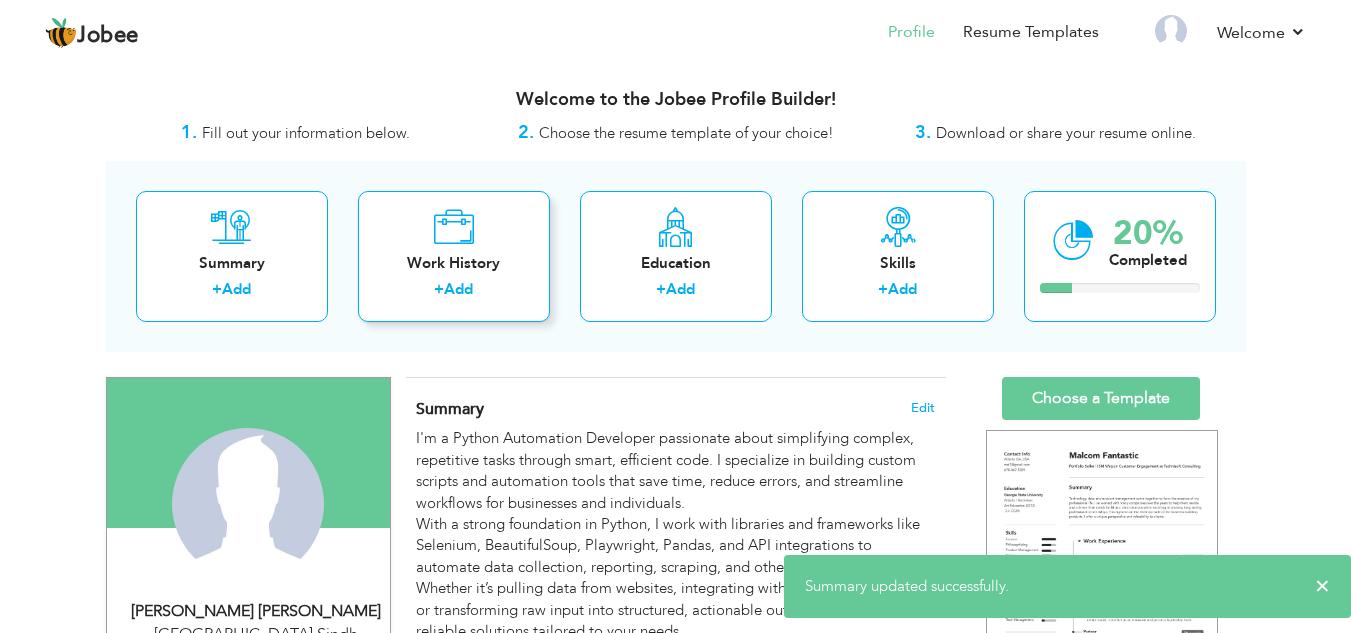 click on "+  Add" at bounding box center [454, 292] 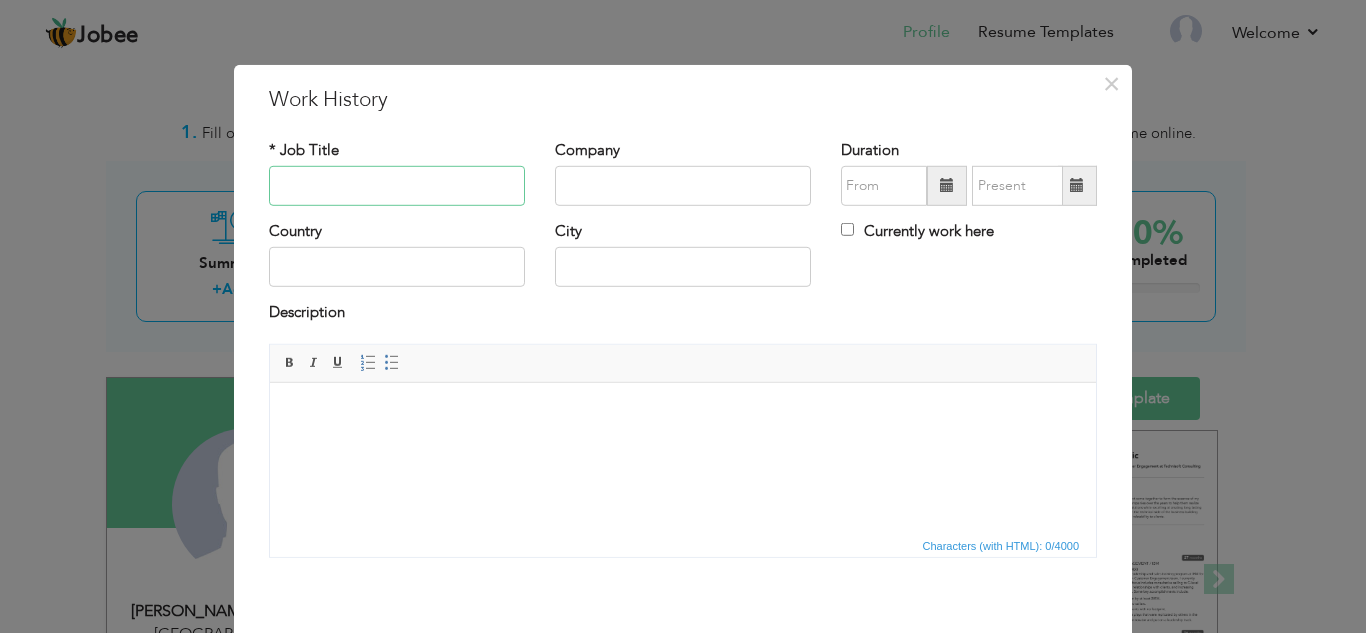 click at bounding box center [397, 186] 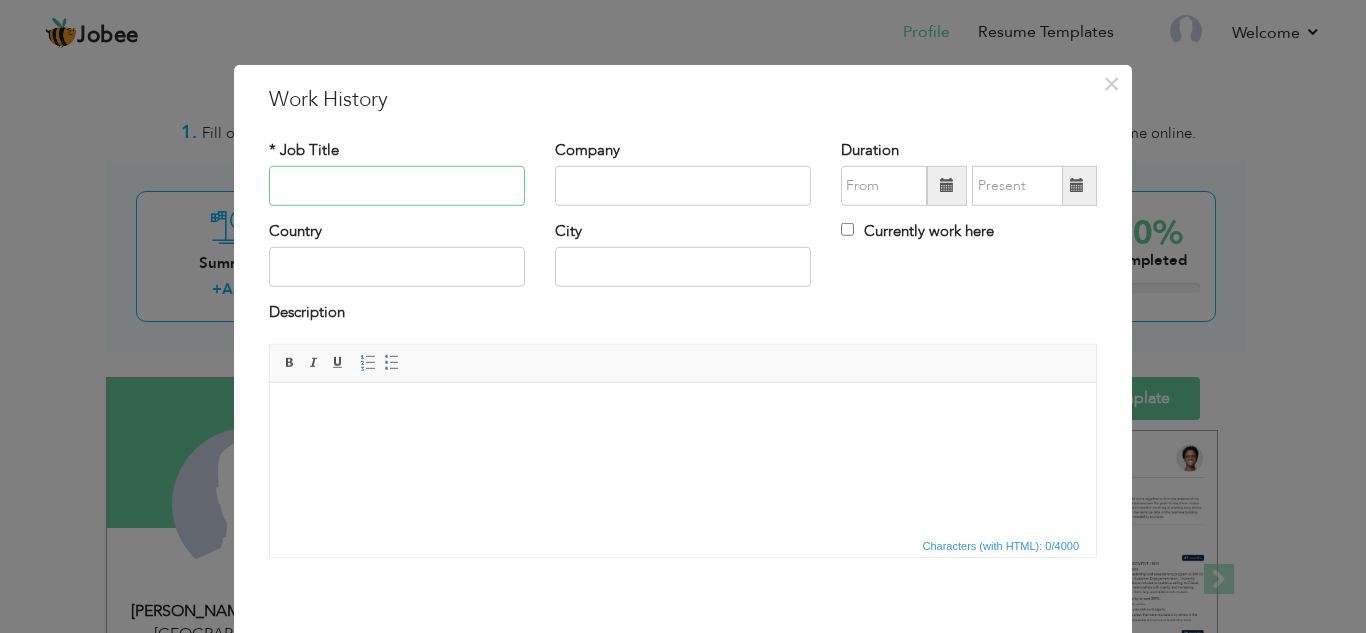 paste on "Python Automation Developer" 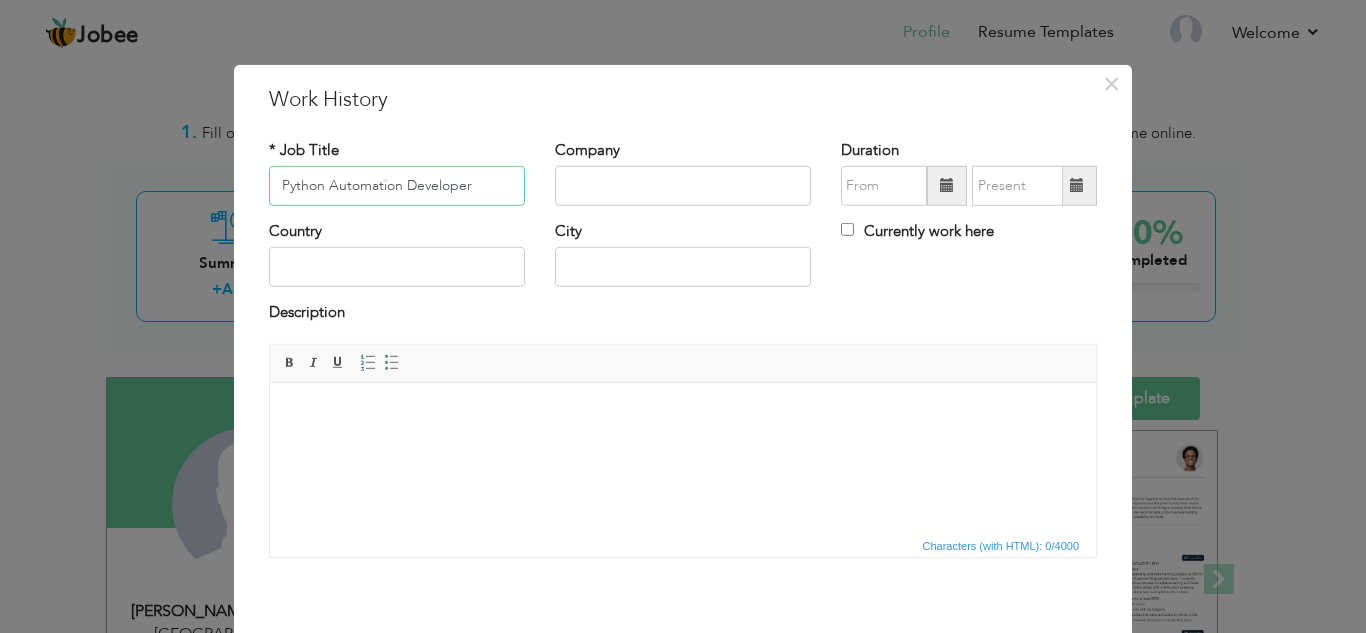 type on "Python Automation Developer" 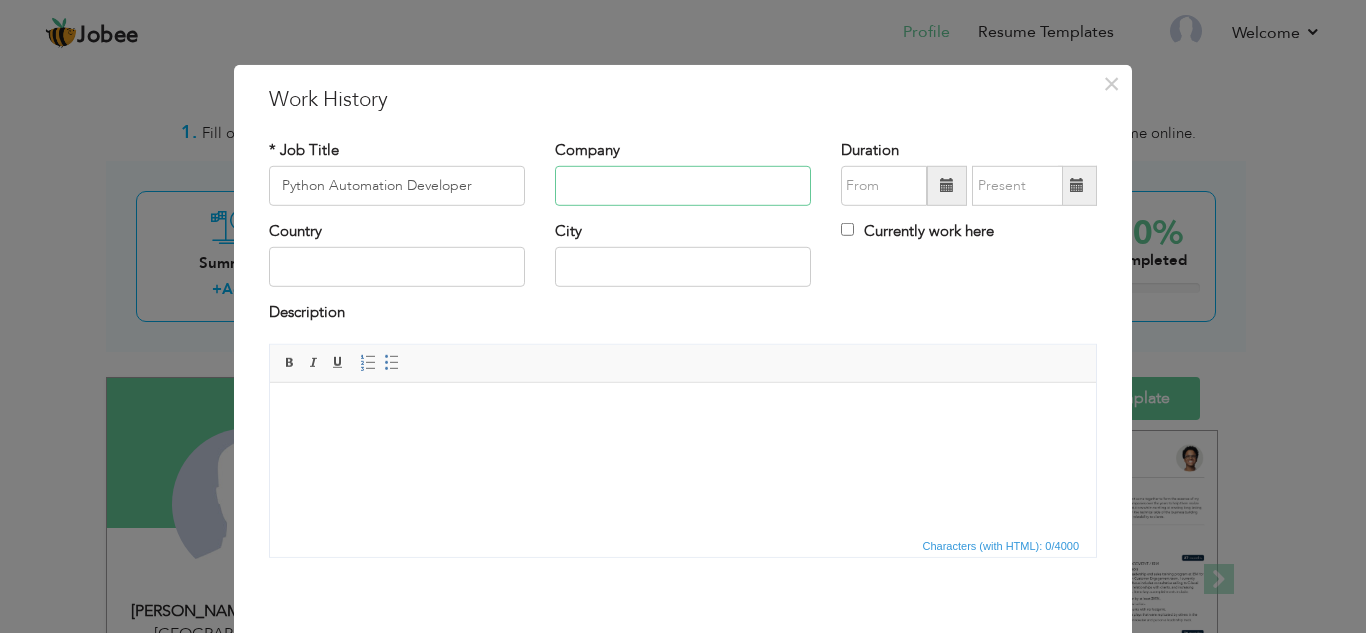 click at bounding box center [683, 186] 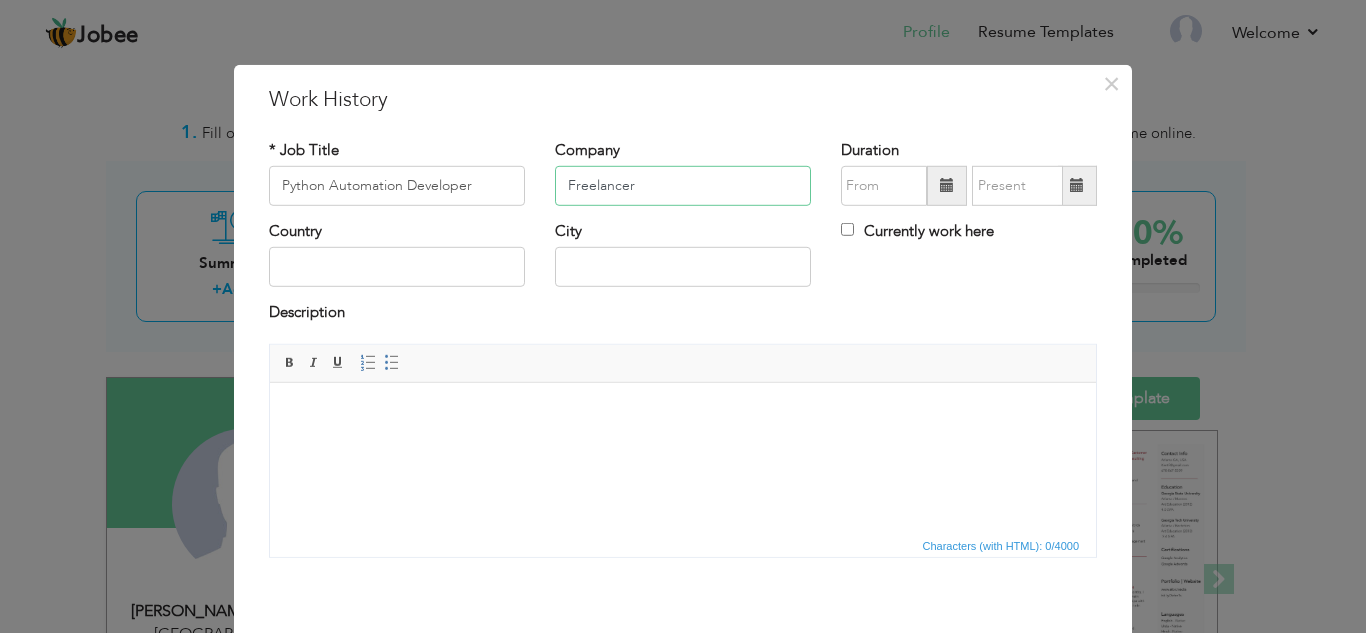 type on "Freelancer" 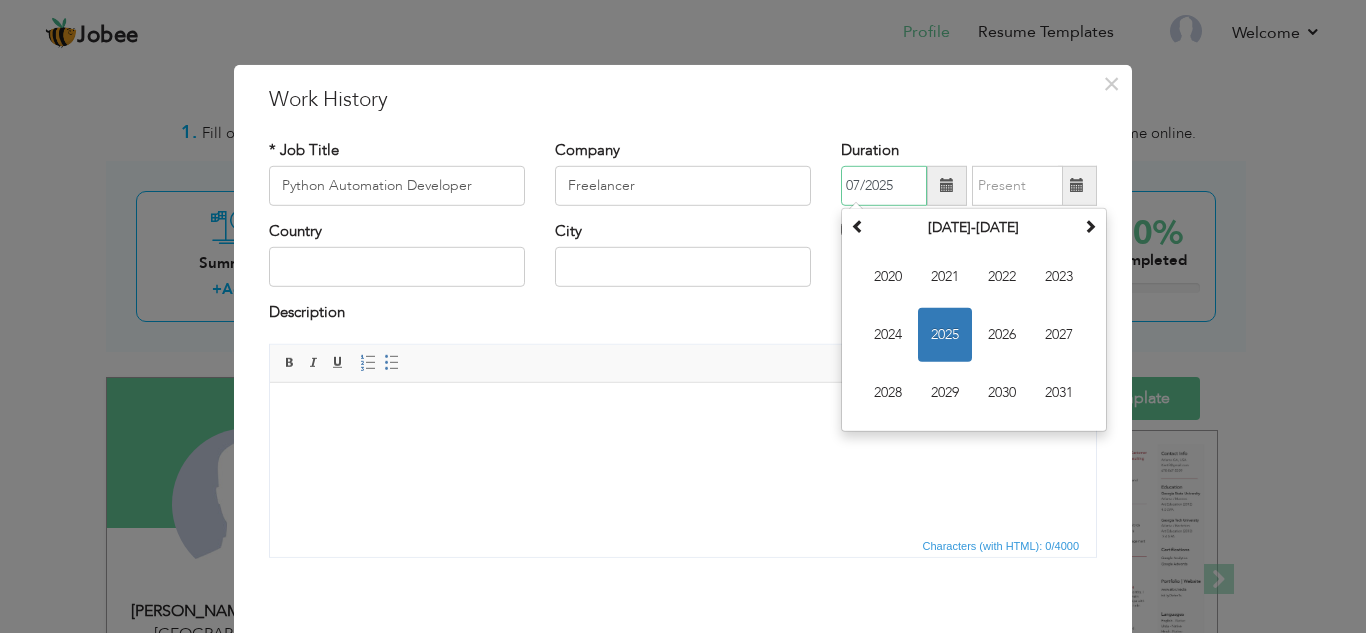 click on "07/2025" at bounding box center (884, 186) 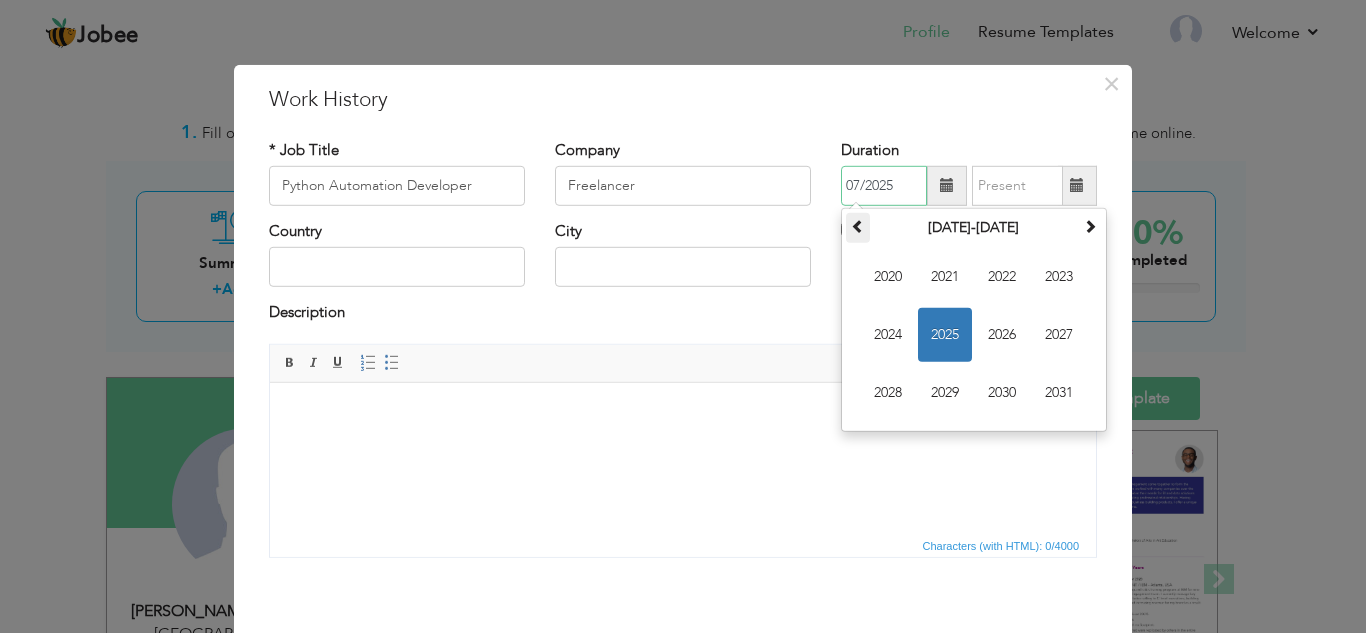 click at bounding box center [858, 228] 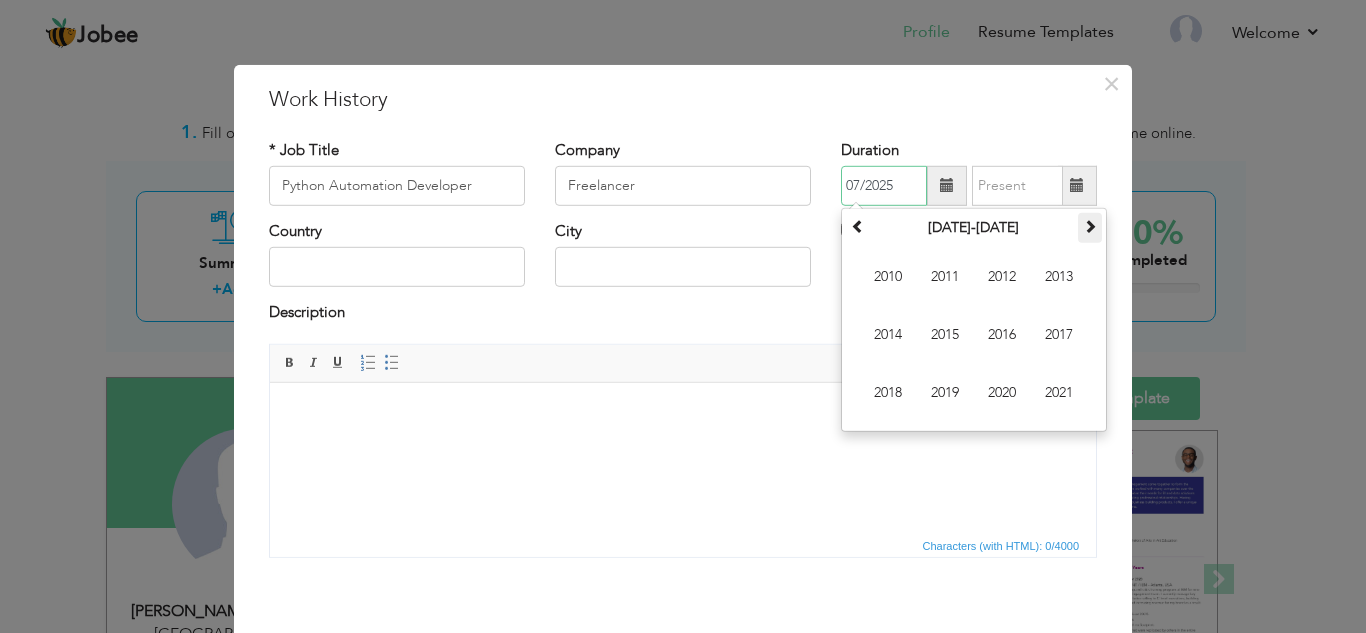 click at bounding box center (1090, 226) 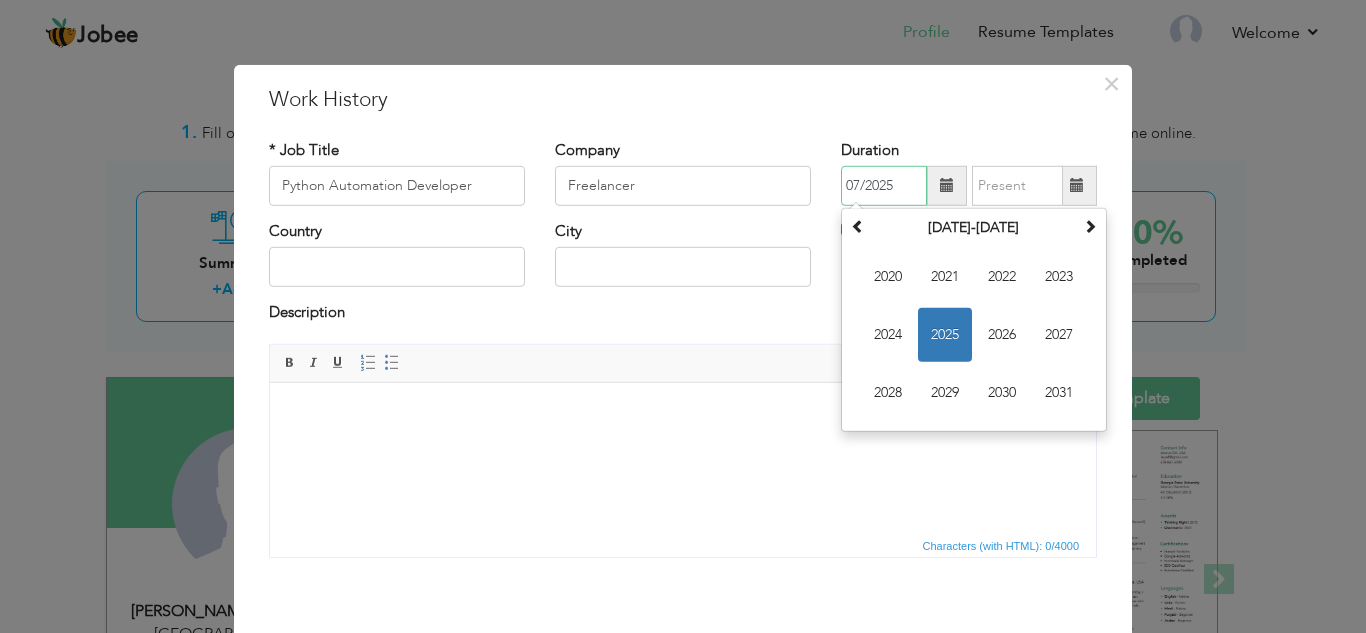 click on "2024" at bounding box center (888, 335) 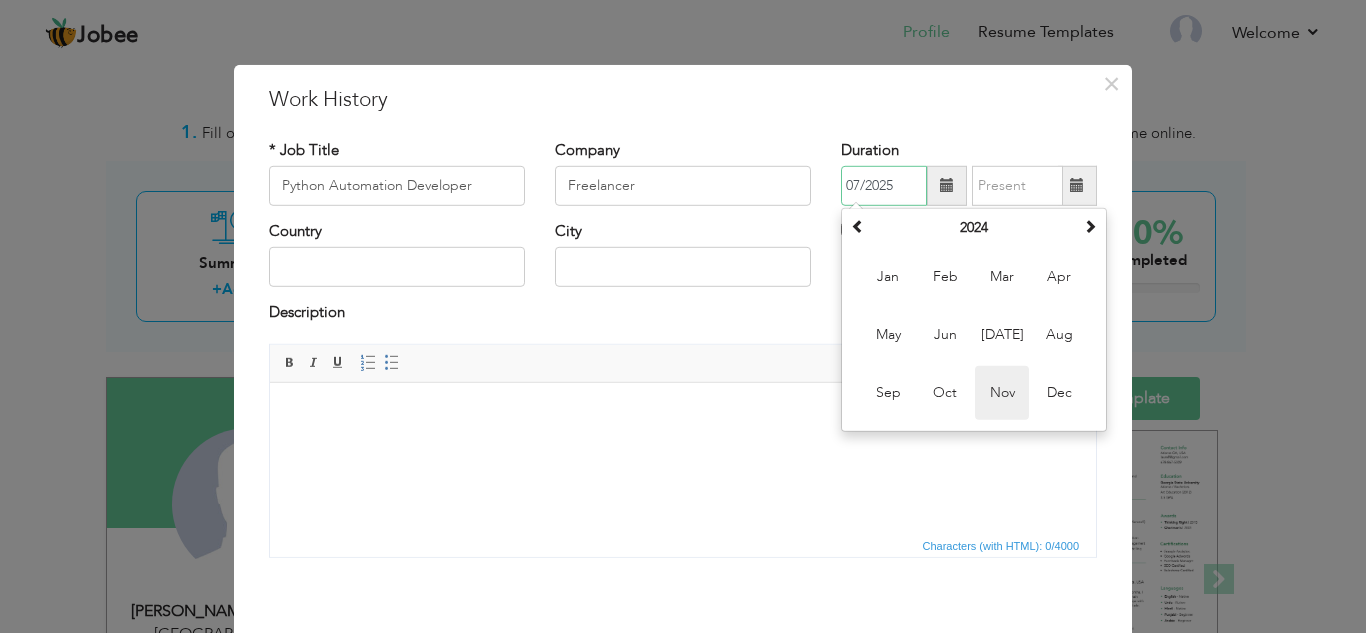 click on "Nov" at bounding box center [1002, 393] 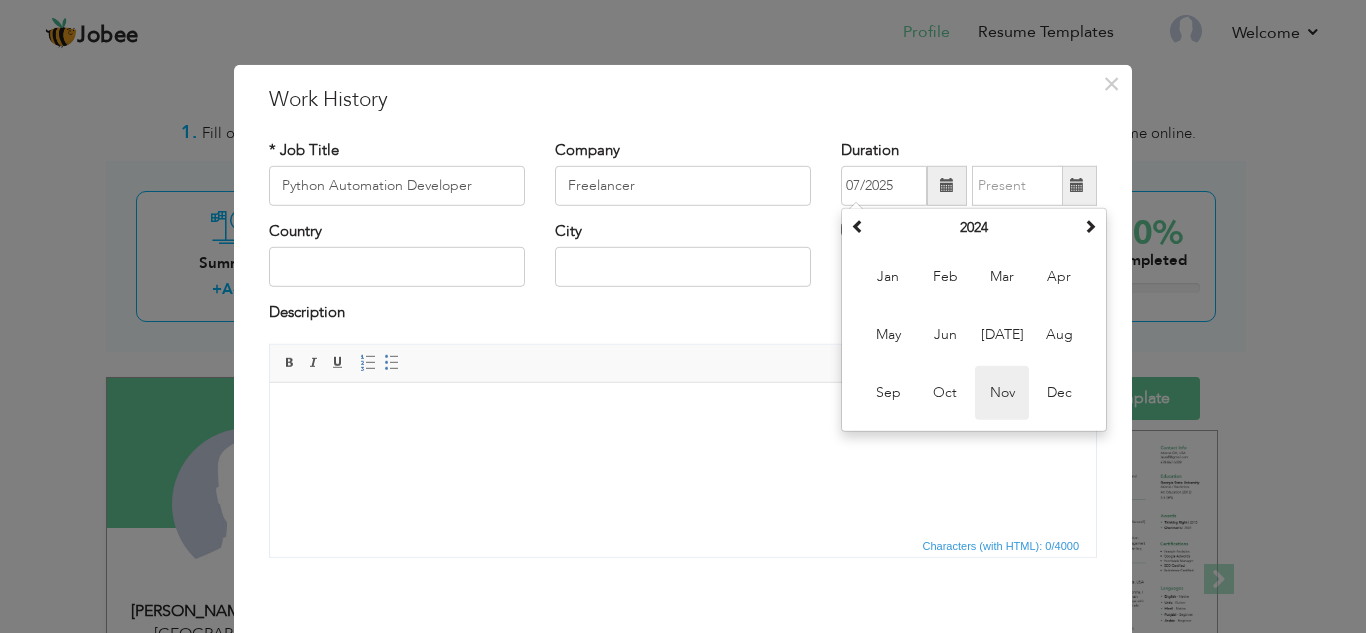 type on "11/2024" 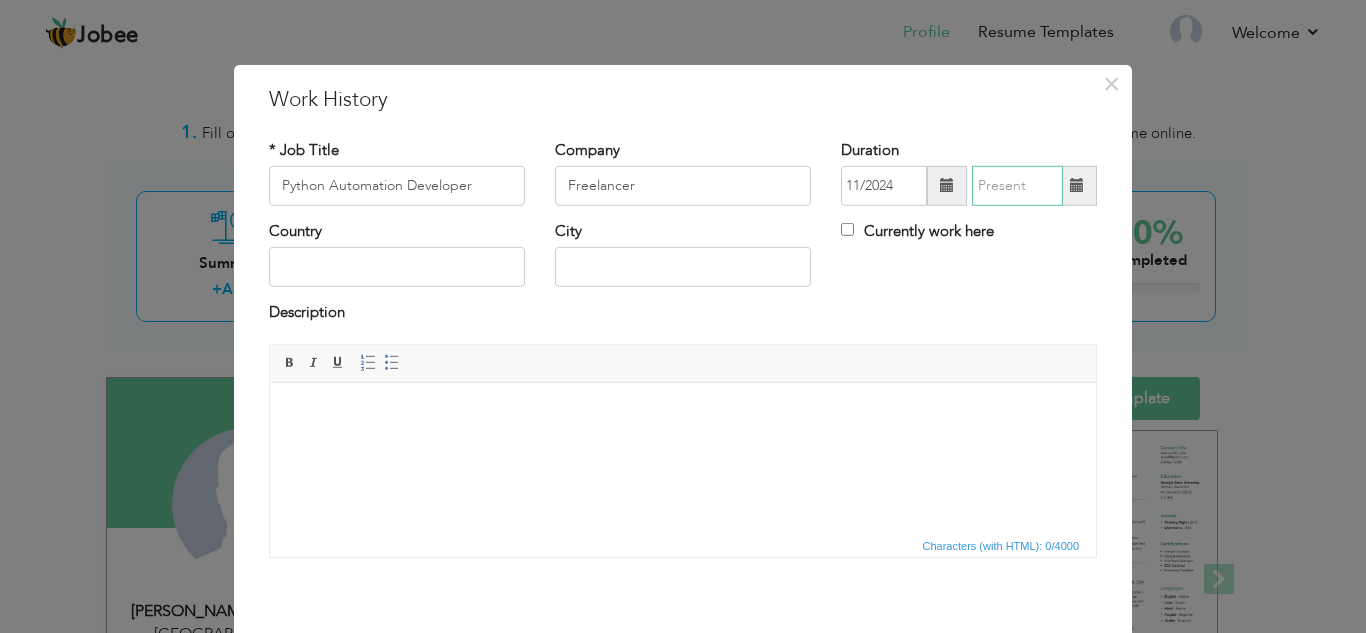 type on "07/2025" 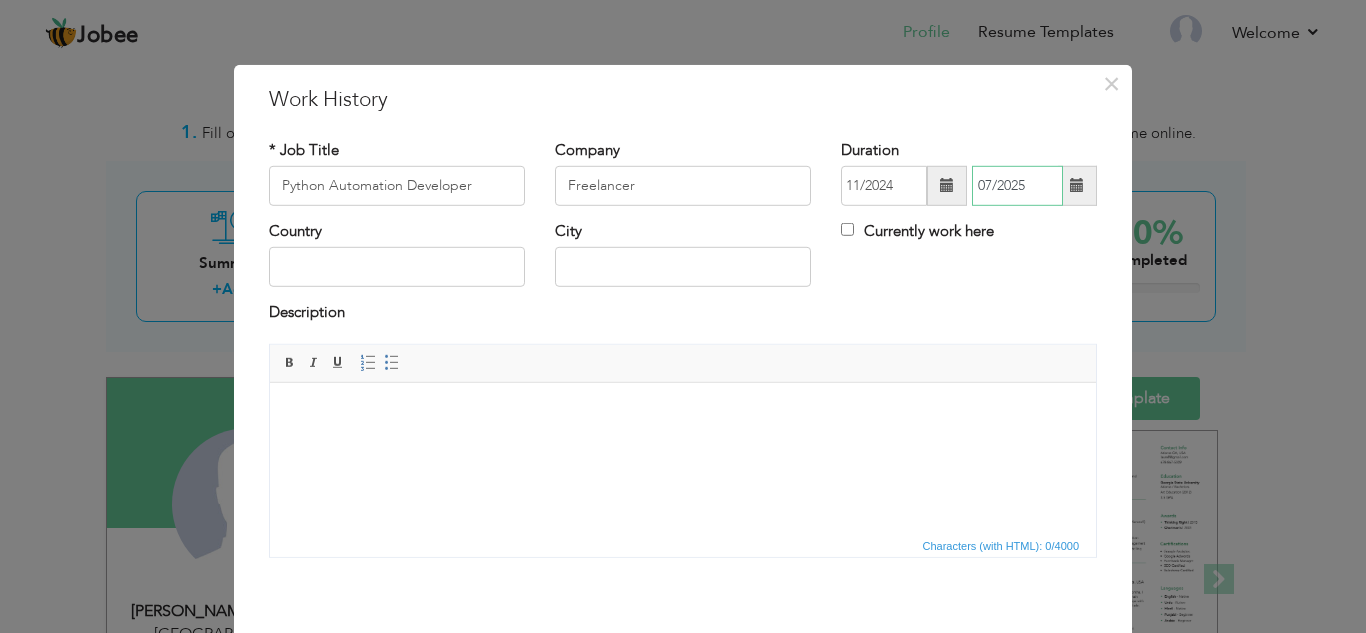 click on "07/2025" at bounding box center (1017, 186) 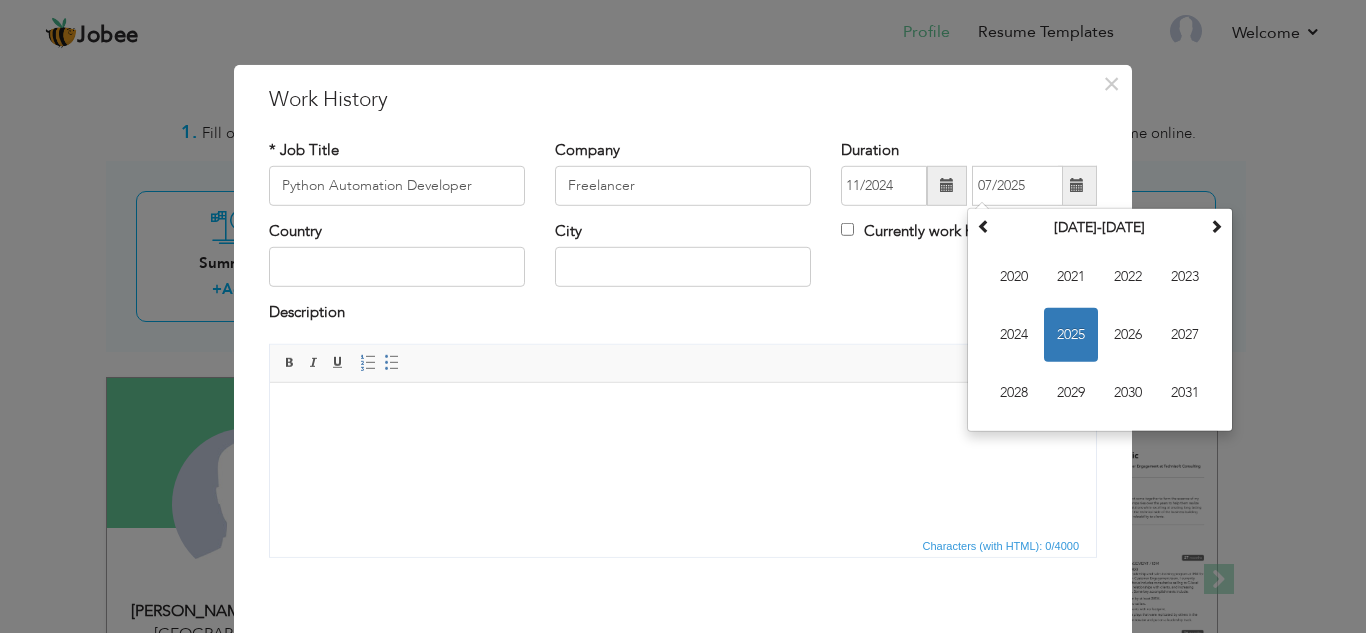click on "Duration
11/2024
07/2025 July 2025 Su Mo Tu We Th Fr Sa 29 30 1 2 3 4 5 6 7 8 9 10 11 12 13 14 15 16 17 18 19 20 21 22 23 24 25 26 27 28 29 30 31 1 2 3 4 5 6 7 8 9 2025 Jan Feb Mar Apr May Jun Jul Aug Sep Oct Nov Dec 2020-2031 2020 2021 2022 2023 2024 2025 2026 2027 2028 2029 2030 2031 2000-2107 2000 - 2011 2012 - 2023 2024 - 2035 2036 - 2047 2048 - 2059 2060 - 2071 2072 - 2083 2084 - 2095 2096 - 2107
Currently work here" at bounding box center [969, 179] 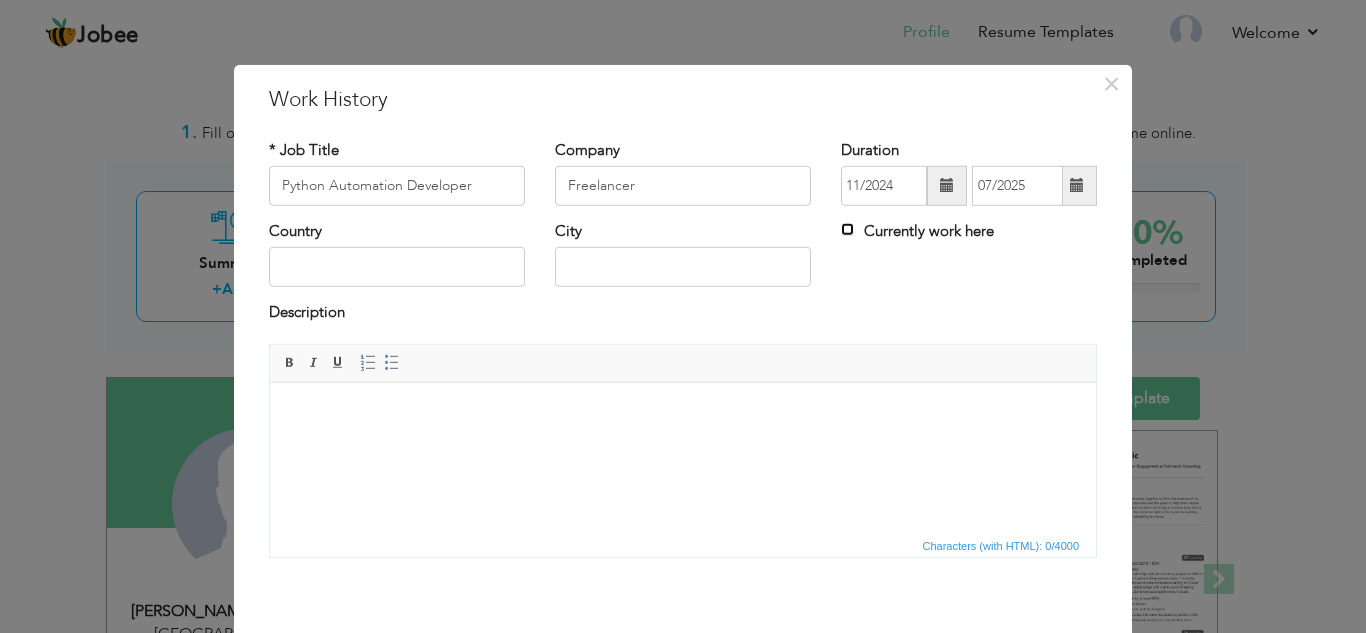 click on "Currently work here" at bounding box center [847, 229] 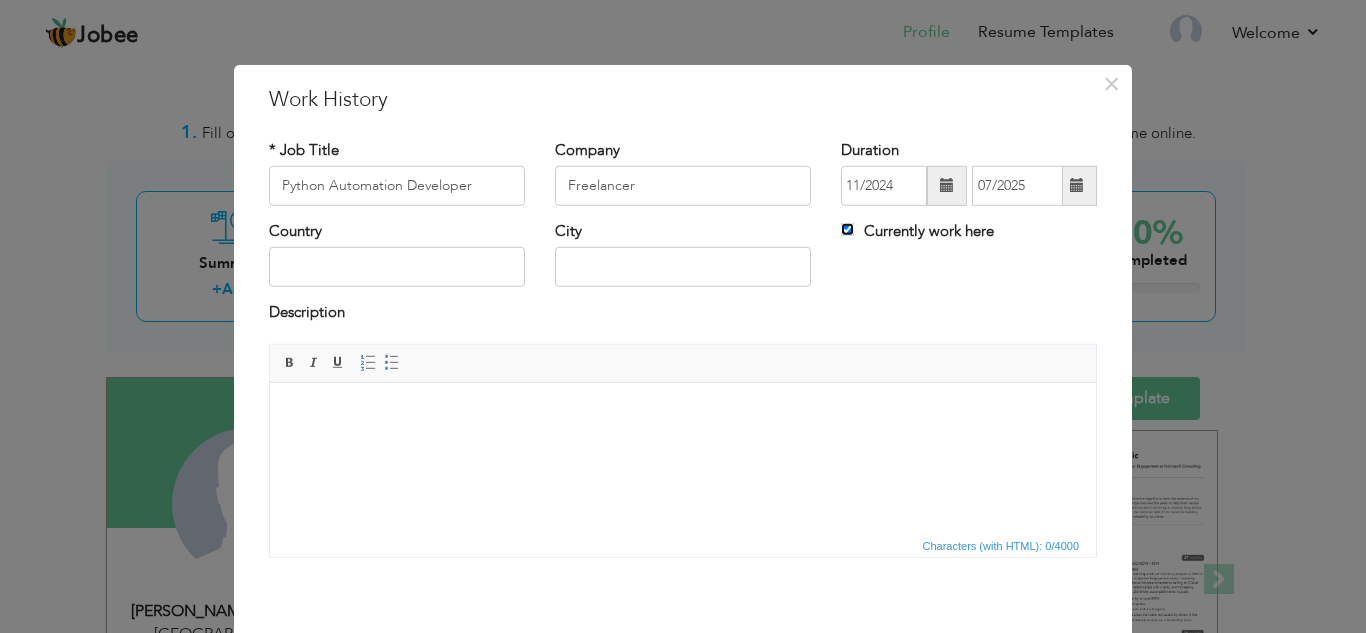 type 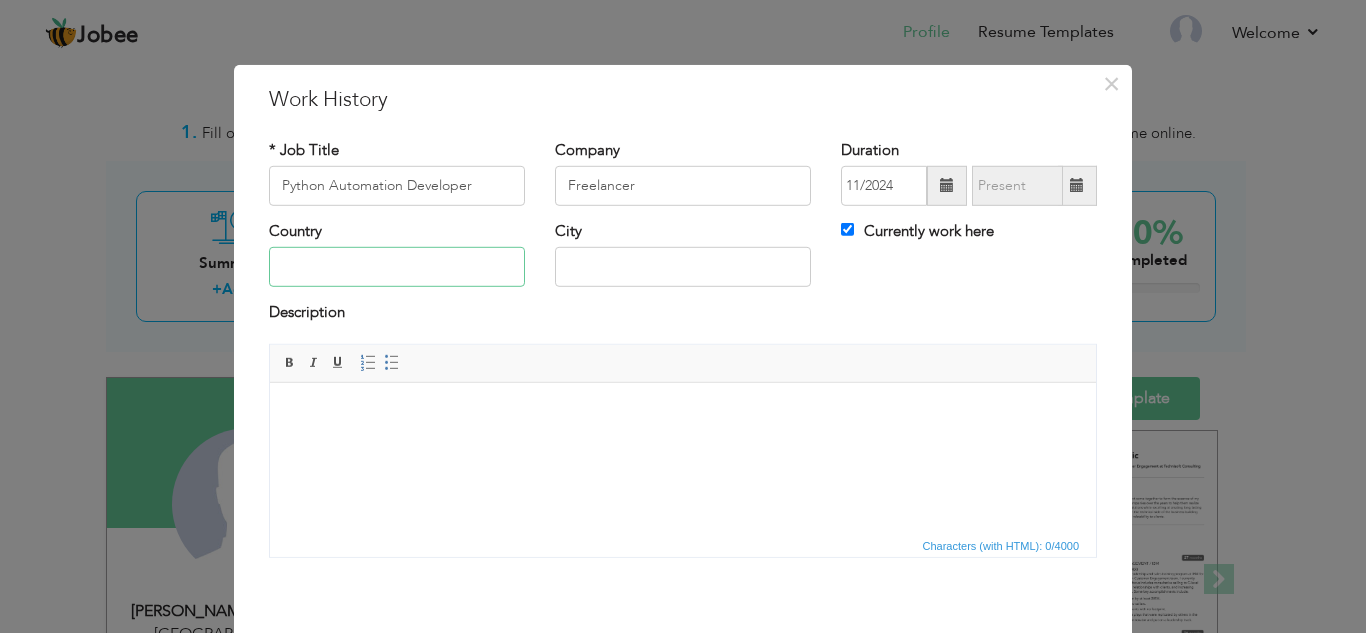 click at bounding box center (397, 267) 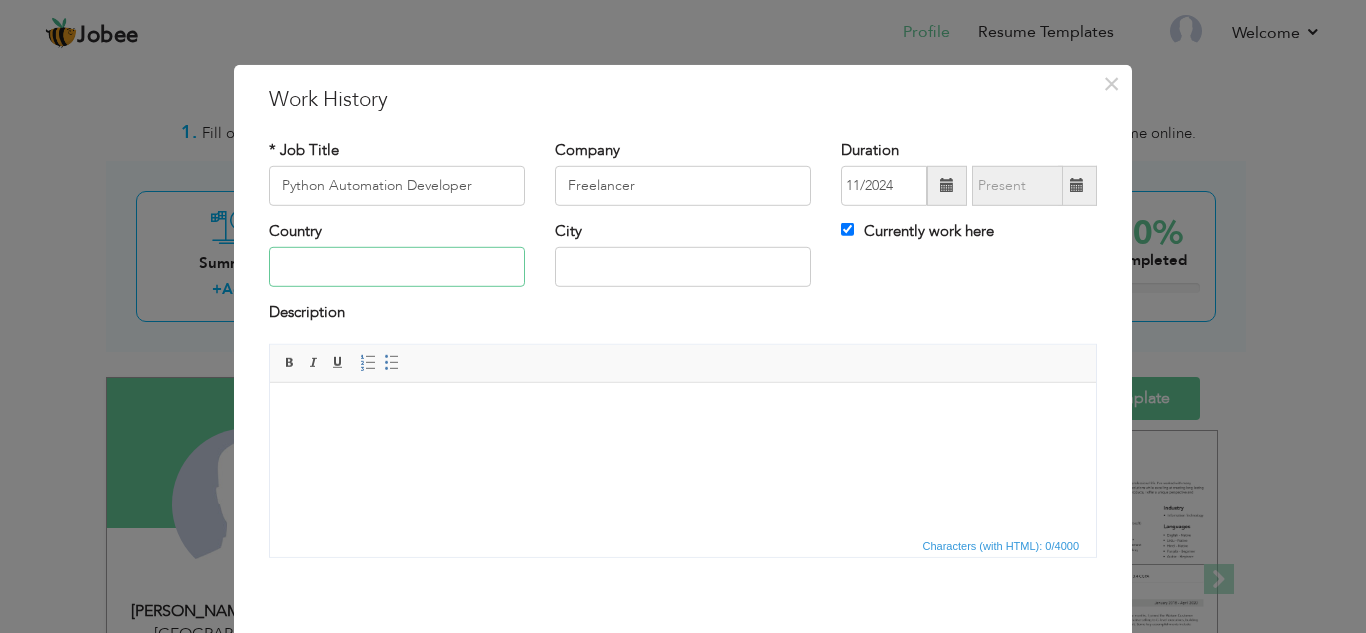 type on "p" 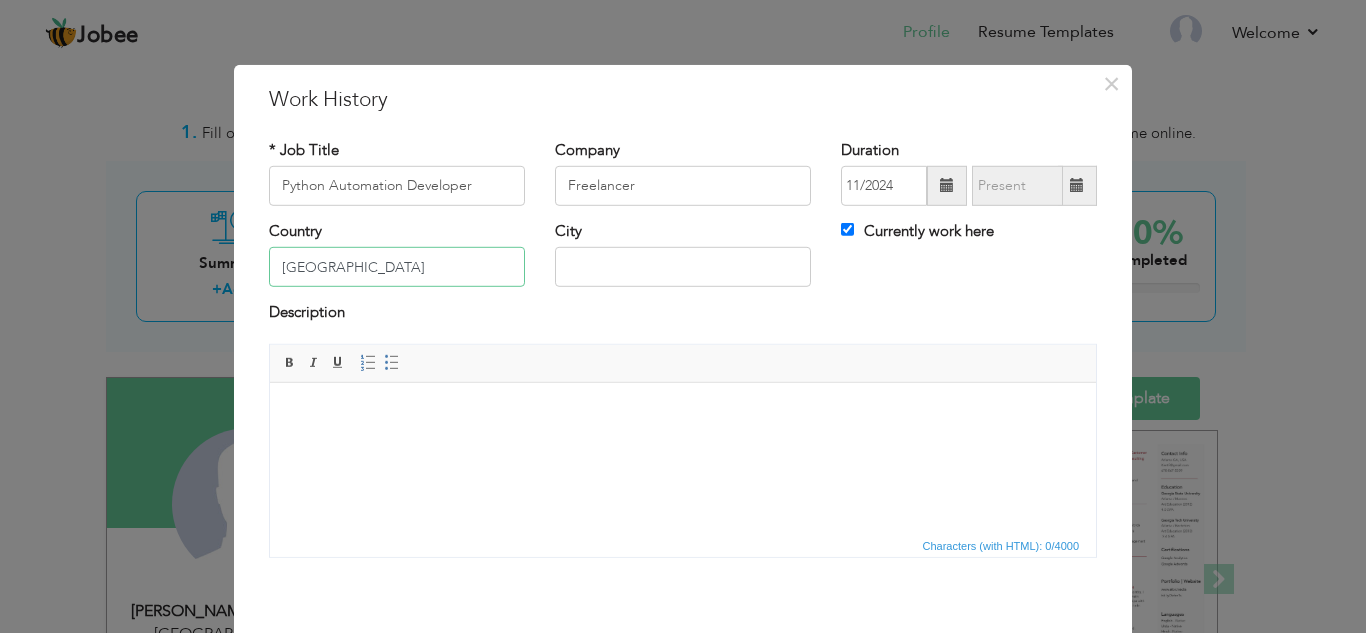 type on "Pakistan" 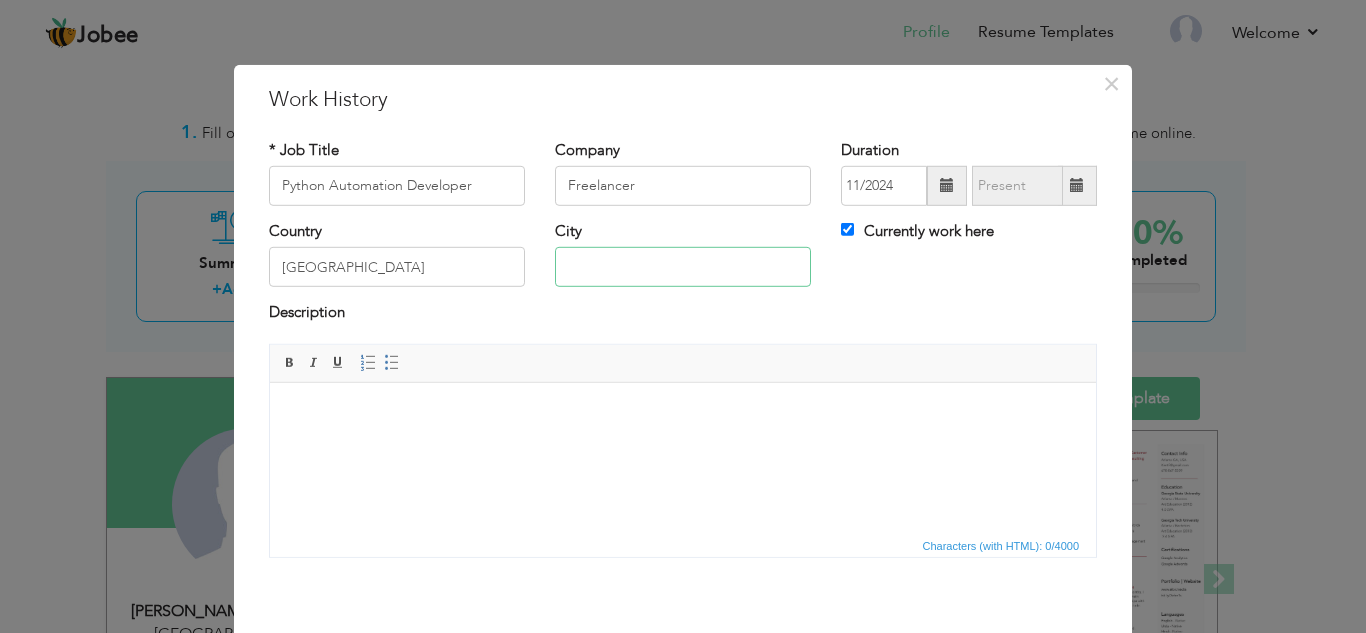 click at bounding box center (683, 267) 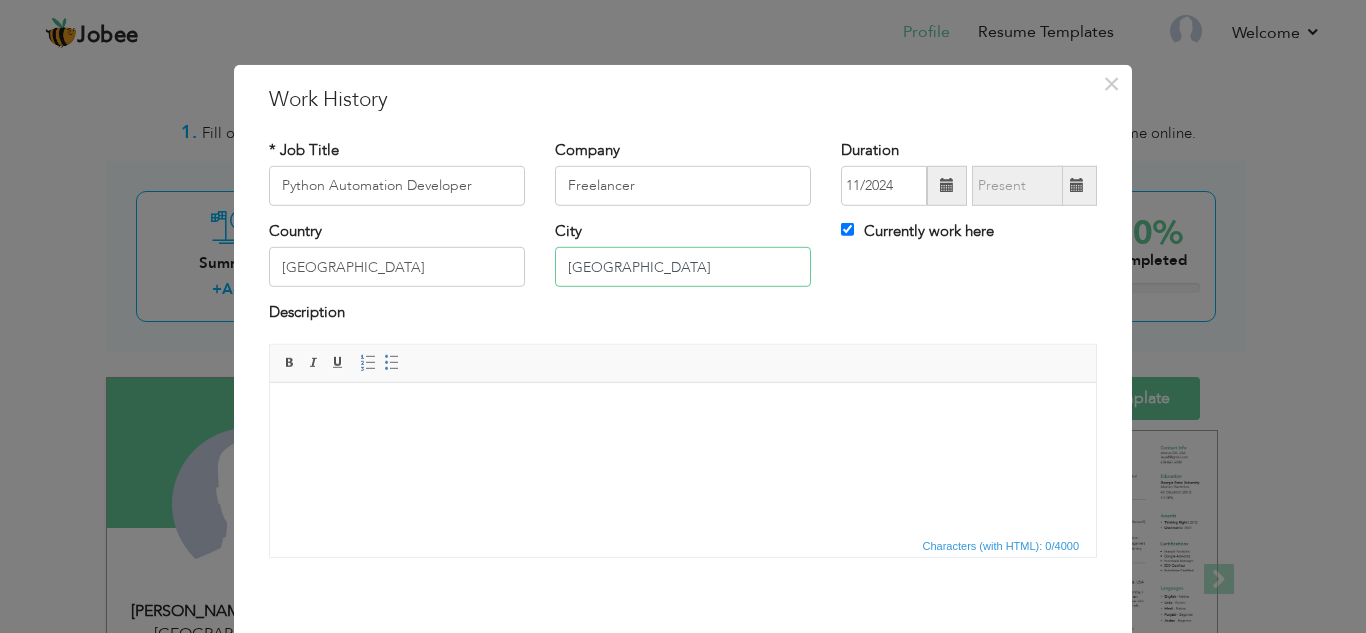type on "Karachi" 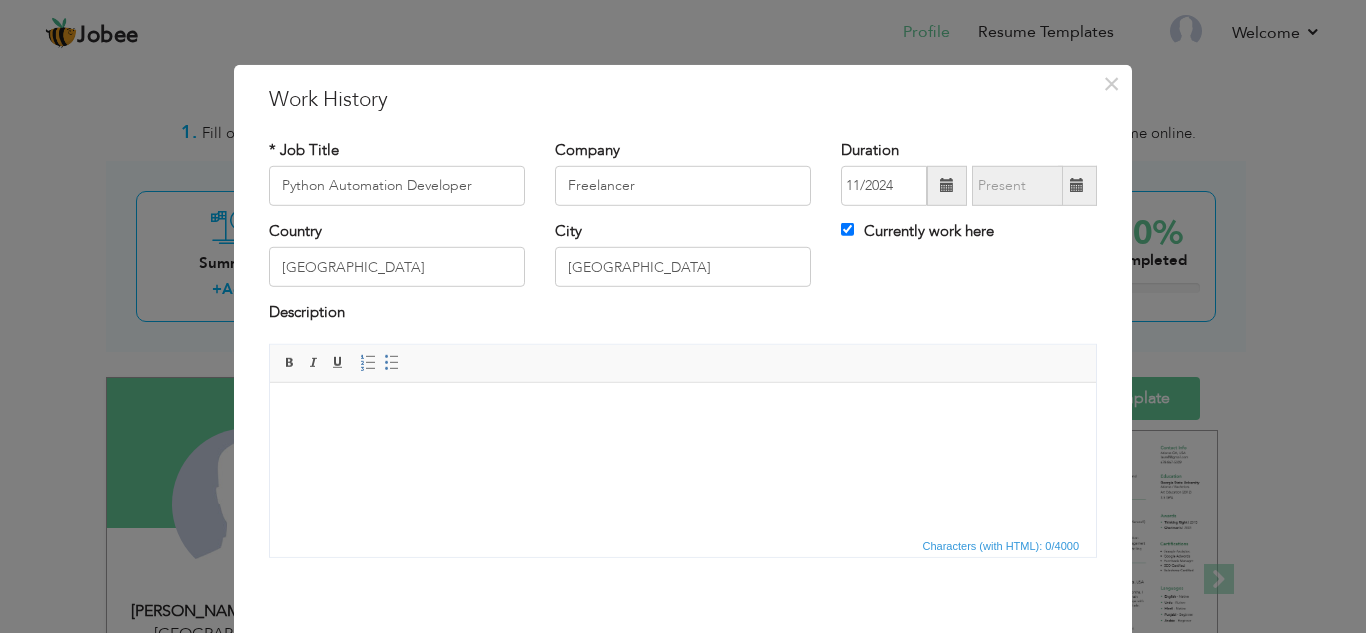 click at bounding box center (683, 412) 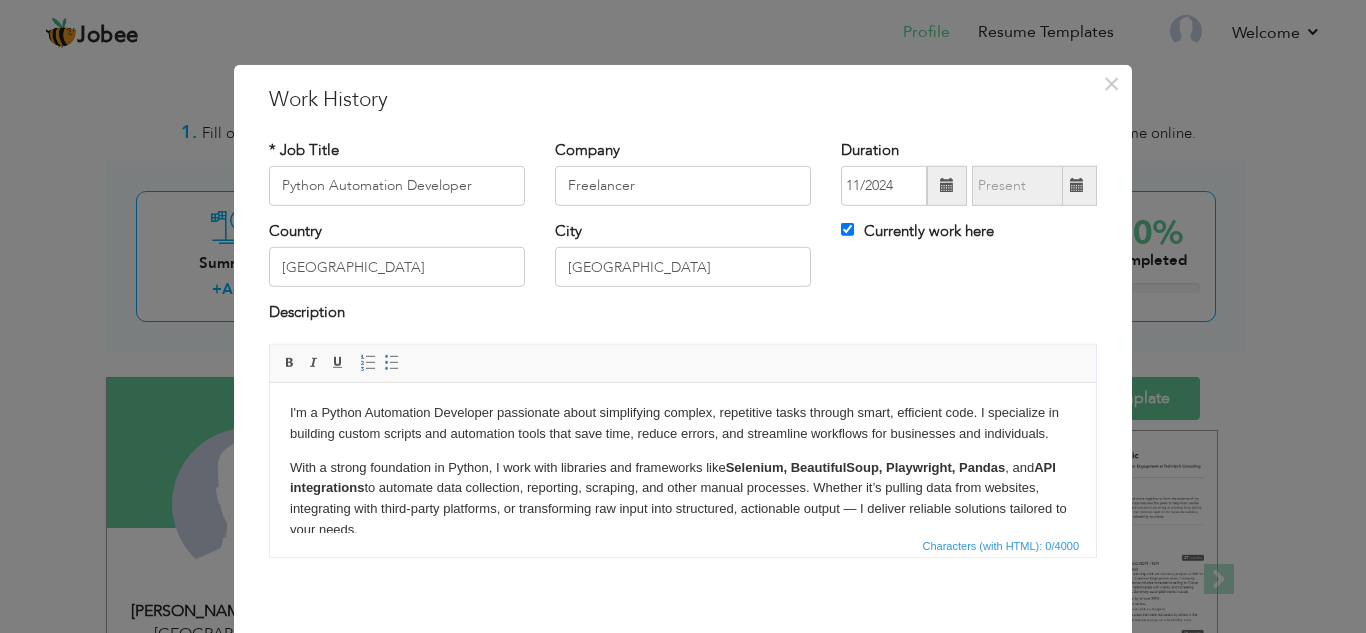 scroll, scrollTop: 60, scrollLeft: 0, axis: vertical 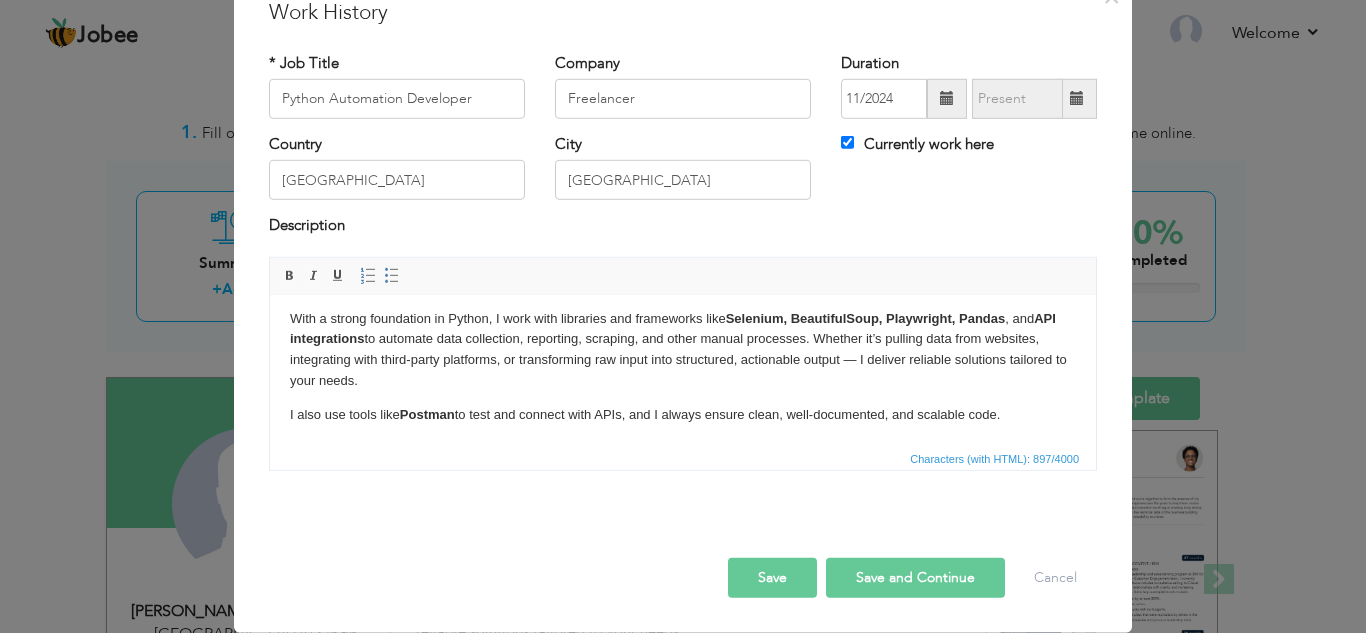 click on "Save and Continue" at bounding box center (915, 578) 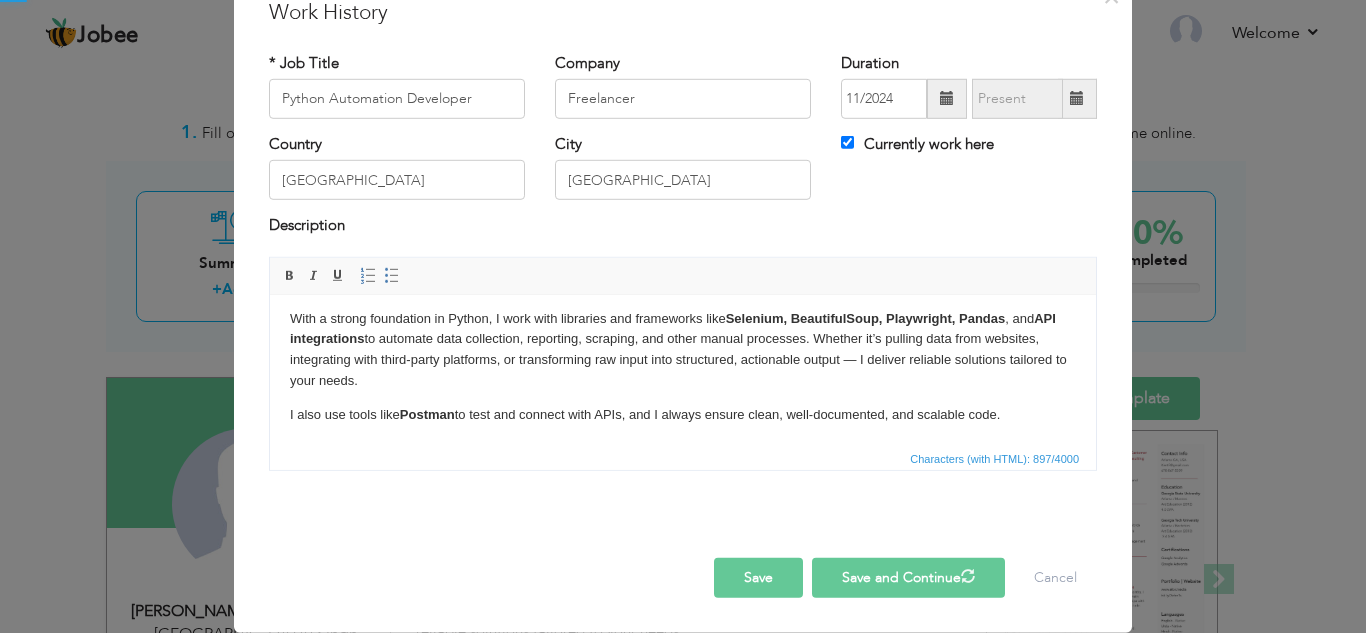 type 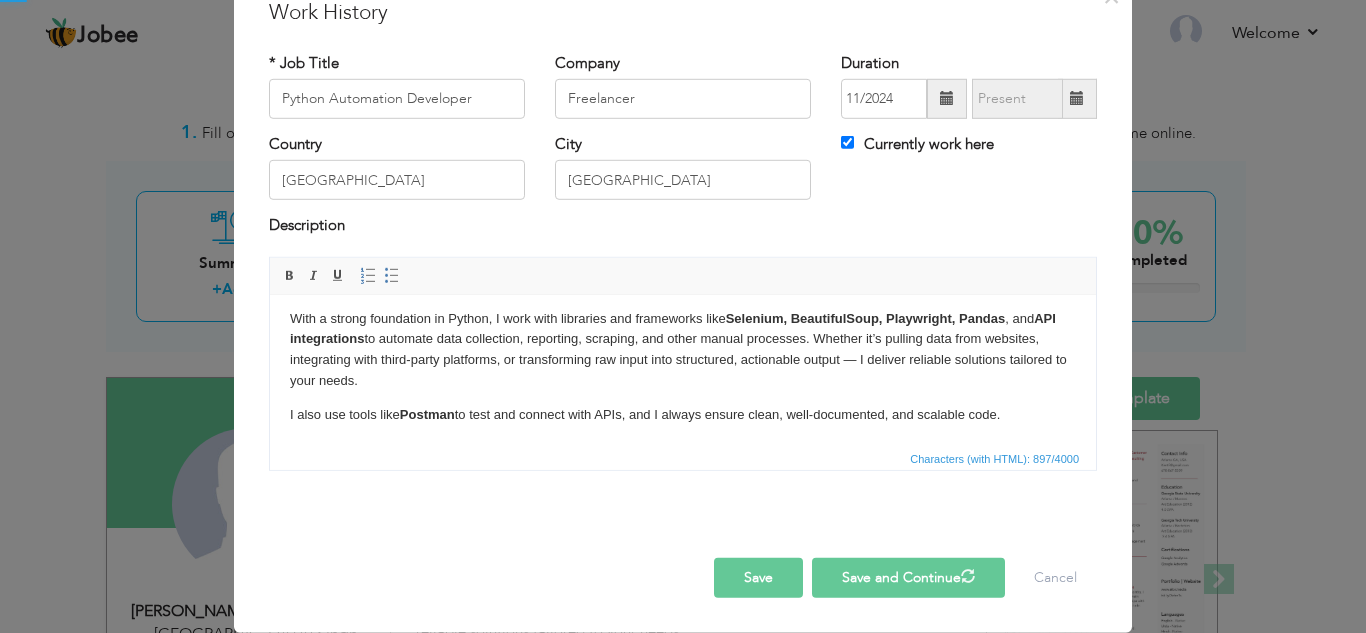 type 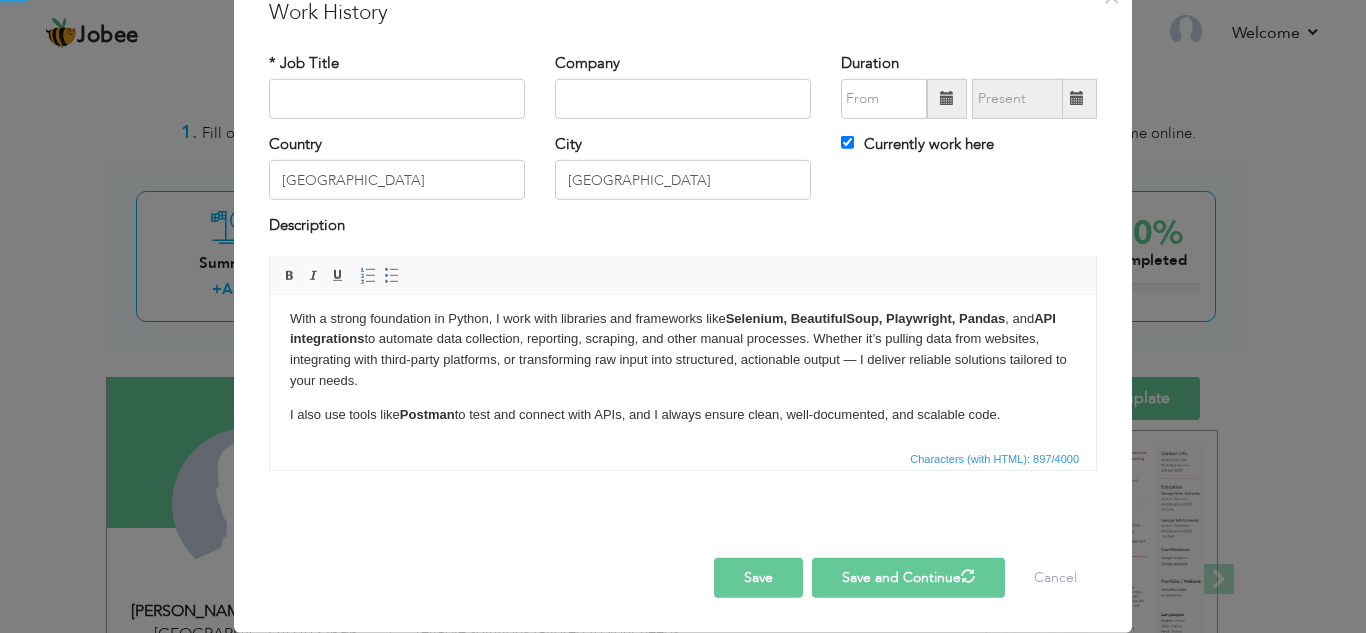 type 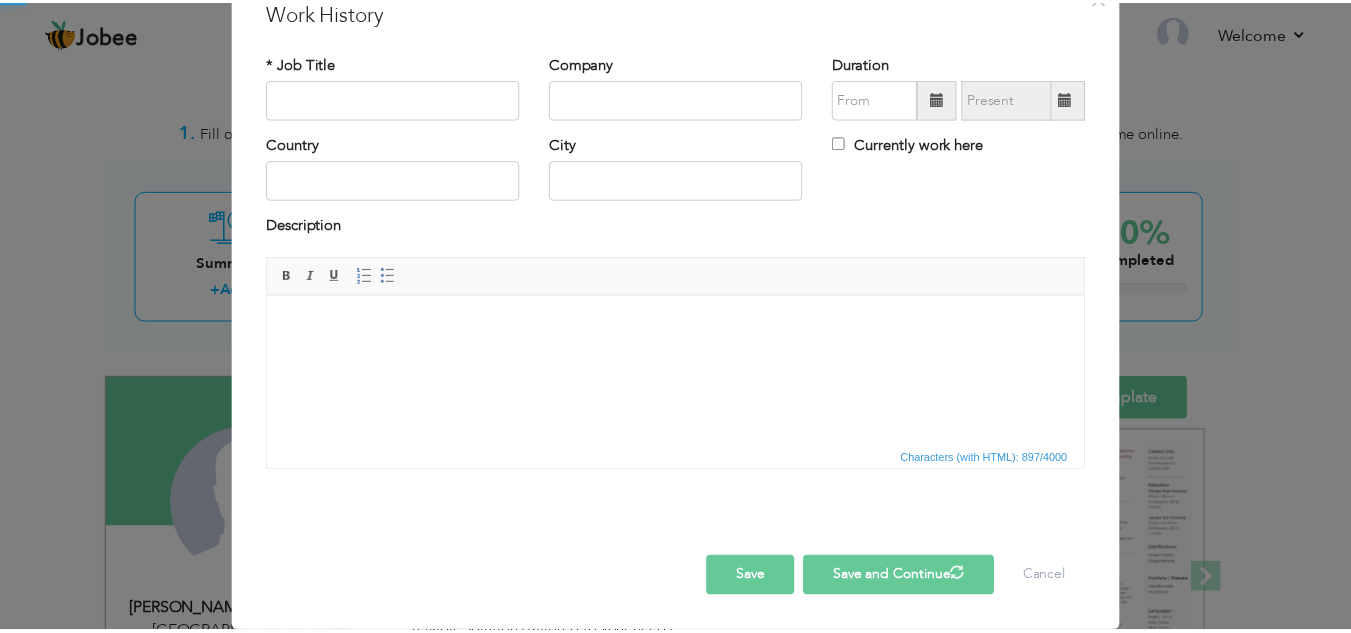 scroll, scrollTop: 0, scrollLeft: 0, axis: both 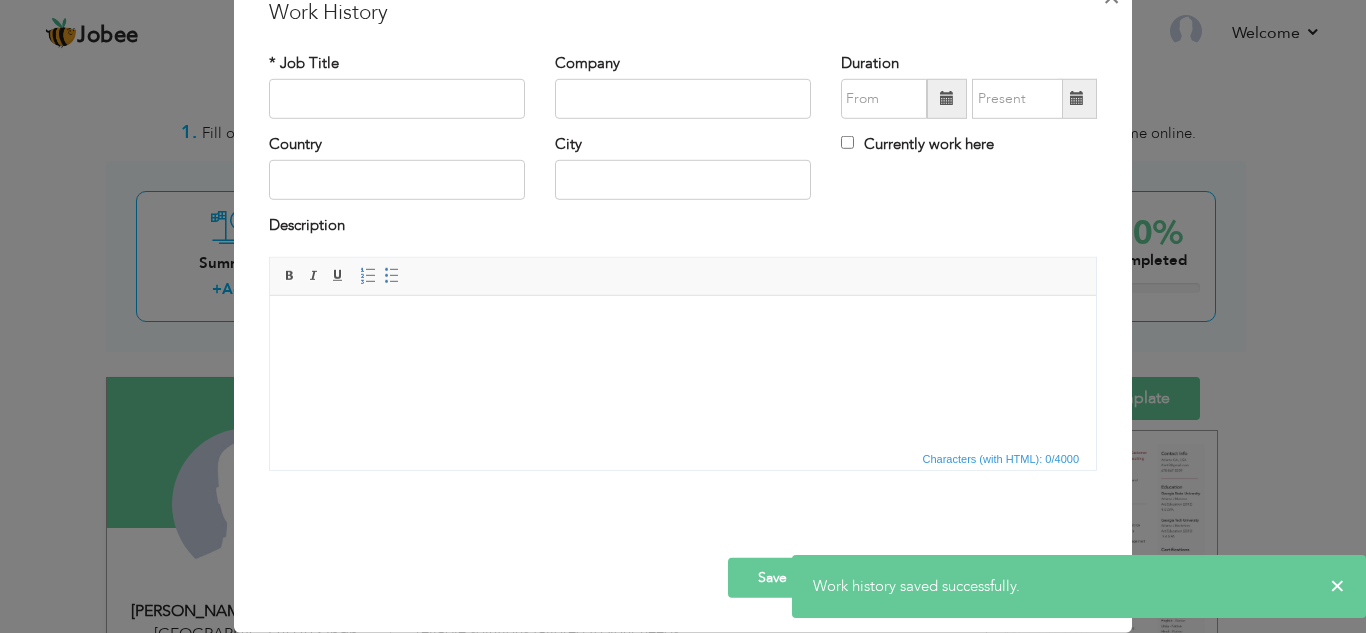click on "×" at bounding box center (1111, -4) 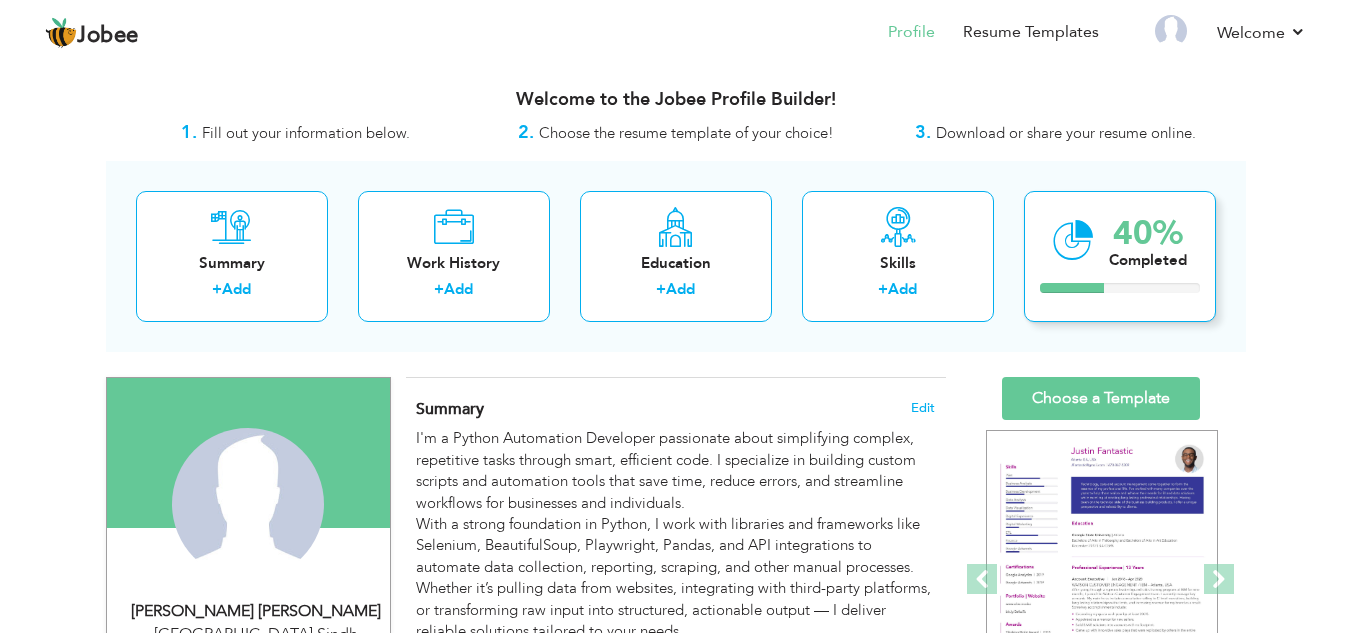 click on "40%
Completed" at bounding box center (1120, 256) 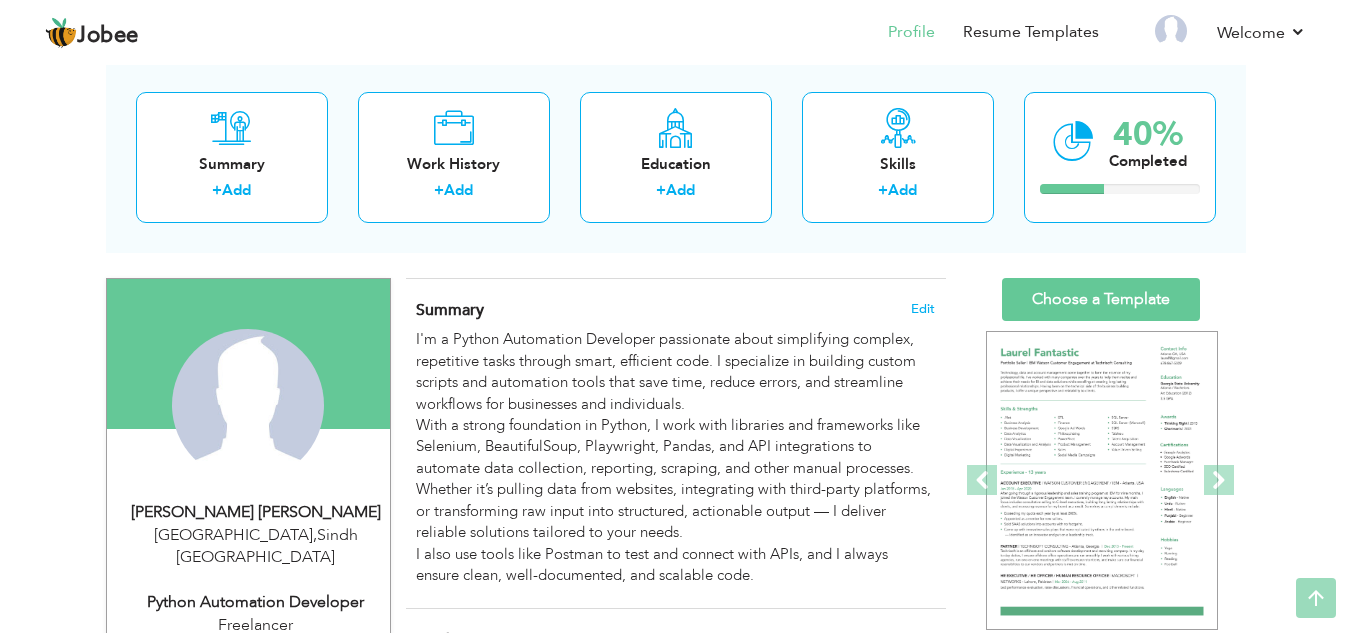 scroll, scrollTop: 78, scrollLeft: 0, axis: vertical 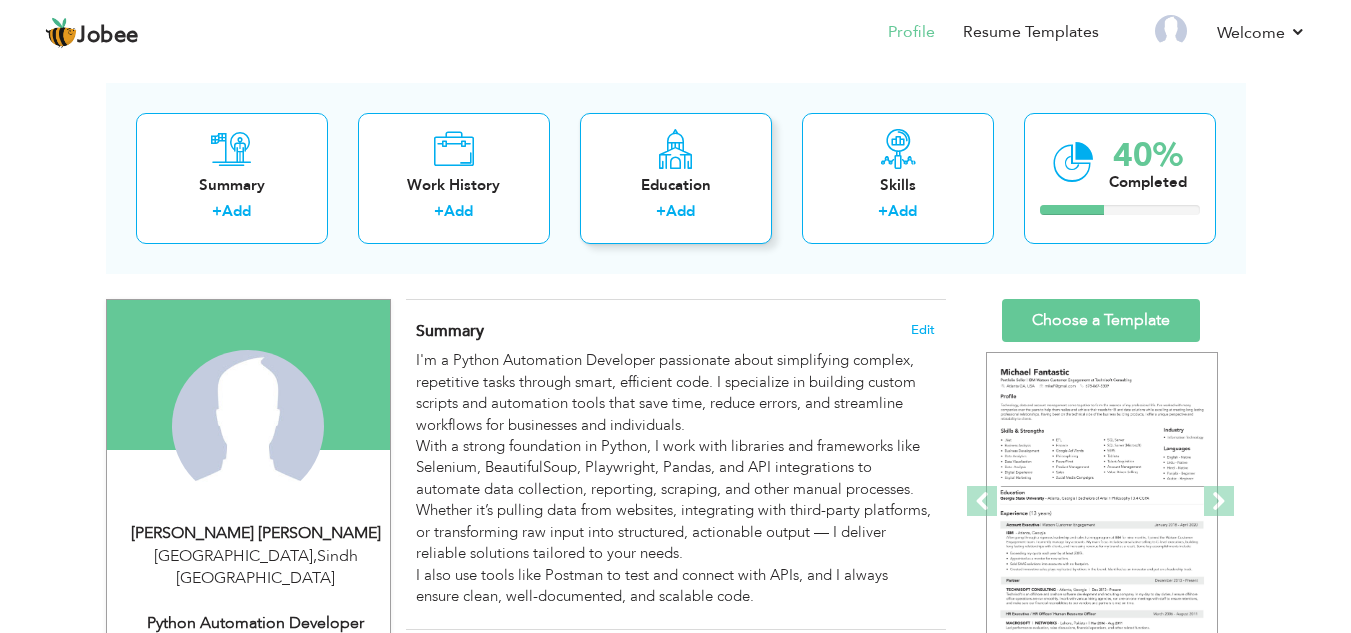 click on "+" at bounding box center [661, 211] 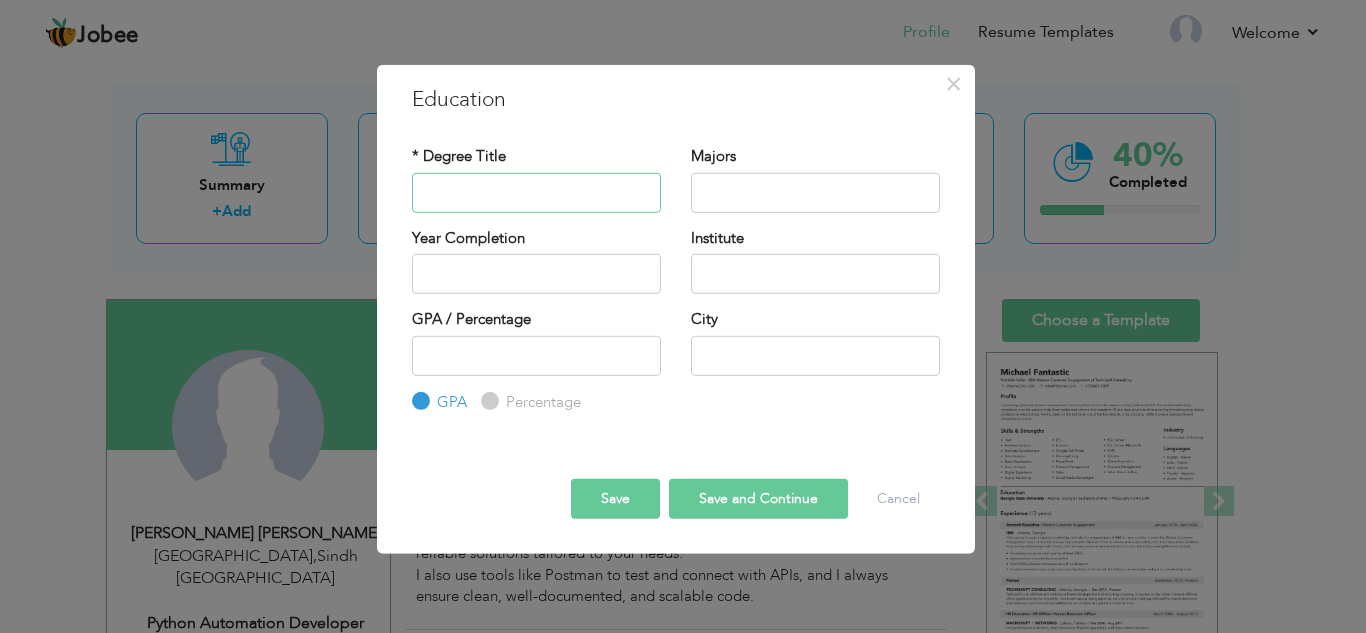 click at bounding box center (536, 192) 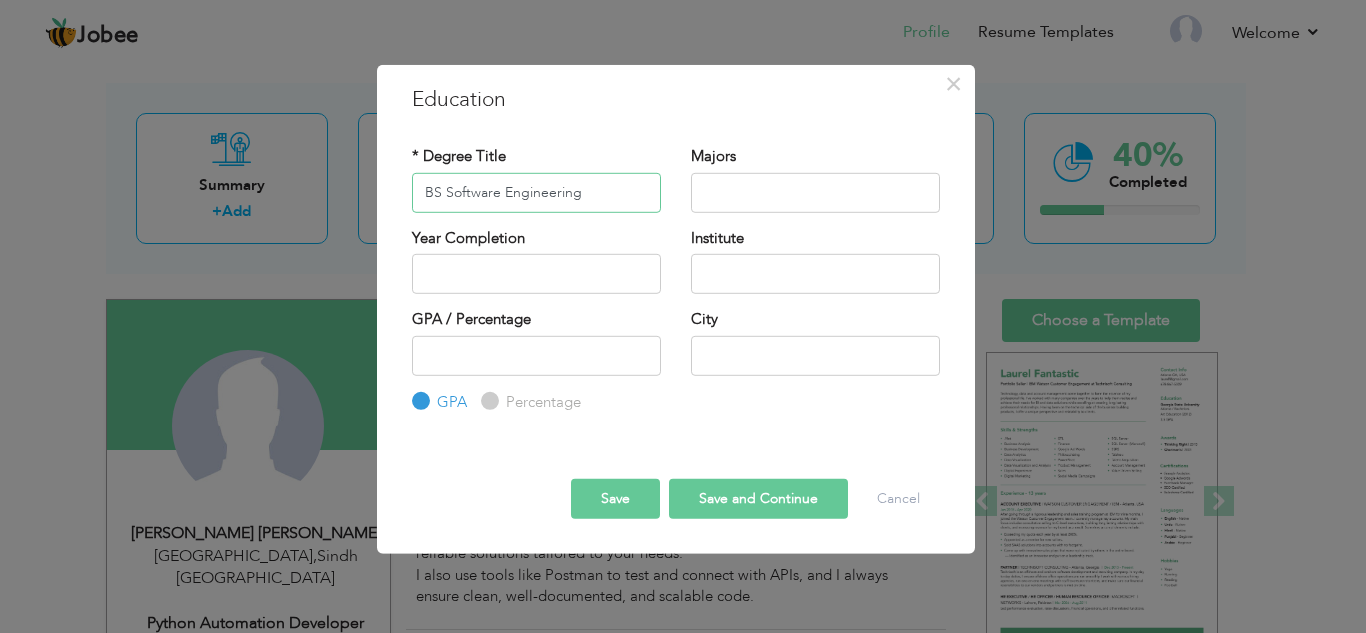 type on "BS Software Engineering" 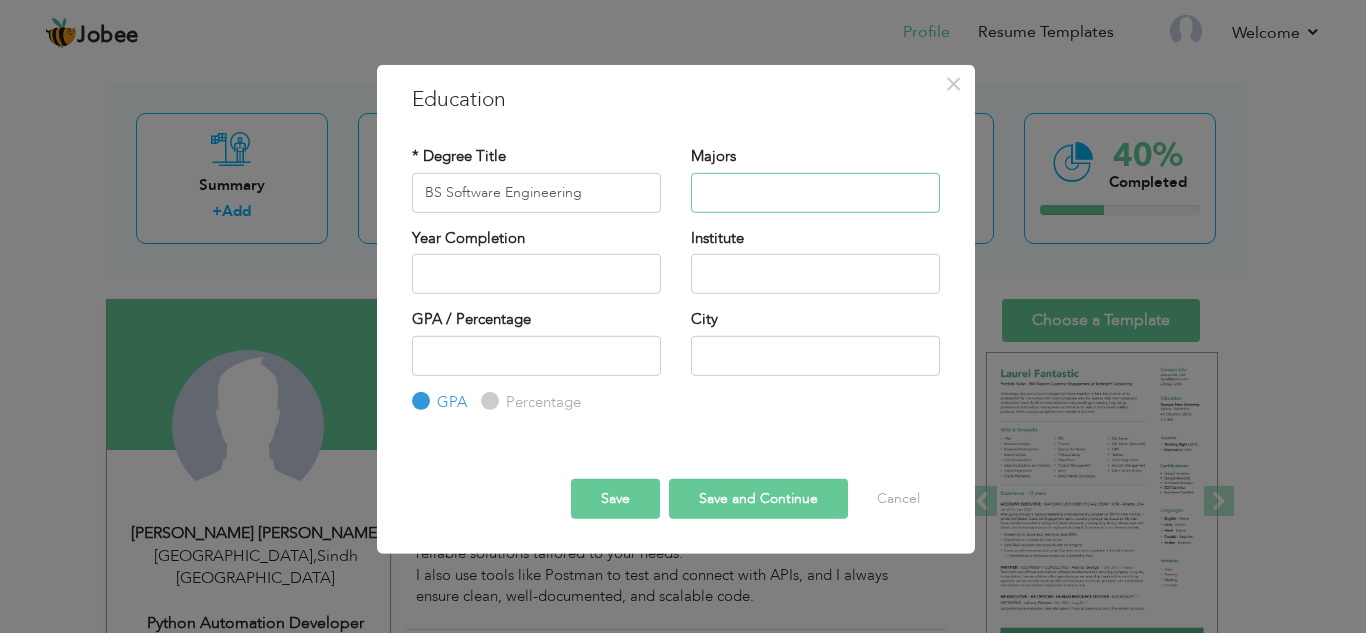 click at bounding box center [815, 192] 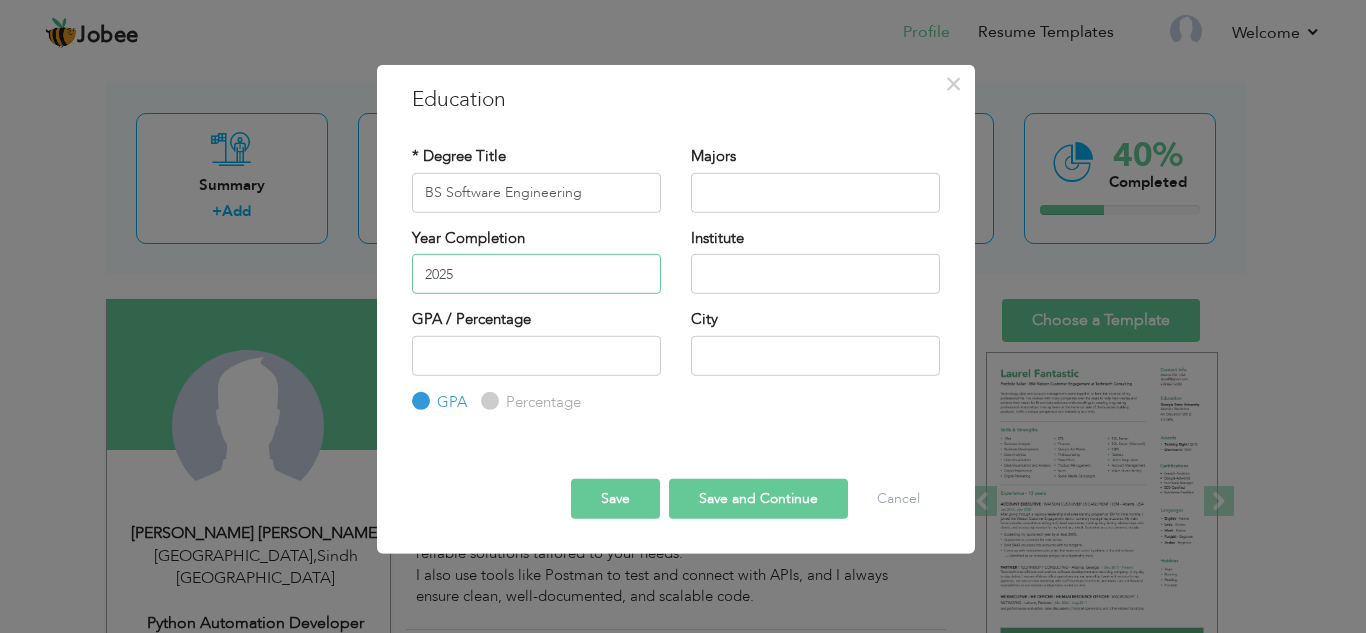click on "2025" at bounding box center (536, 274) 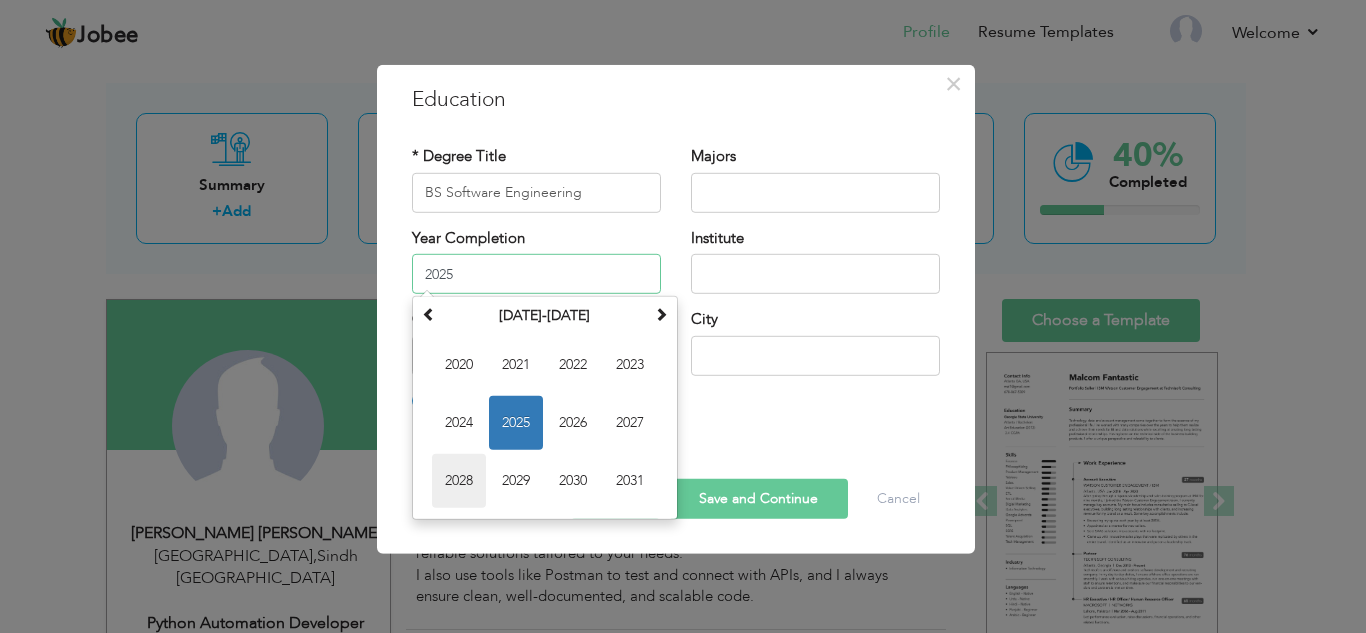 click on "2028" at bounding box center (459, 481) 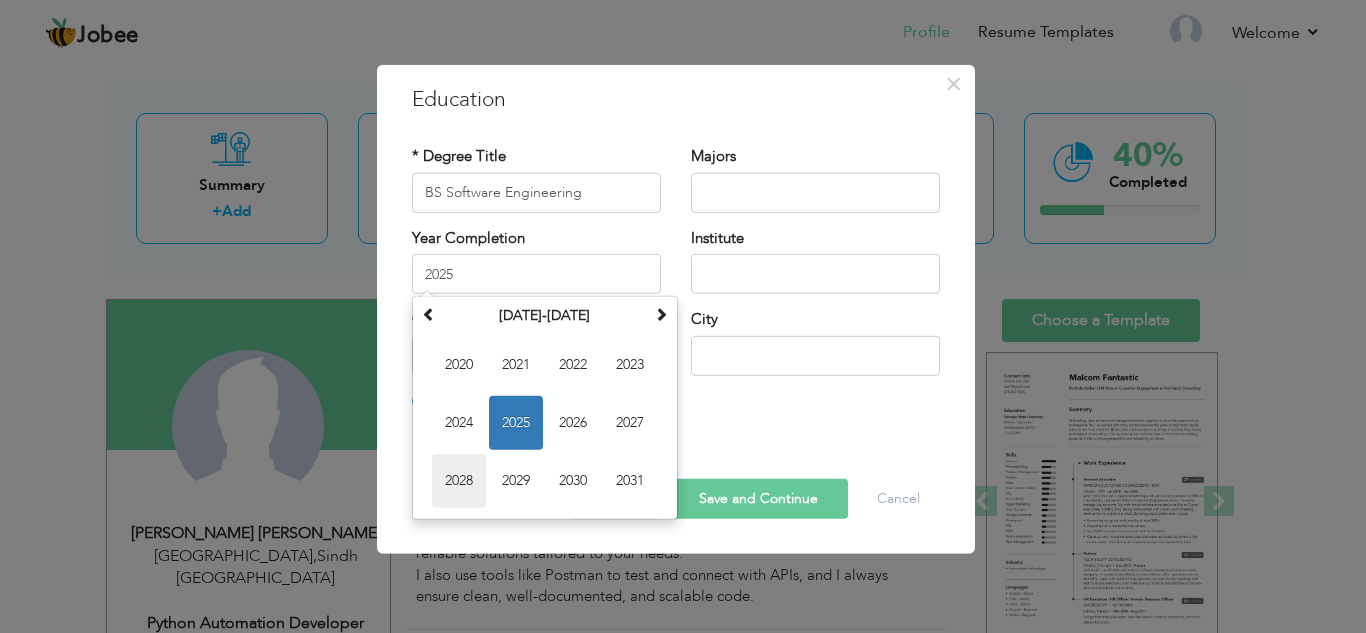 type on "2028" 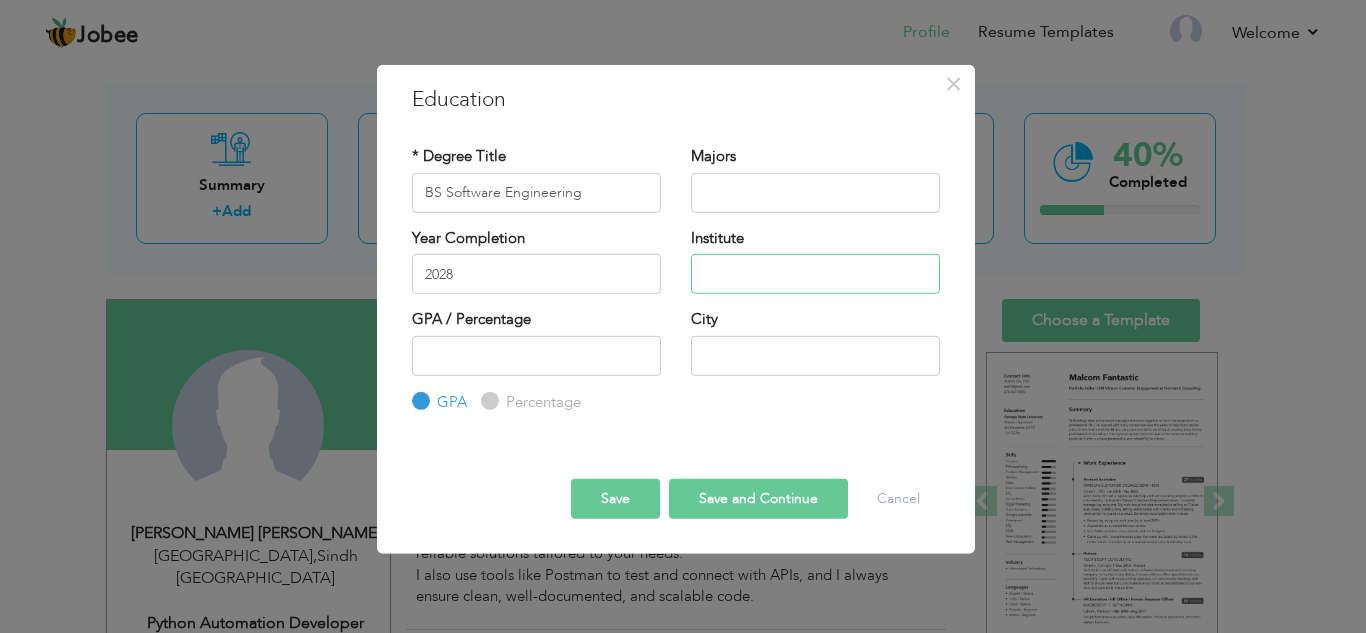 click at bounding box center [815, 274] 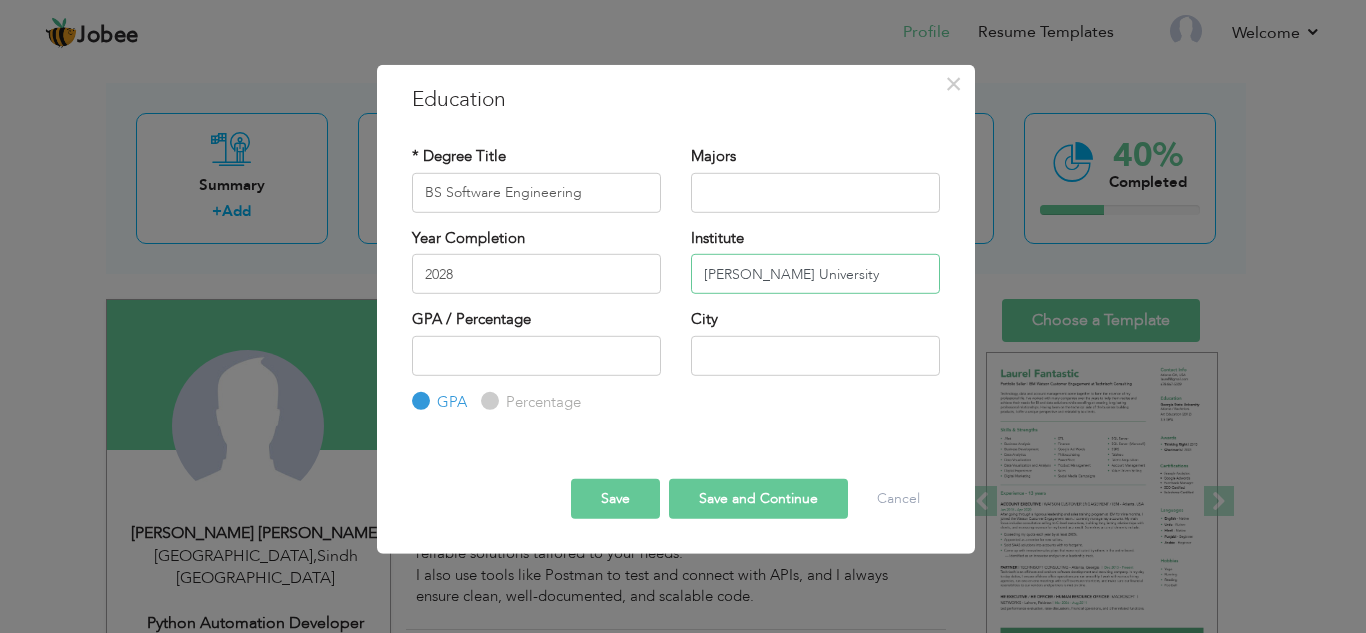 type on "Muhammad Ali Jinnah University" 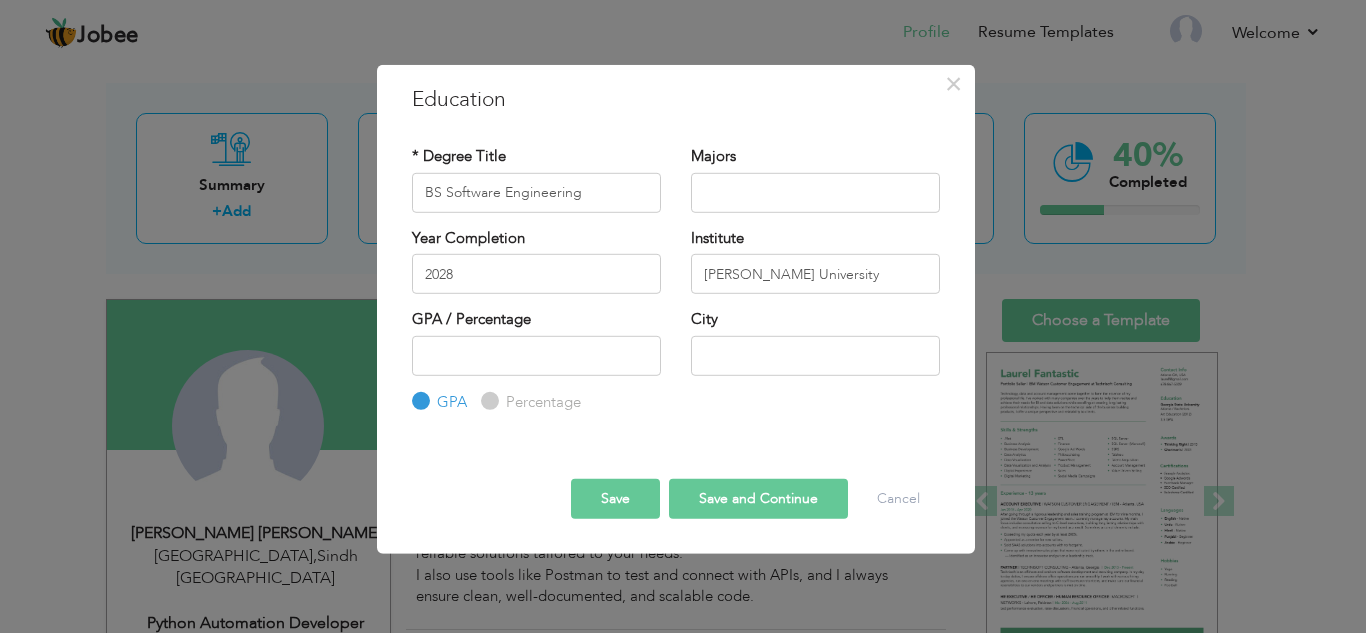click on "×
Education
* Degree Title
BS Software Engineering
Majors
2028 GPA" at bounding box center [683, 316] 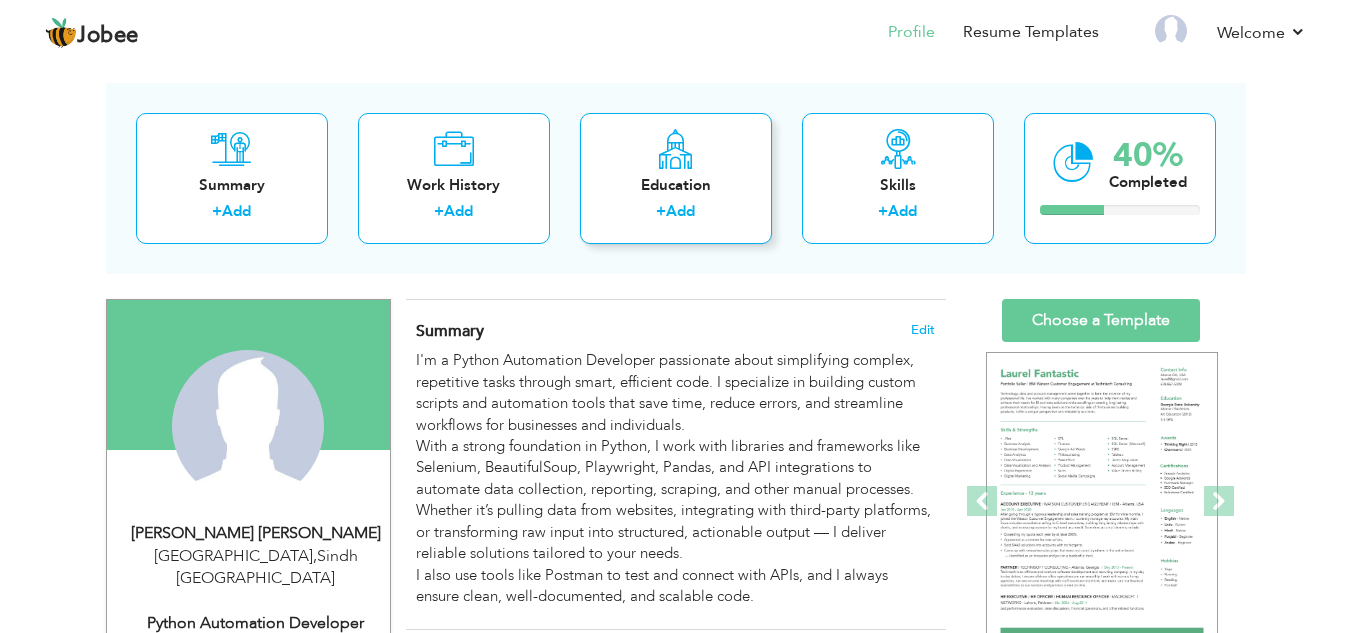 click on "+  Add" at bounding box center [676, 214] 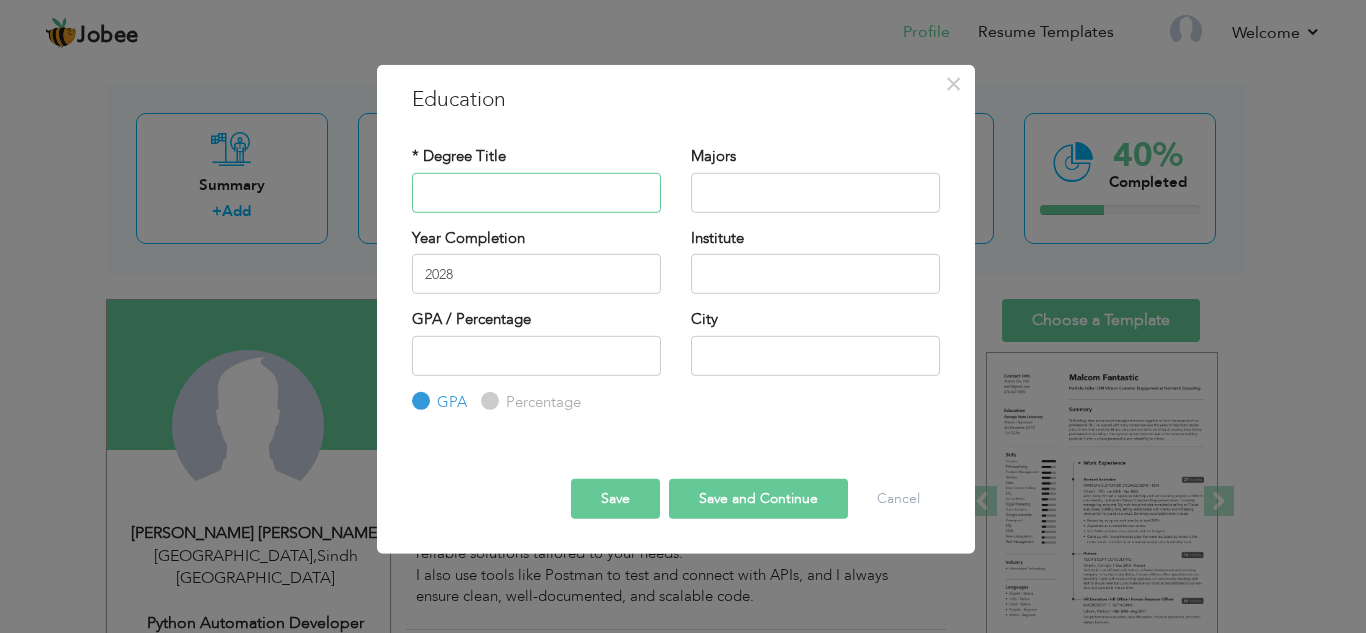 click at bounding box center [536, 192] 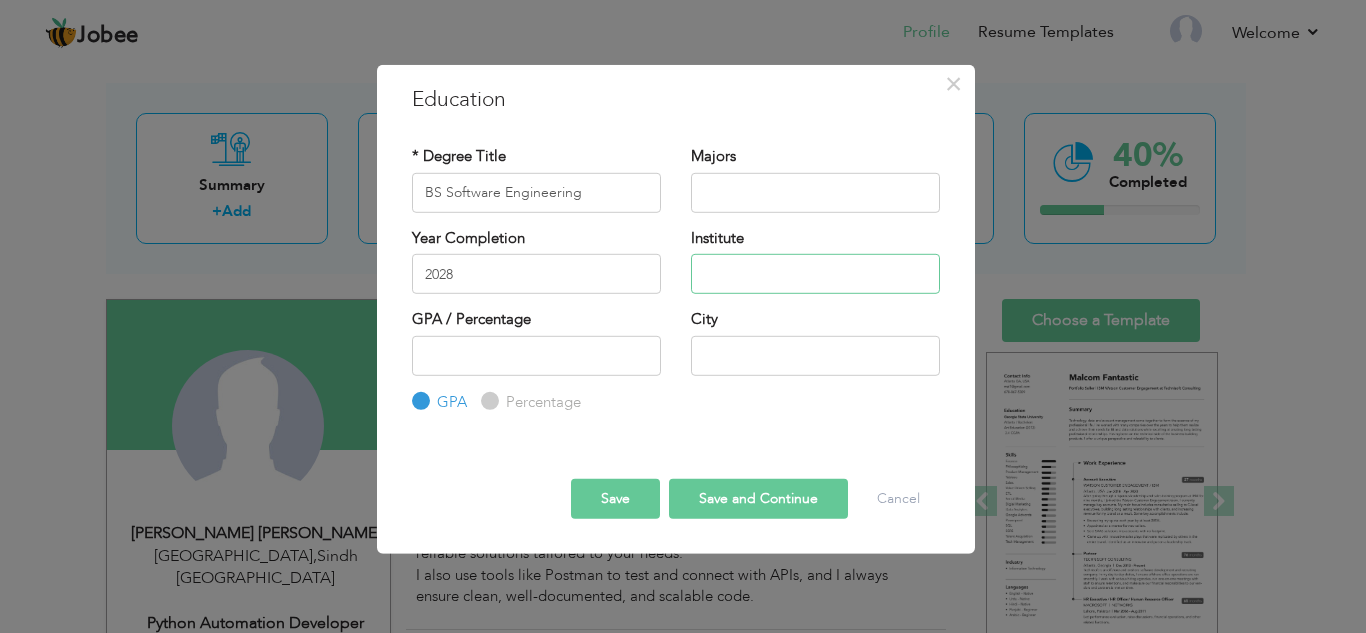 click at bounding box center (815, 274) 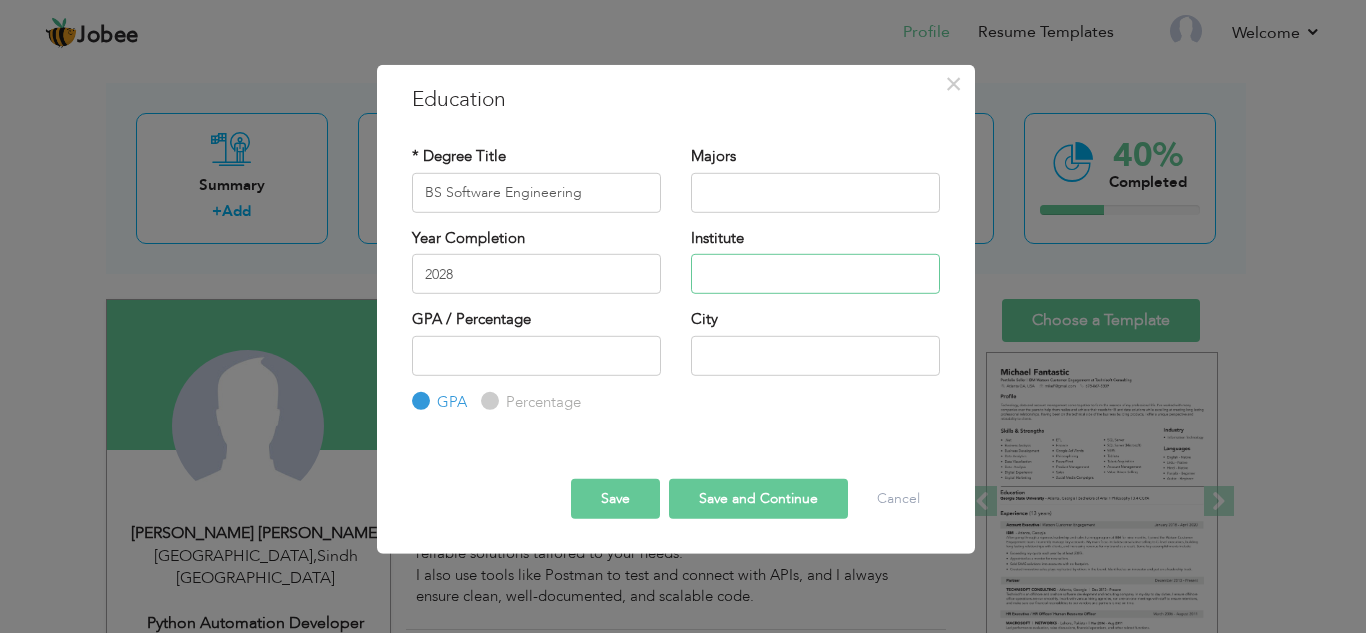 type on "Muhammad Ali Jinnah University" 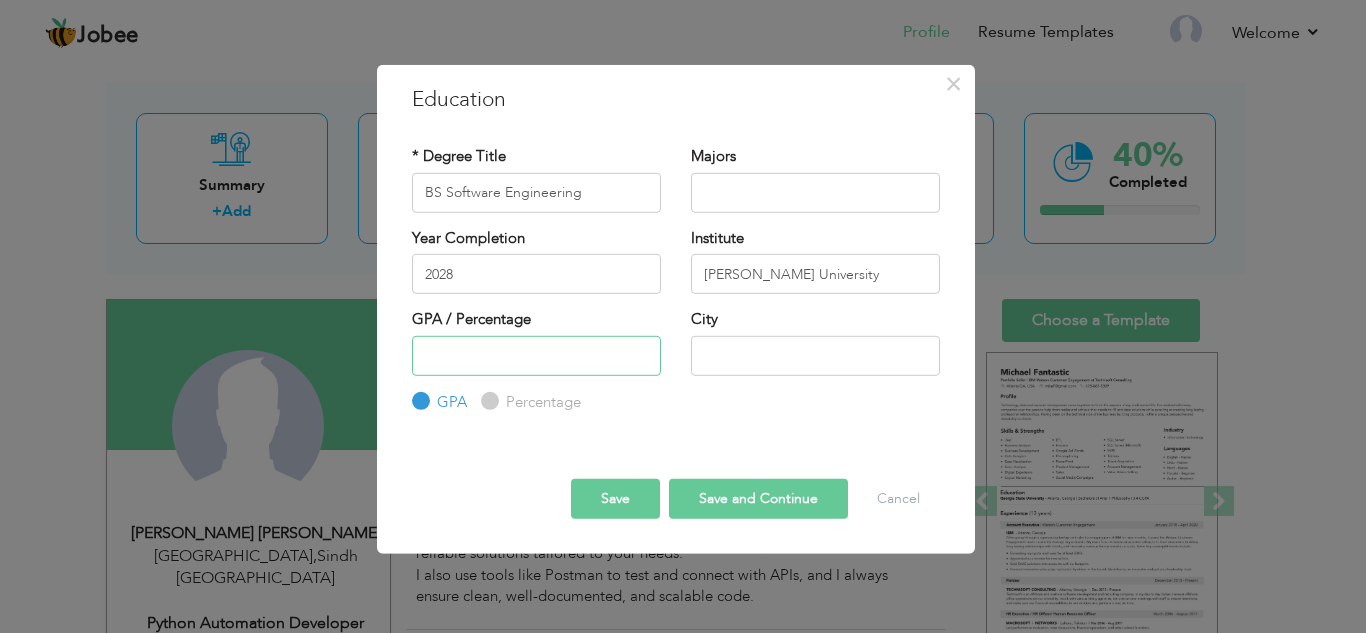 click at bounding box center (536, 355) 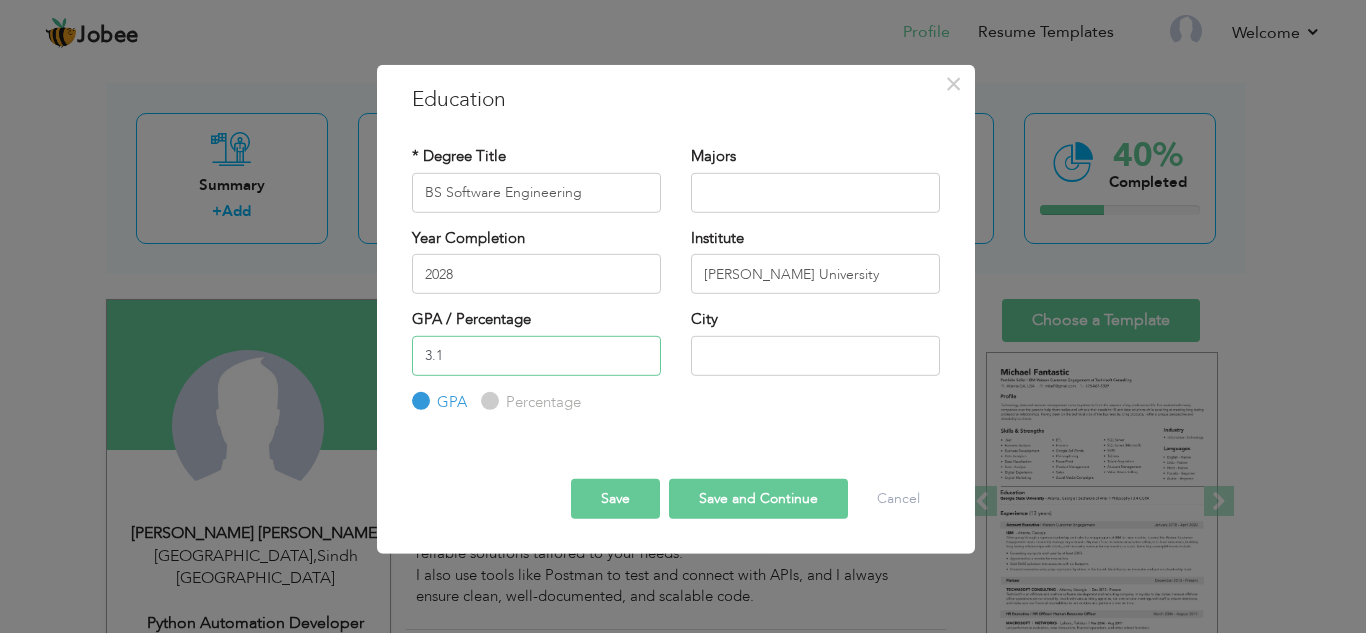 type on "3.1" 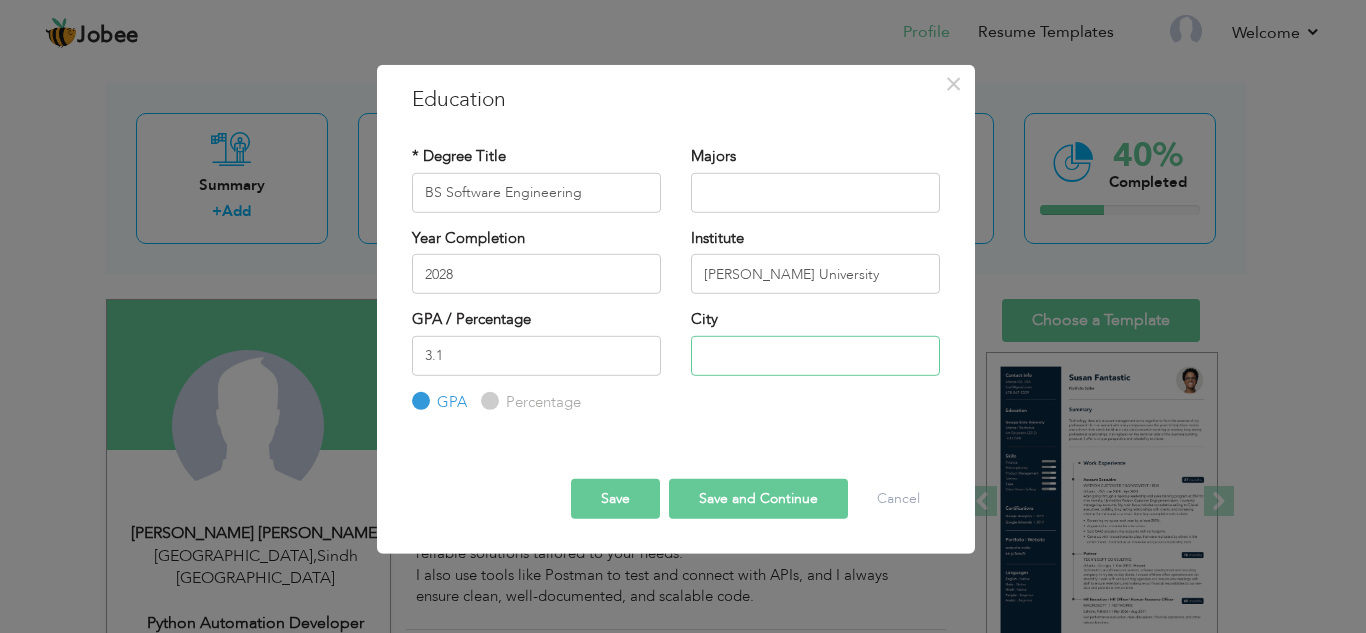 click at bounding box center [815, 355] 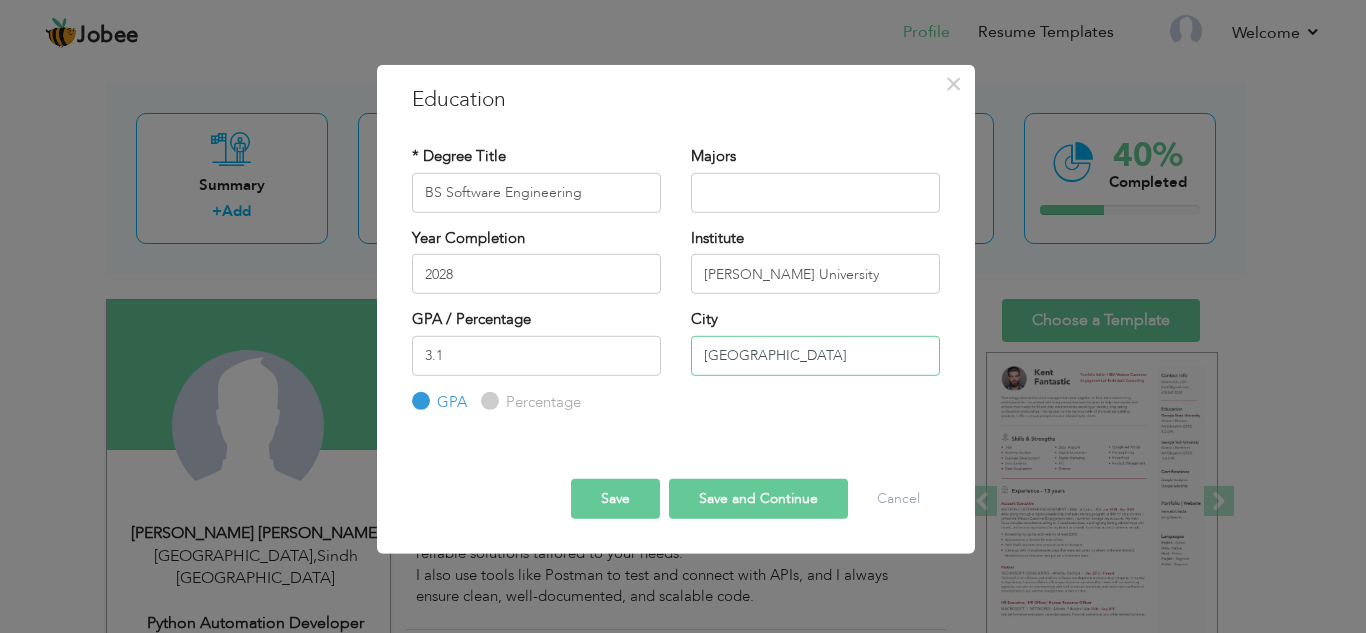 type on "Karachi" 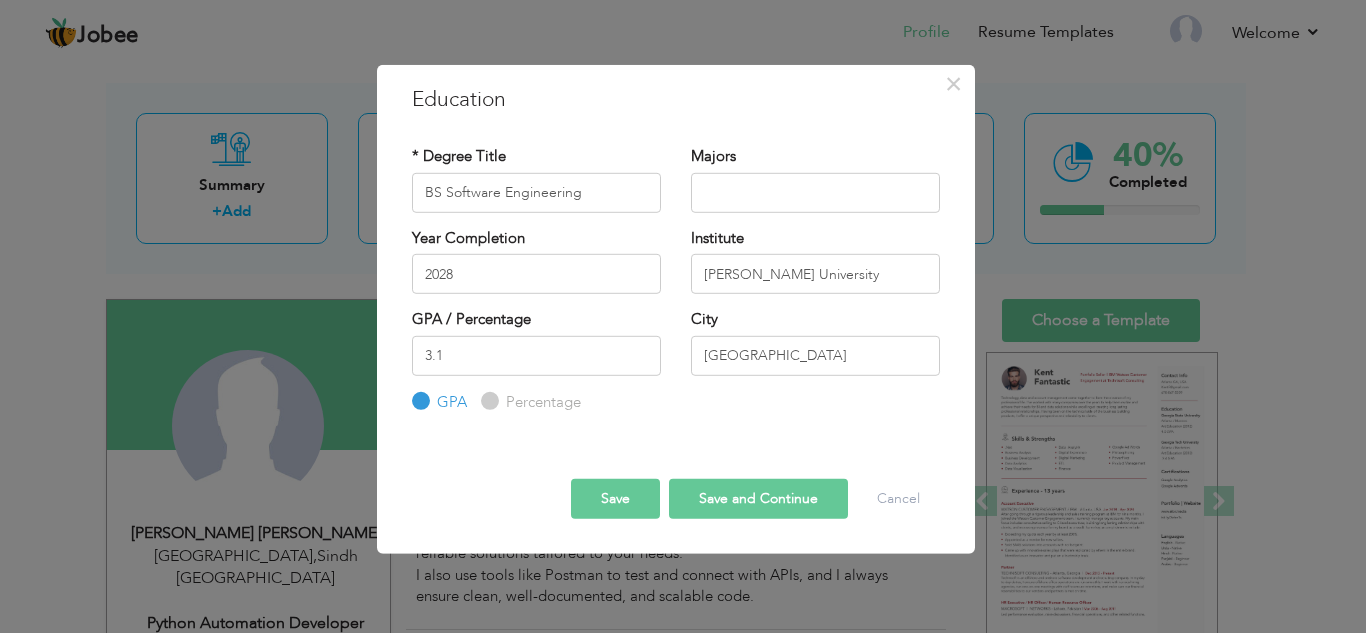 click on "Save and Continue" at bounding box center (758, 499) 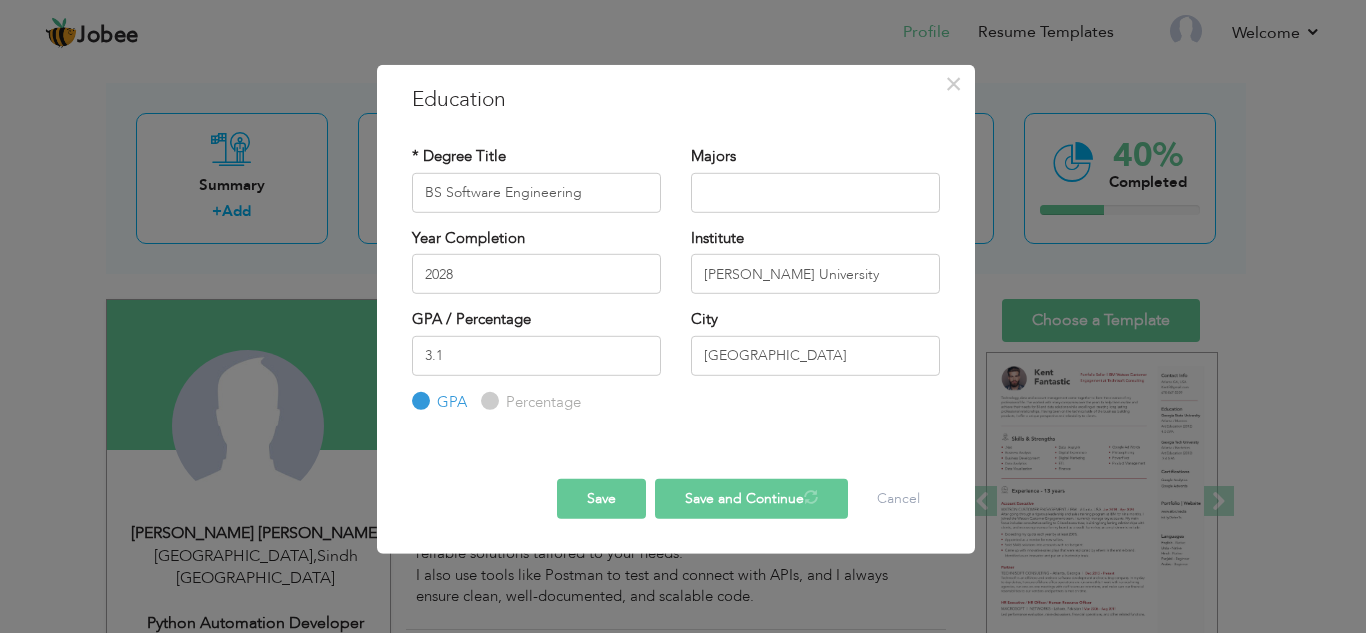 type 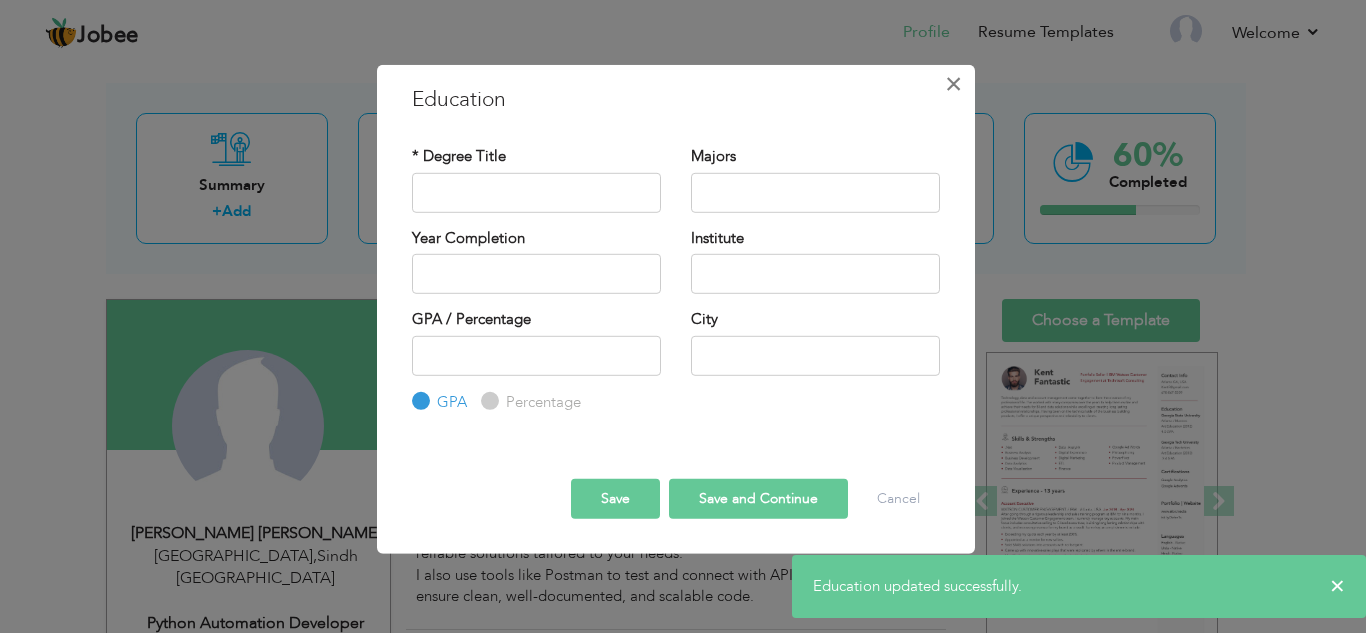 click on "×" at bounding box center [953, 83] 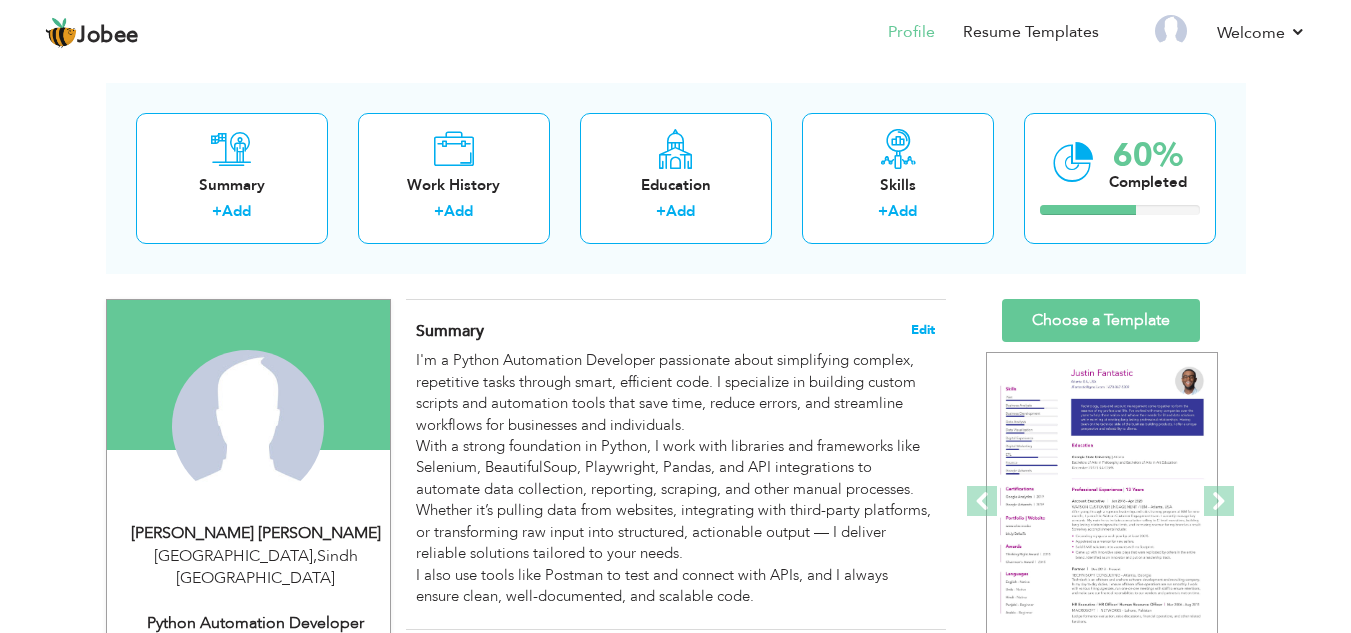 click on "Edit" at bounding box center (923, 330) 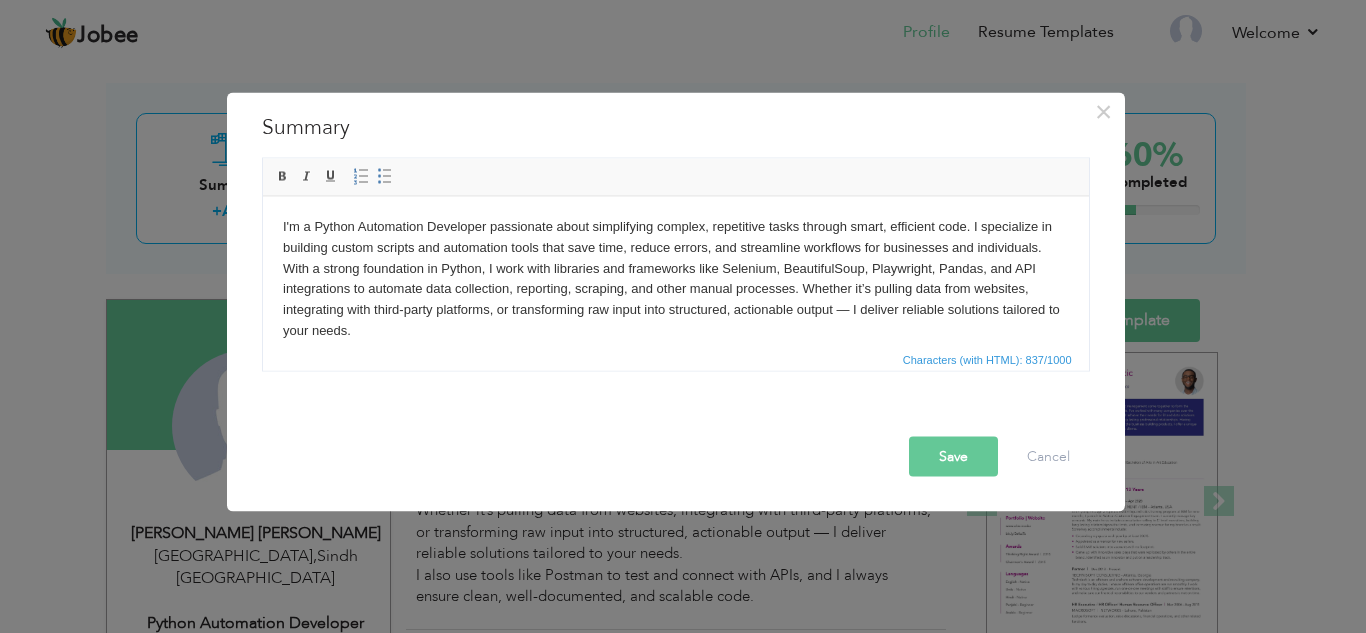 click on "I'm a Python Automation Developer passionate about simplifying complex, repetitive tasks through smart, efficient code. I specialize in building custom scripts and automation tools that save time, reduce errors, and streamline workflows for businesses and individuals. With a strong foundation in Python, I work with libraries and frameworks like Selenium, BeautifulSoup, Playwright, Pandas, and API integrations to automate data collection, reporting, scraping, and other manual processes. Whether it’s pulling data from websites, integrating with third-party platforms, or transforming raw input into structured, actionable output — I deliver reliable solutions tailored to your needs. I also use tools like Postman to test and connect with APIs, and I always ensure clean, well-documented, and scalable code." at bounding box center [675, 289] 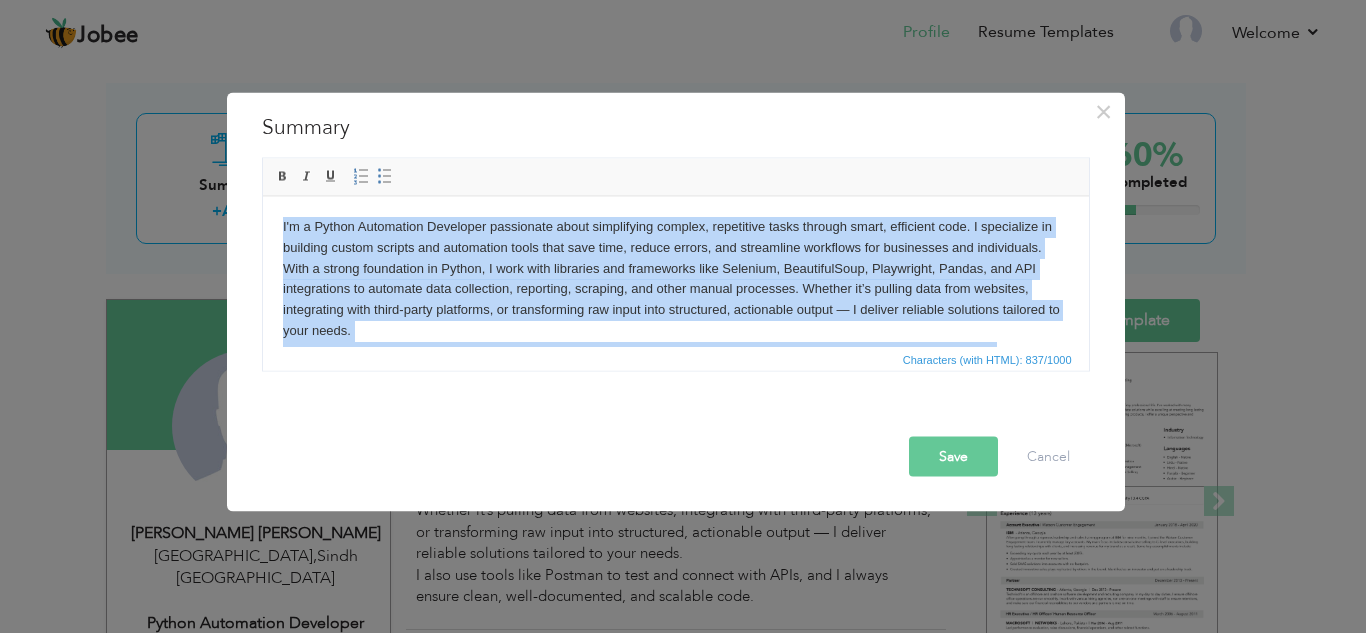 paste 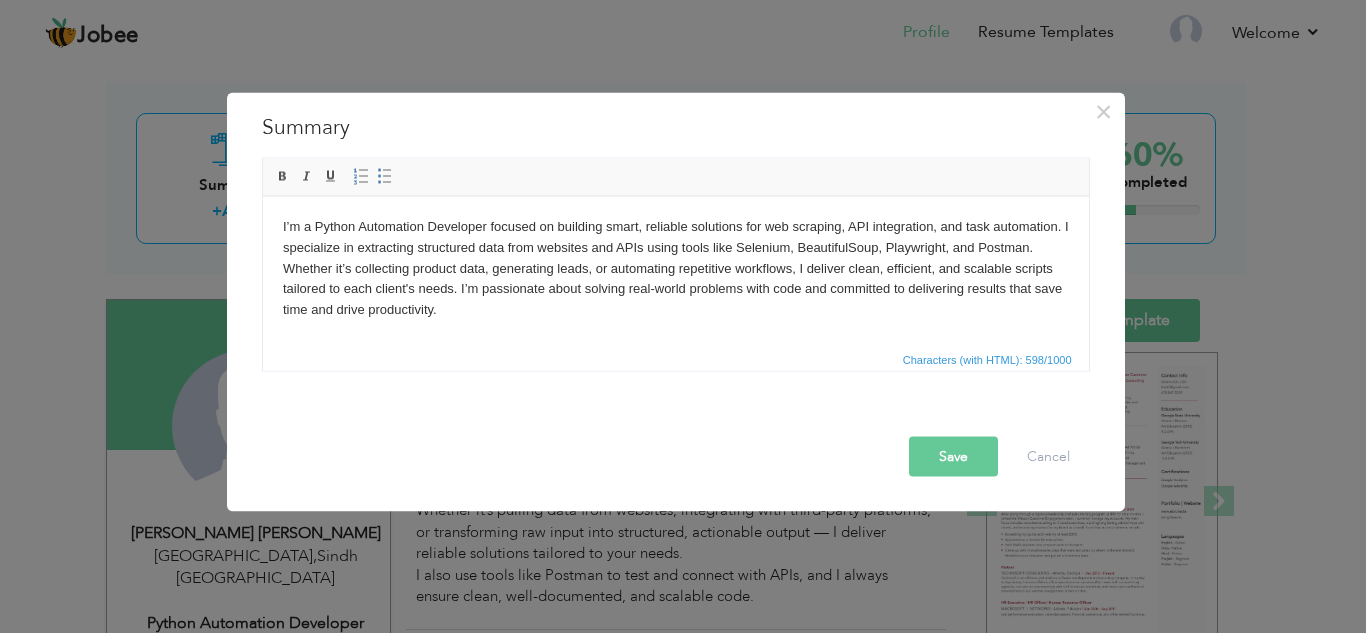 click on "Save" at bounding box center [953, 456] 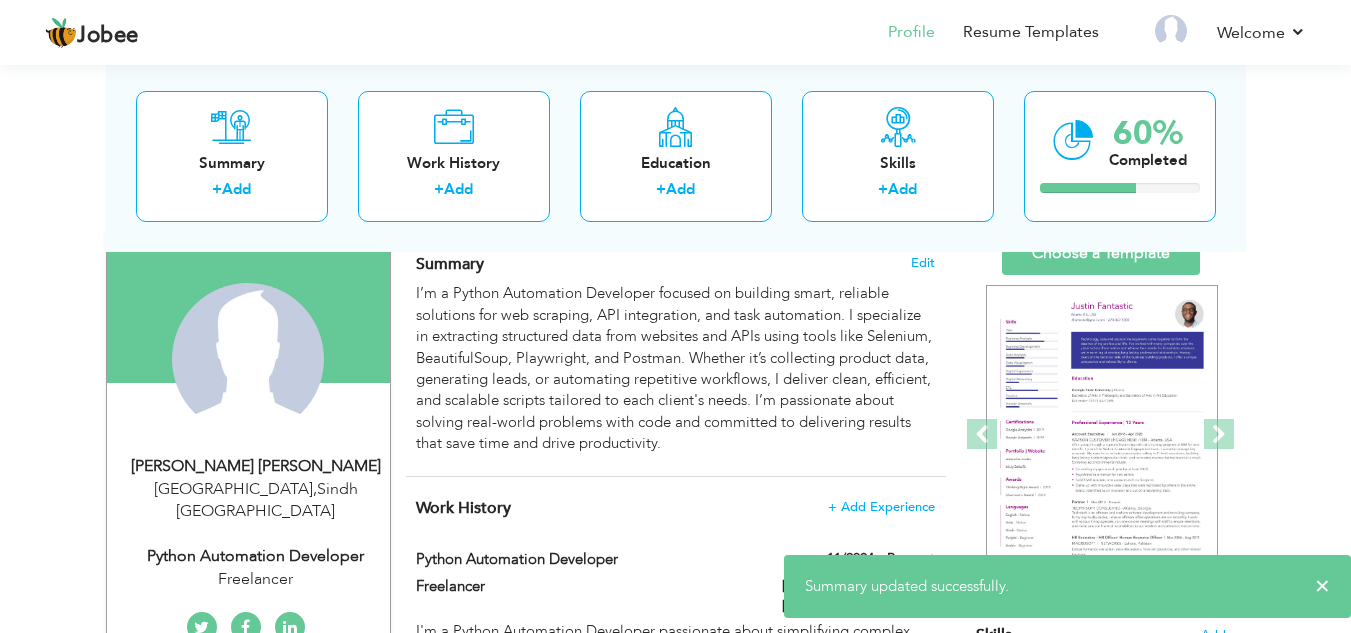 scroll, scrollTop: 143, scrollLeft: 0, axis: vertical 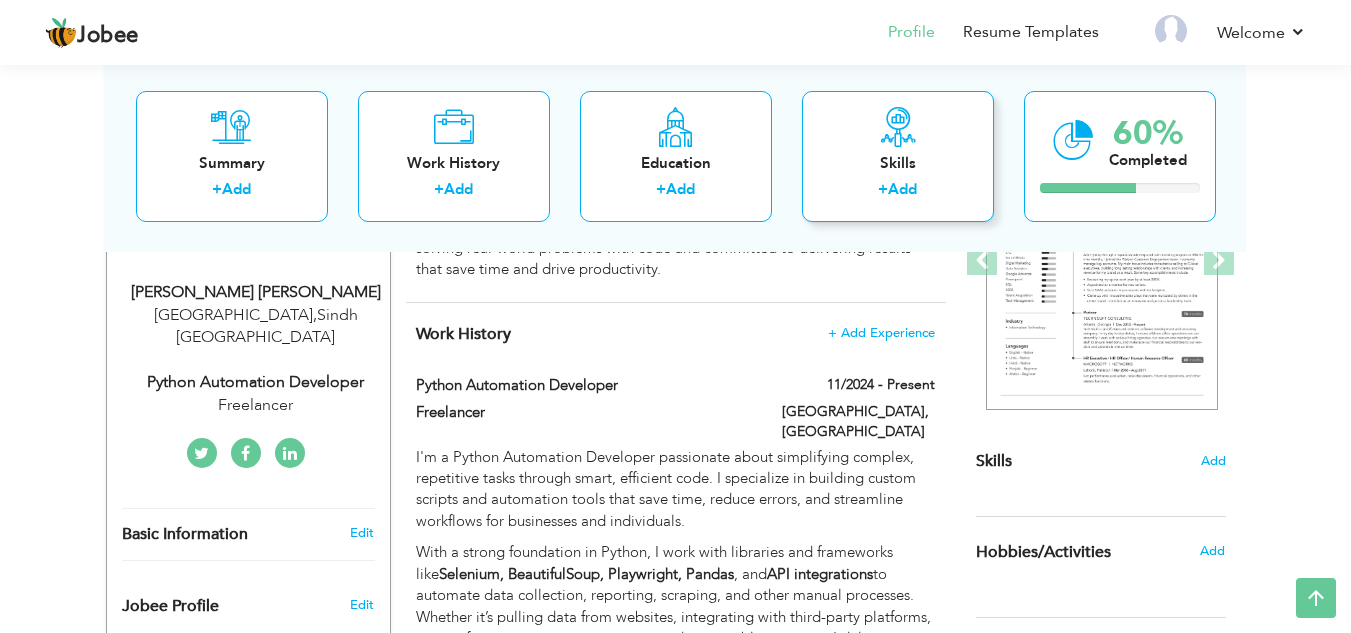 click on "Skills
+  Add" at bounding box center [898, 155] 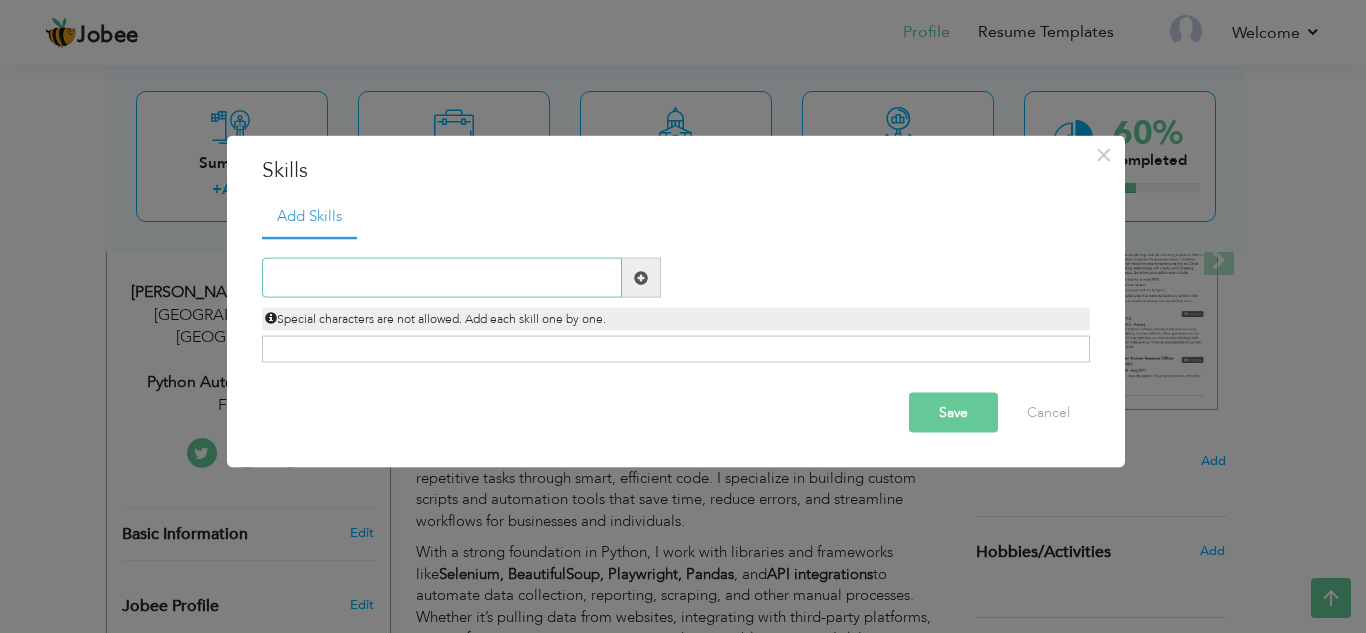 click at bounding box center [442, 278] 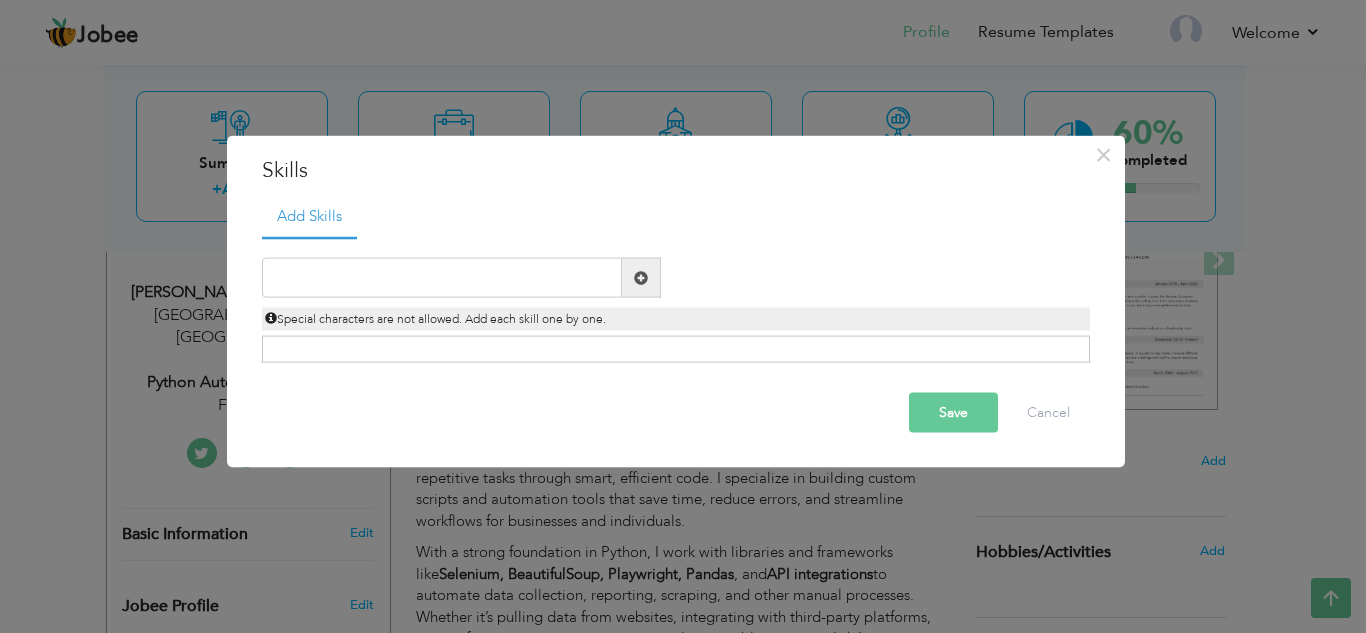 click at bounding box center (641, 277) 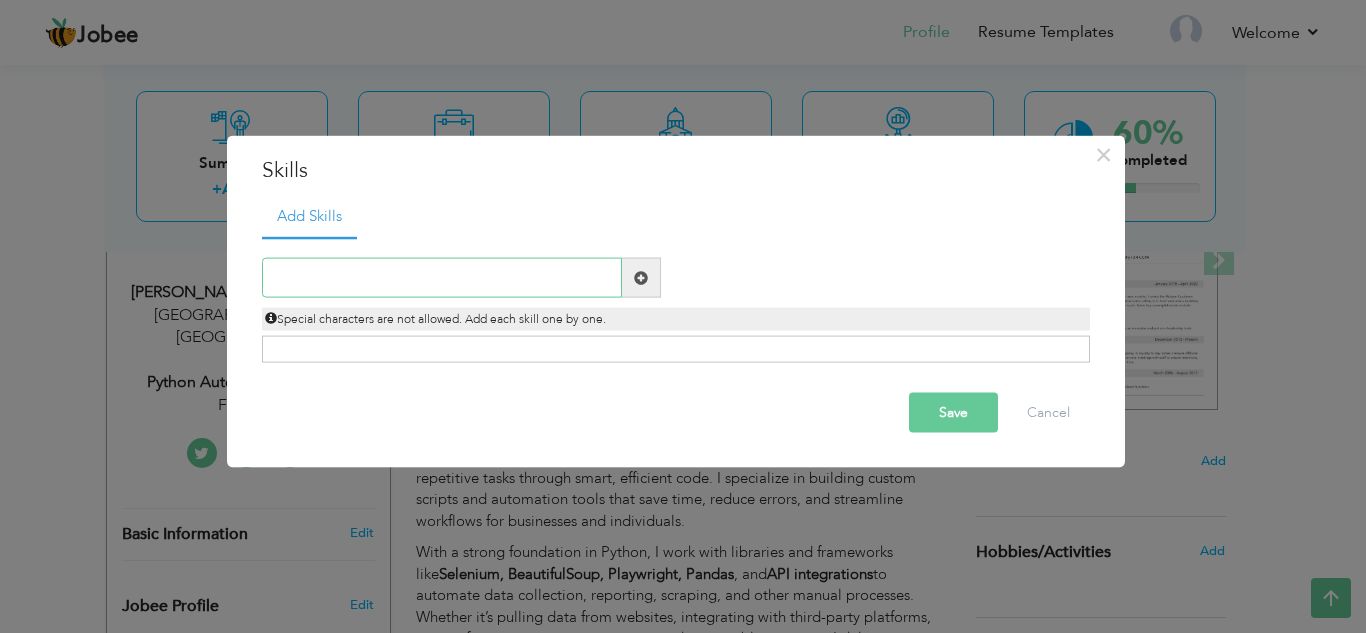 click at bounding box center (442, 278) 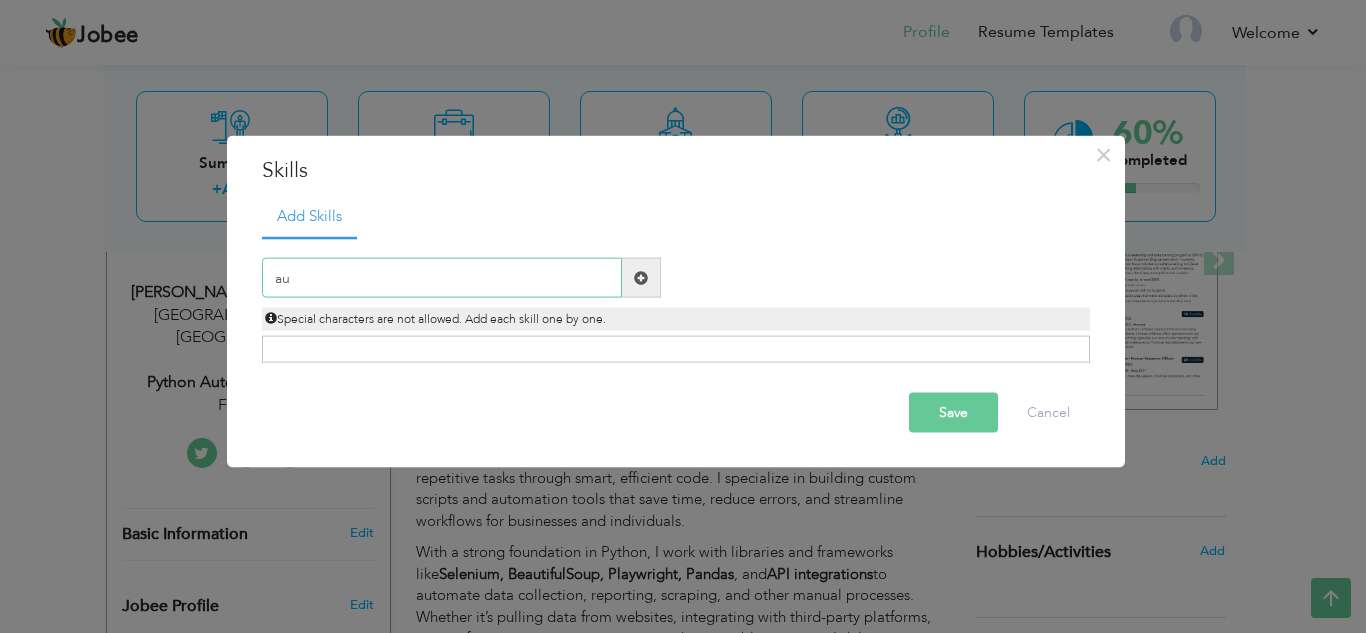 type on "a" 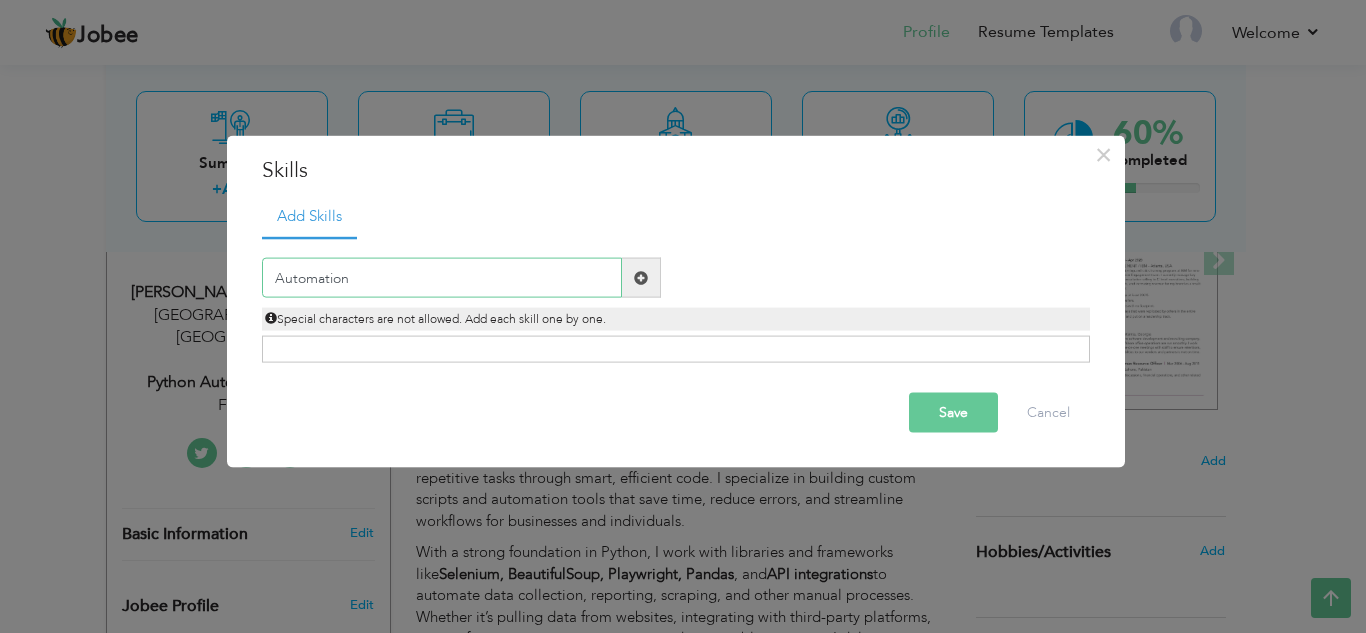 type on "Automation" 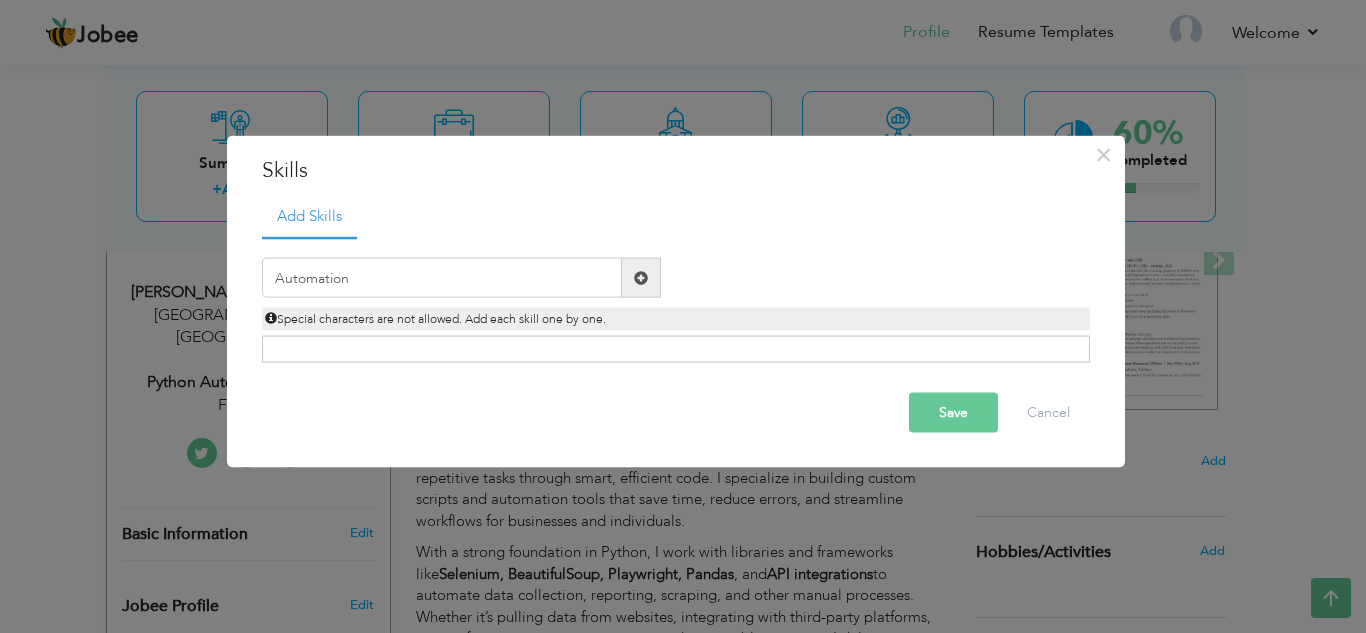 click at bounding box center (641, 277) 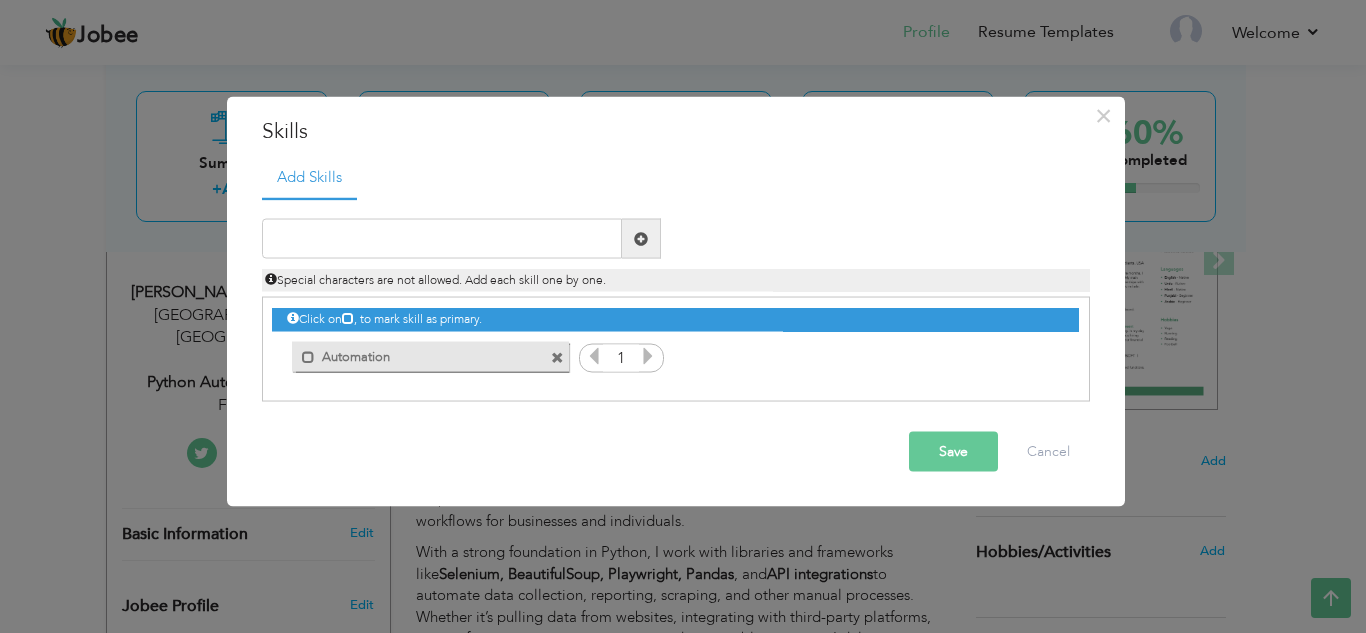 click at bounding box center [648, 356] 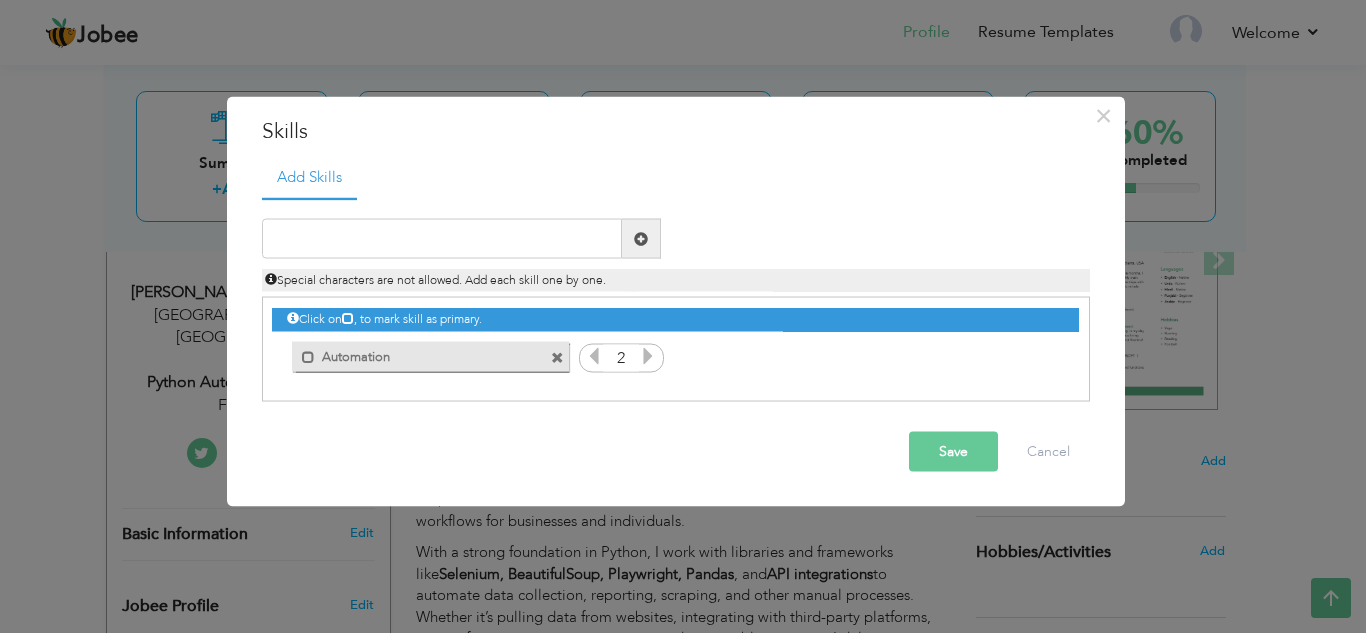click at bounding box center (594, 356) 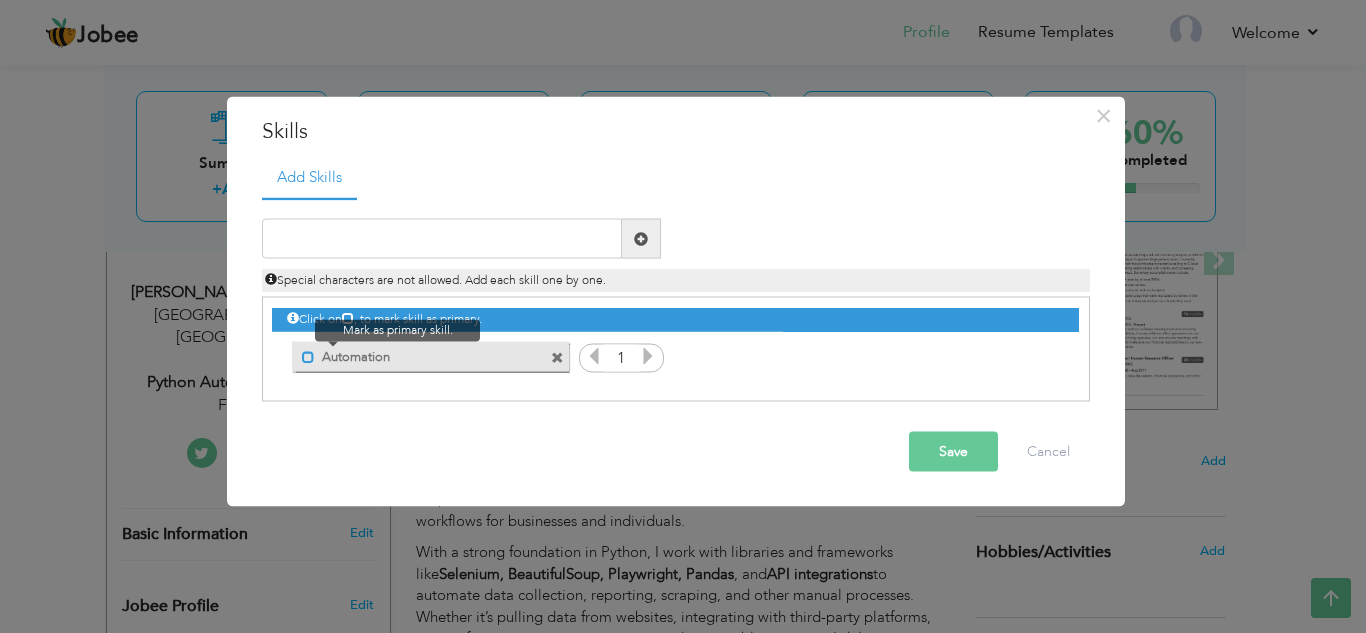 click at bounding box center (308, 356) 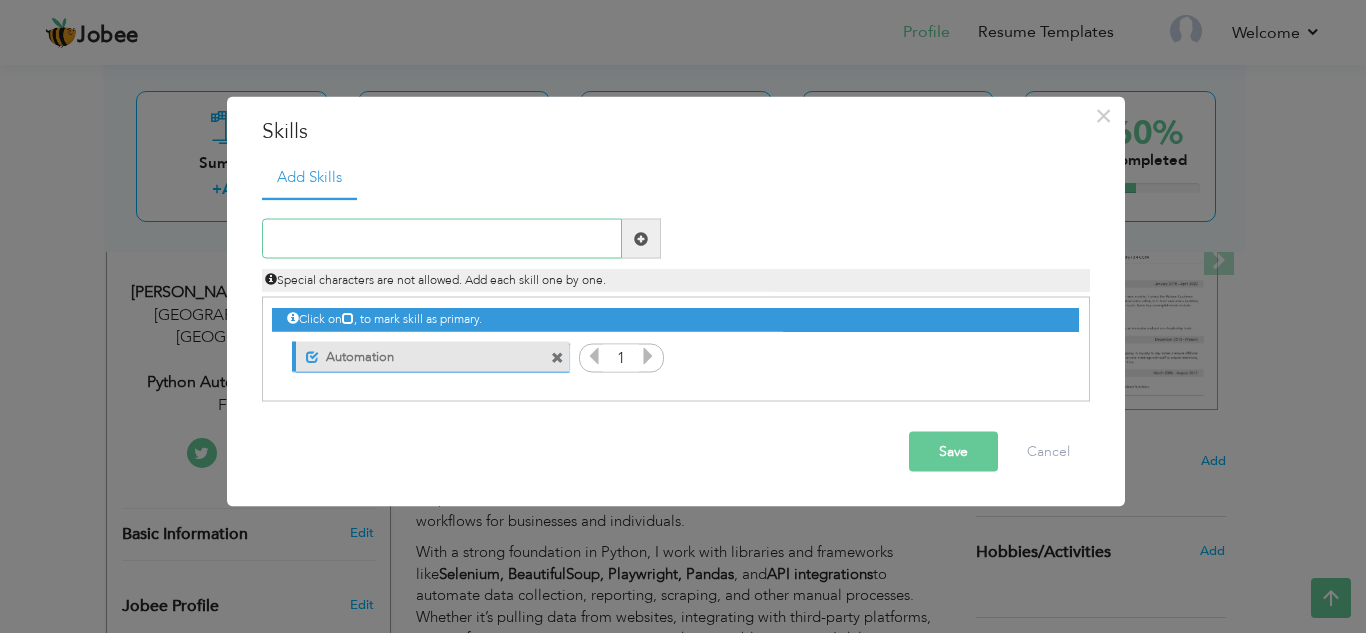 click at bounding box center (442, 239) 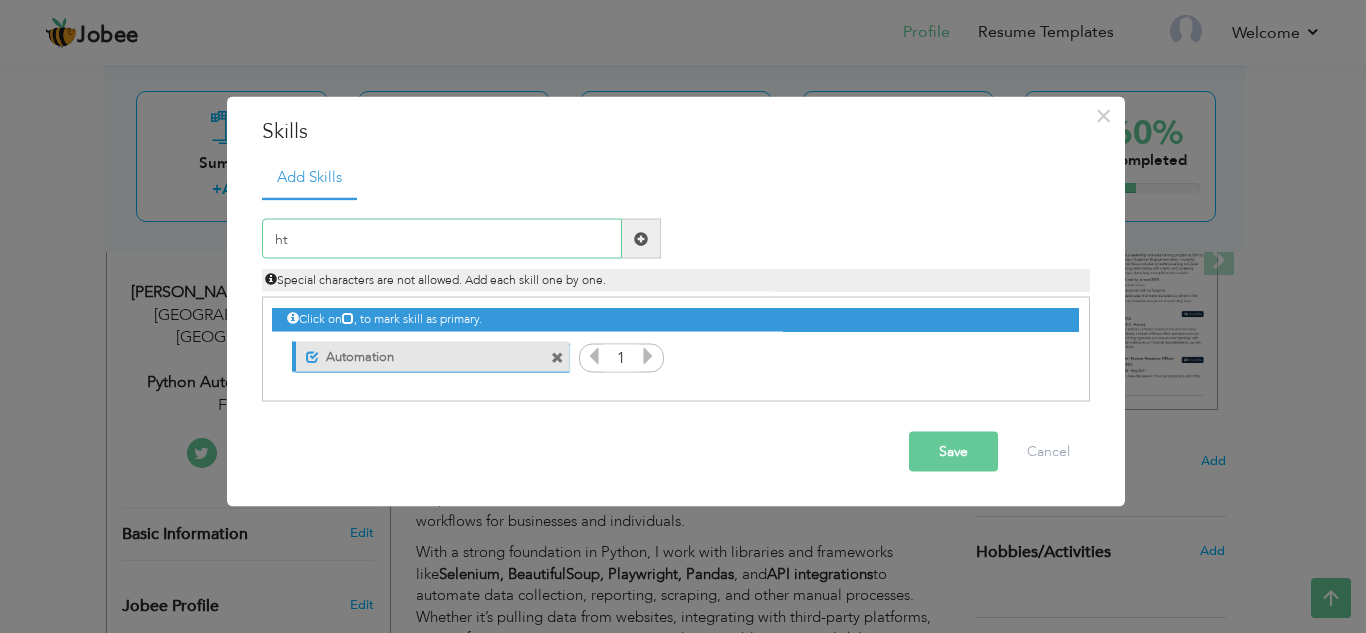 type on "h" 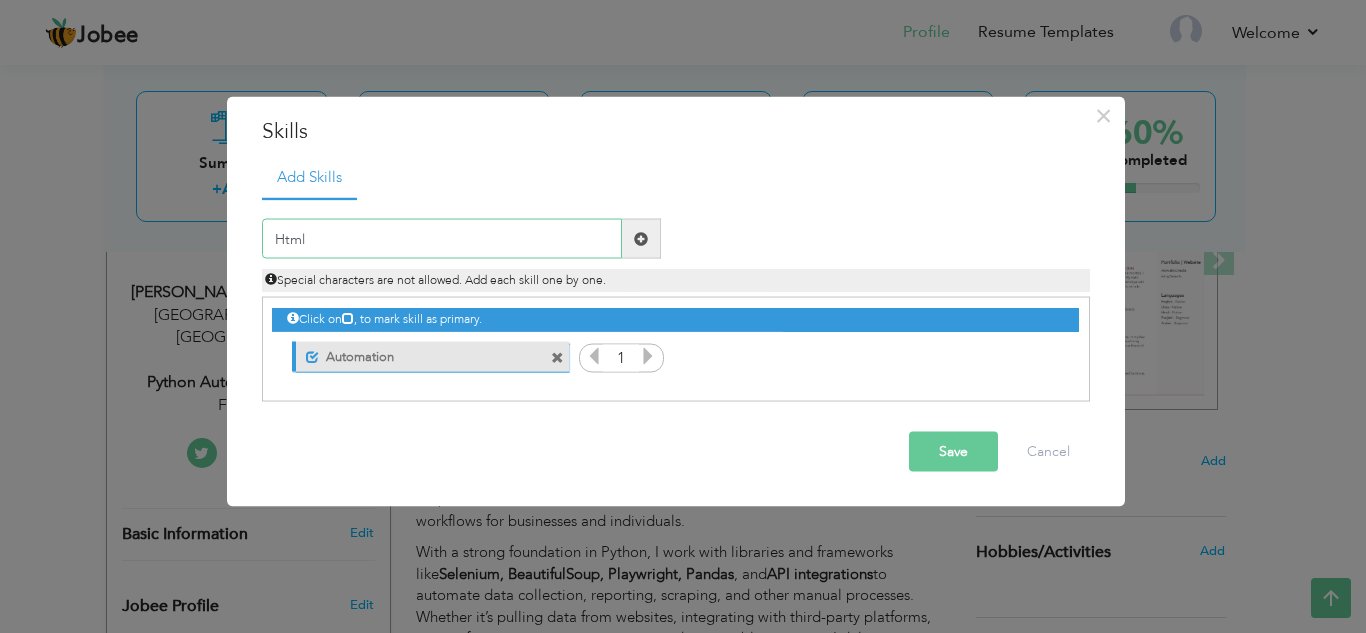 type on "Html" 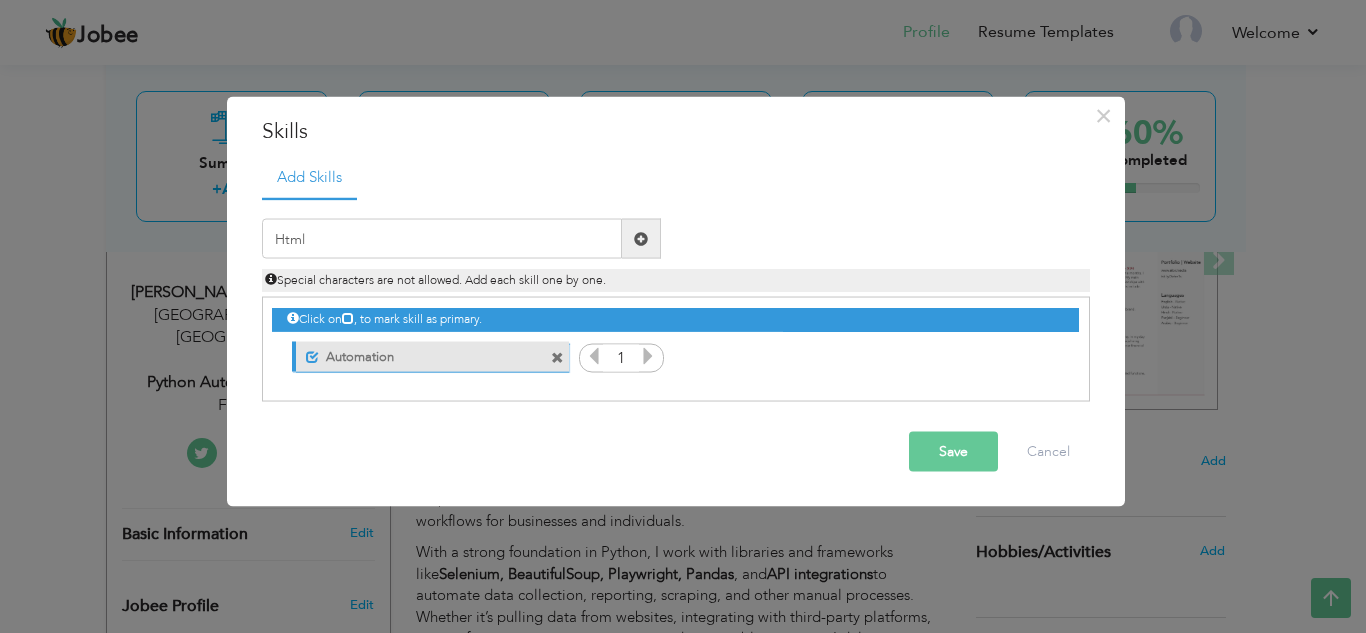 click at bounding box center (641, 238) 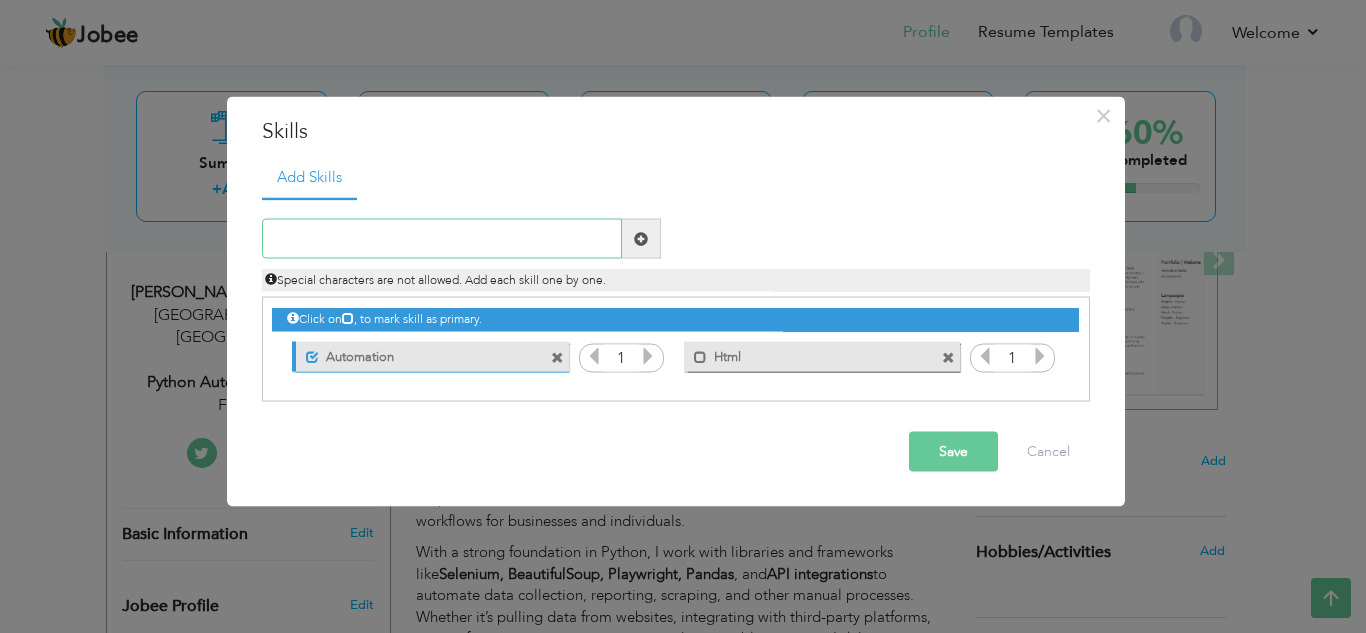 click at bounding box center (442, 239) 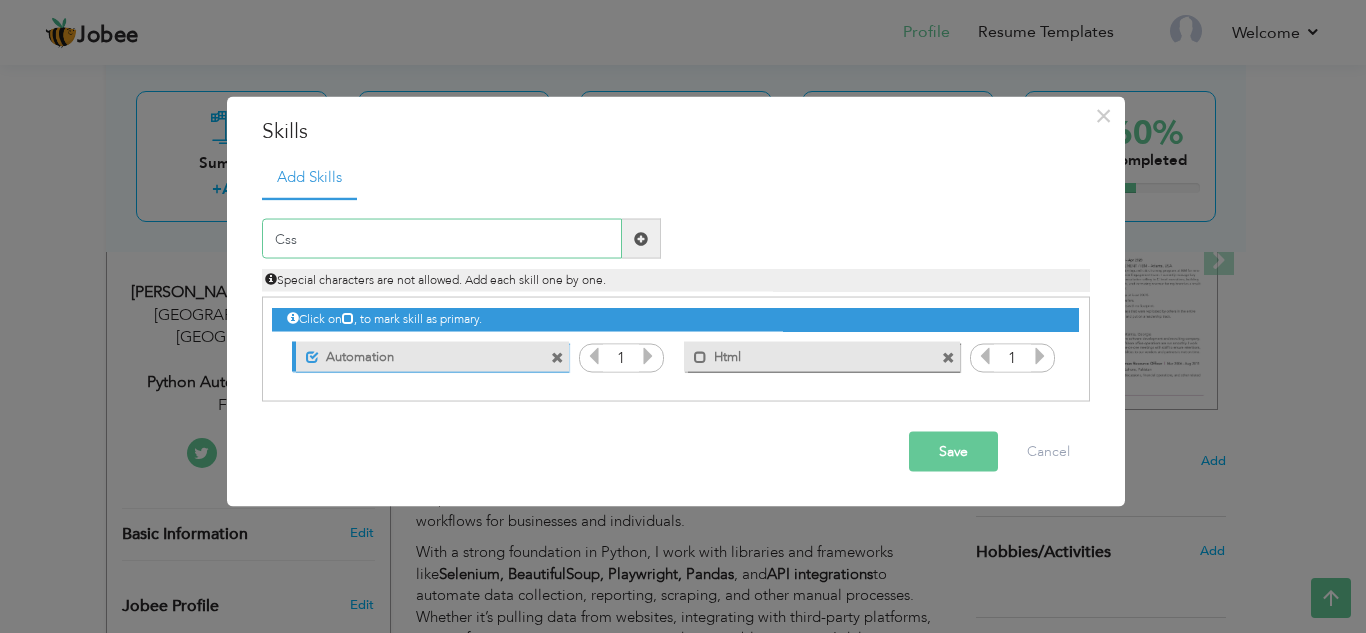 type on "Css" 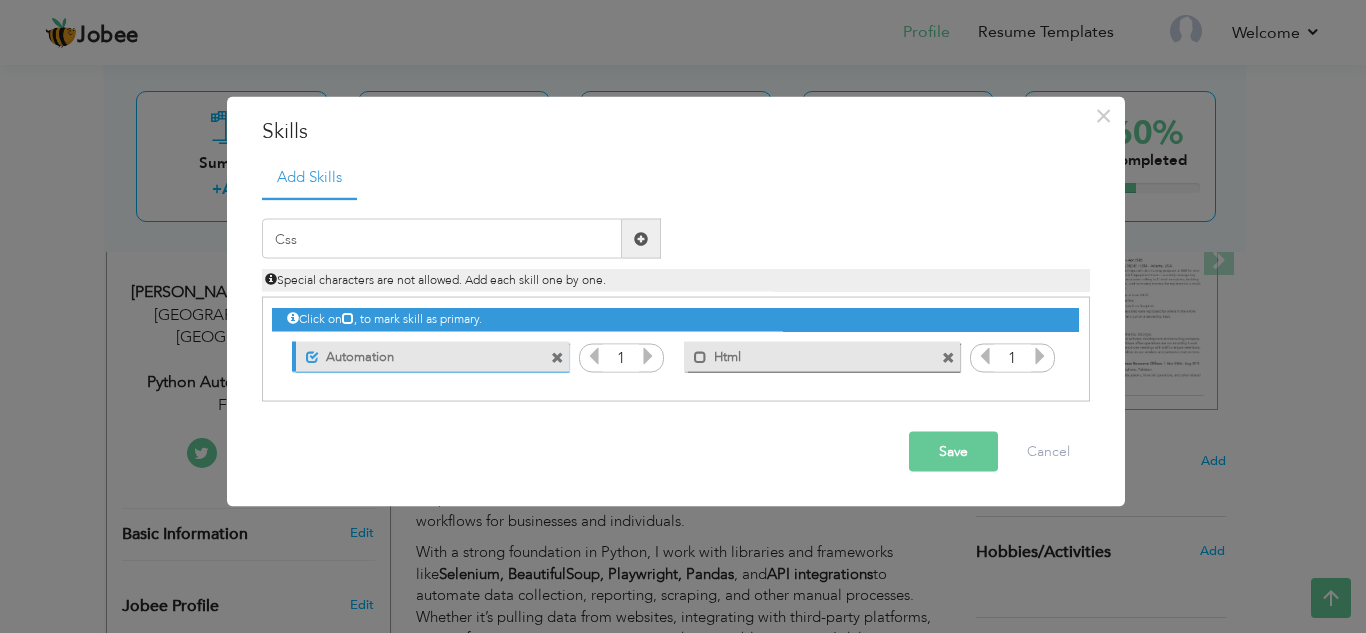 click at bounding box center [641, 238] 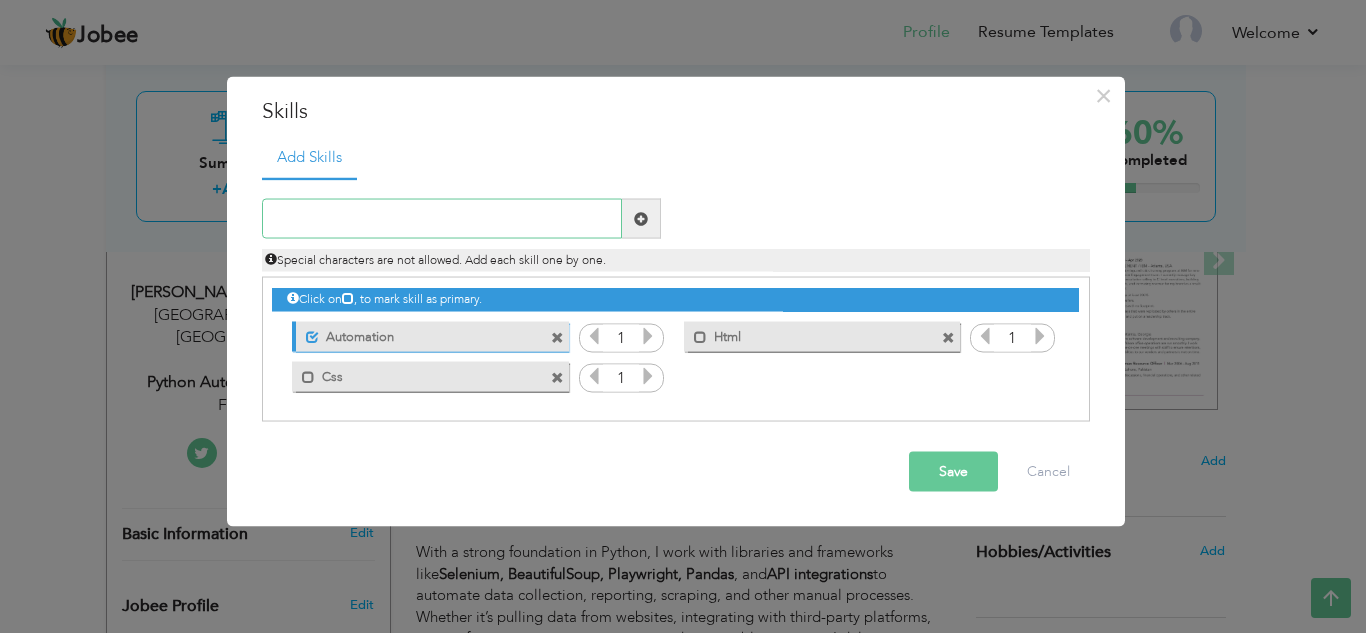 click at bounding box center (442, 219) 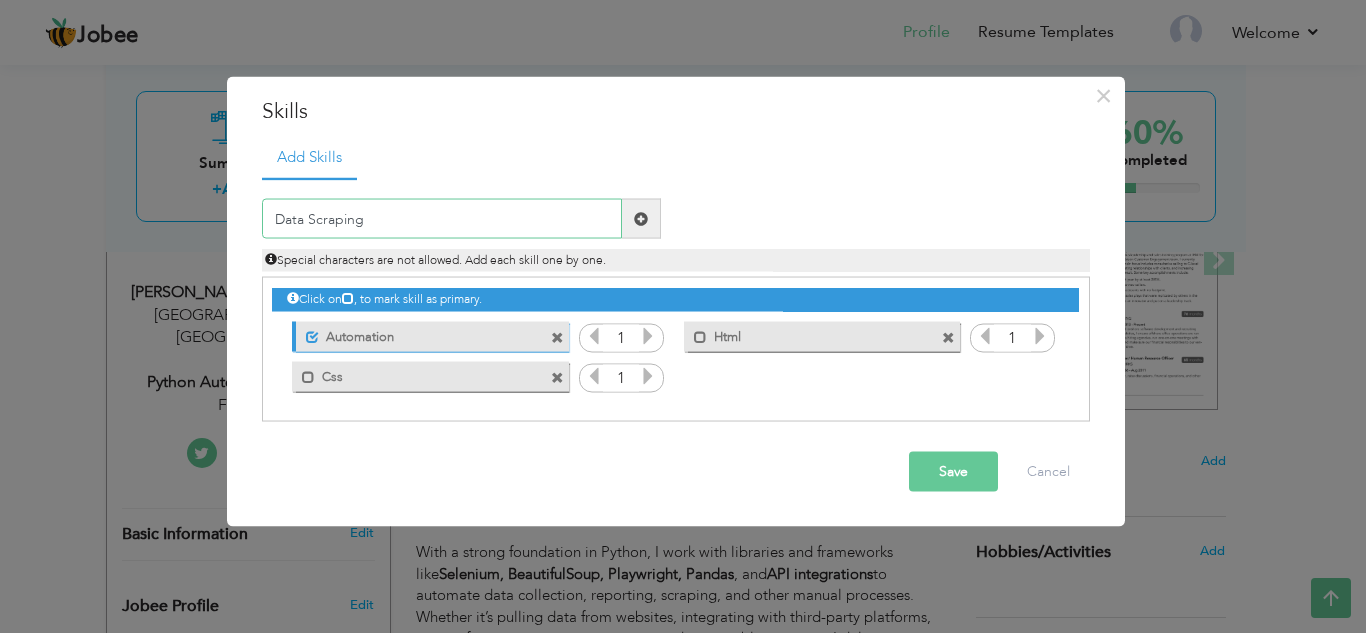 type on "Data Scraping" 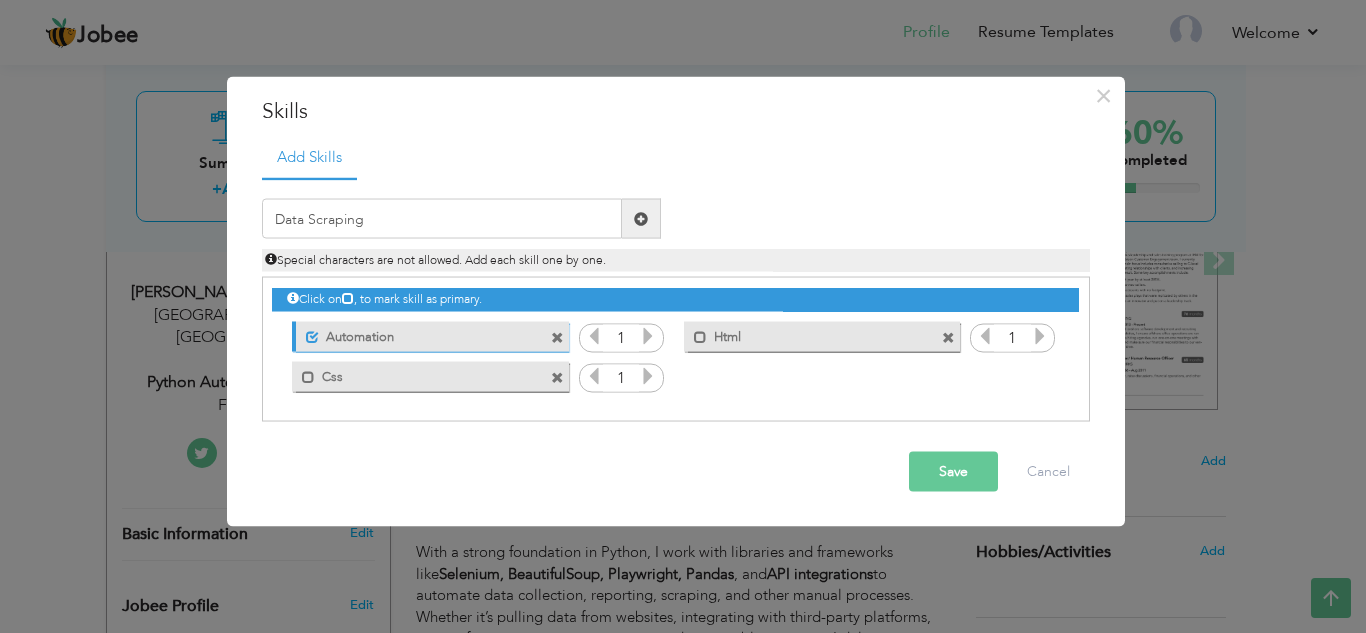 click at bounding box center (641, 219) 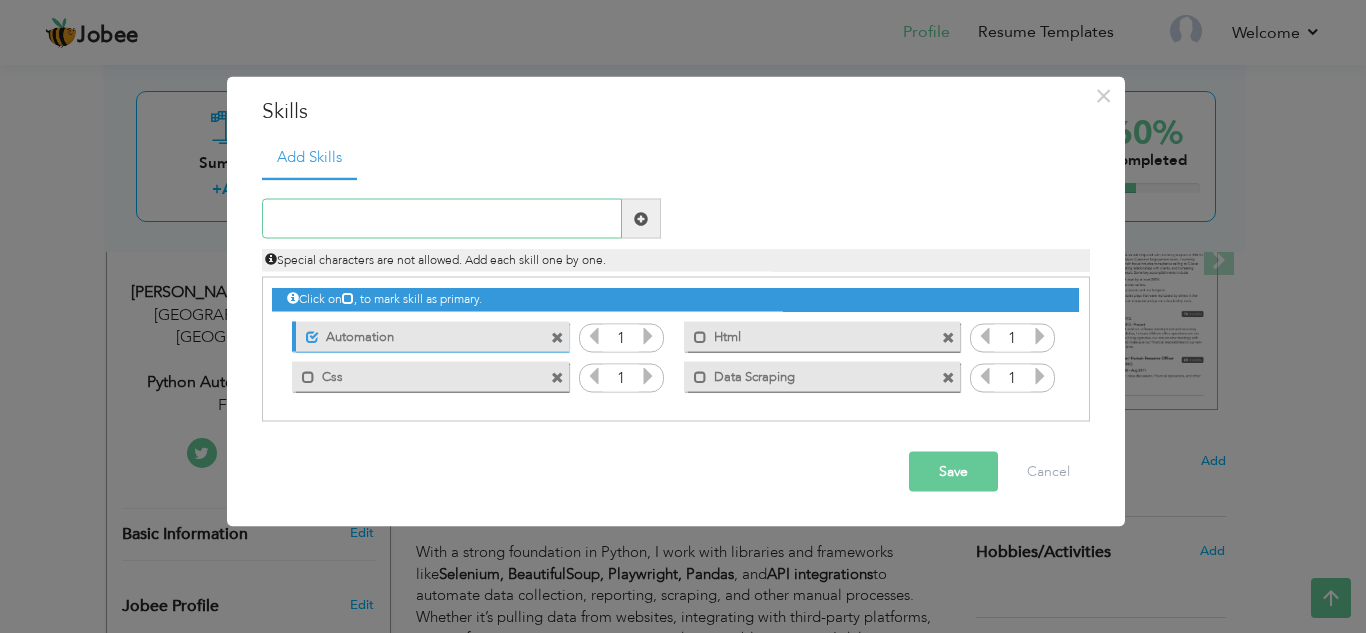 click at bounding box center [442, 219] 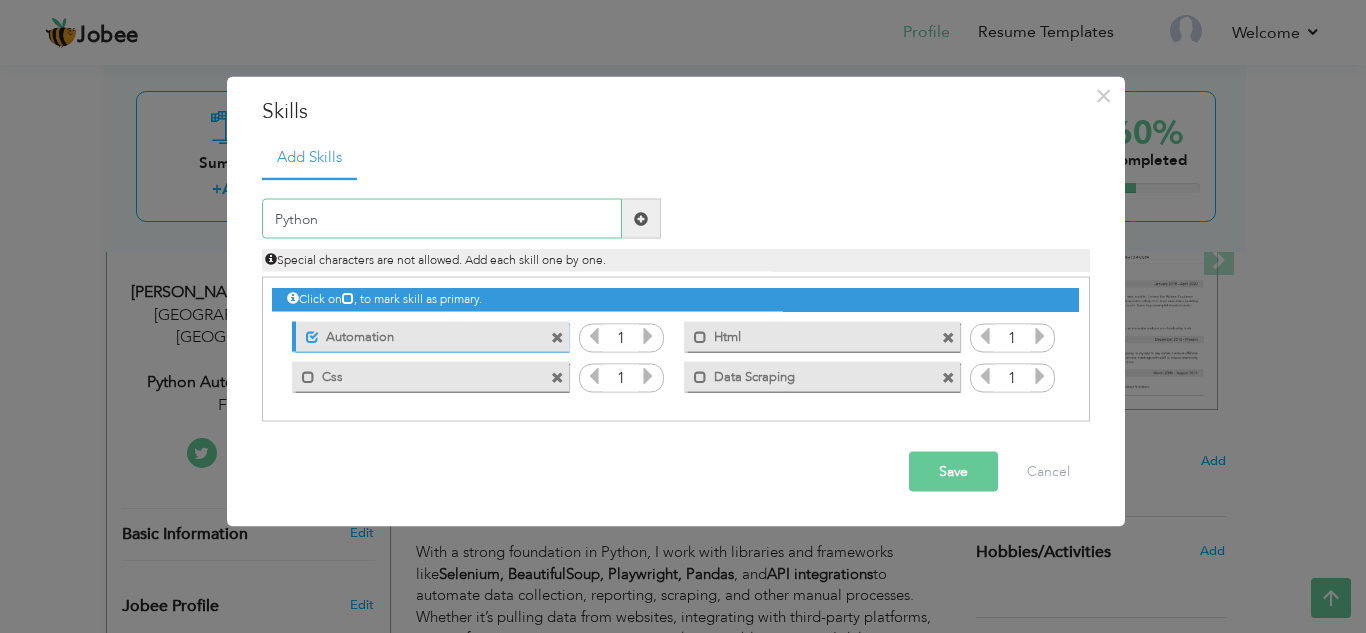 type on "Python" 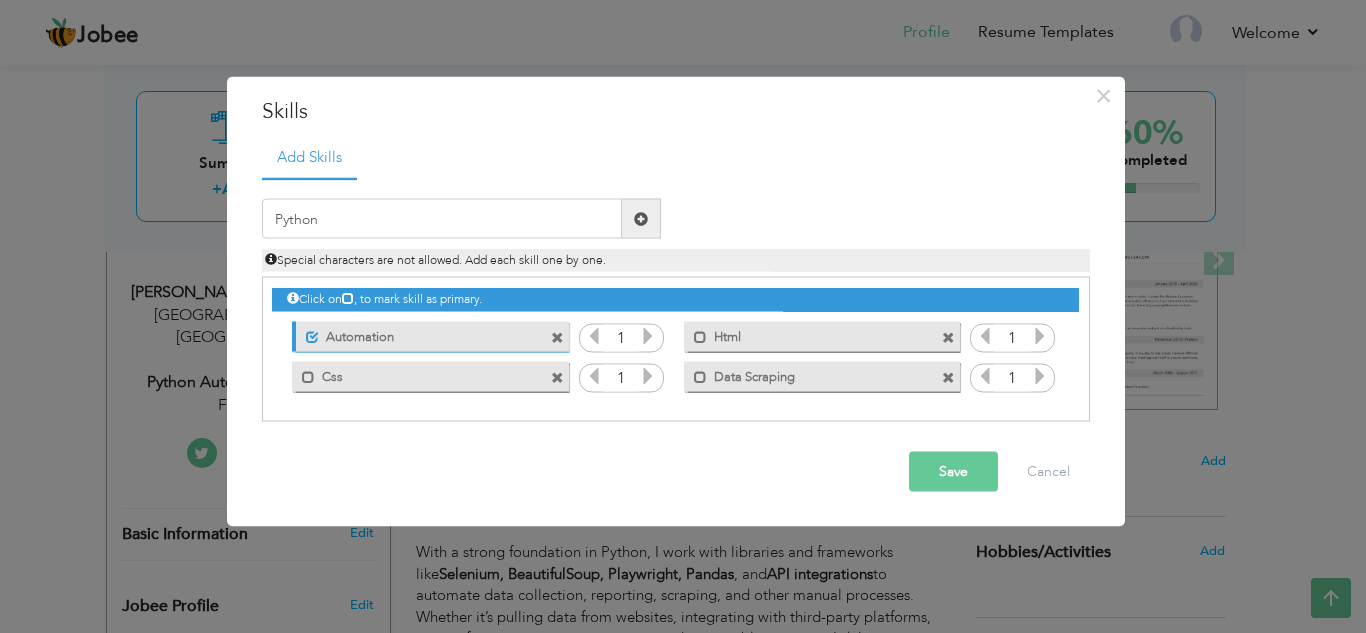 click at bounding box center [641, 218] 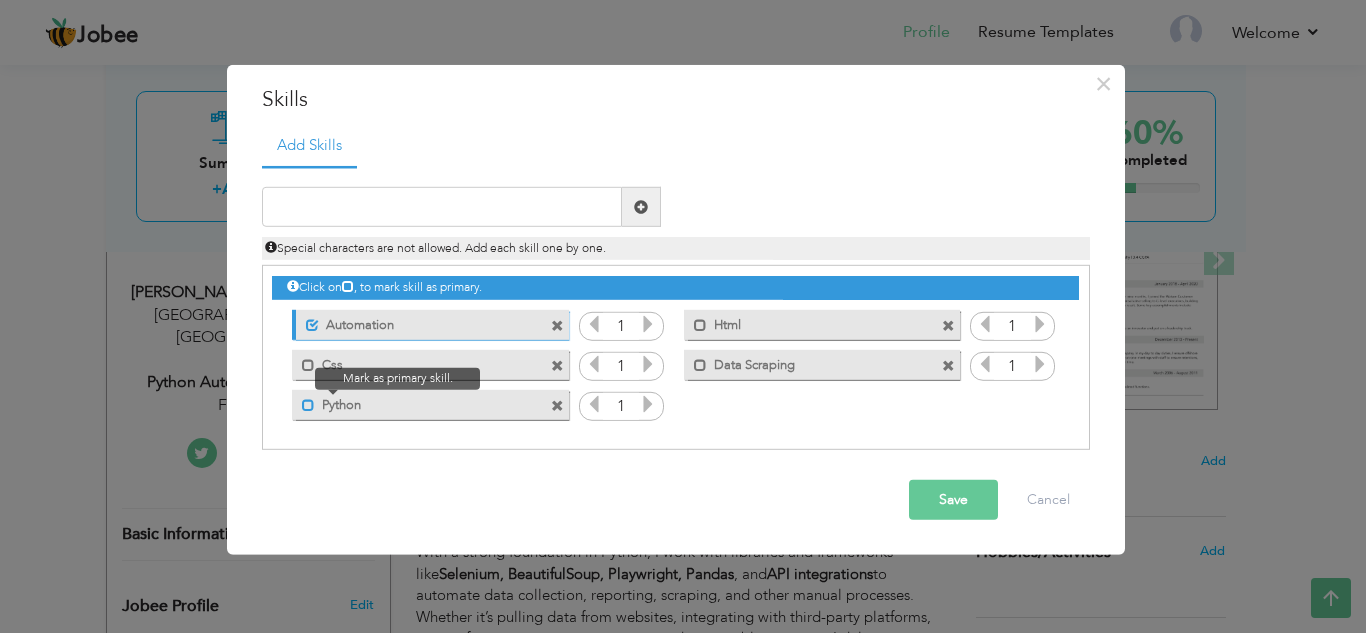 click at bounding box center [308, 404] 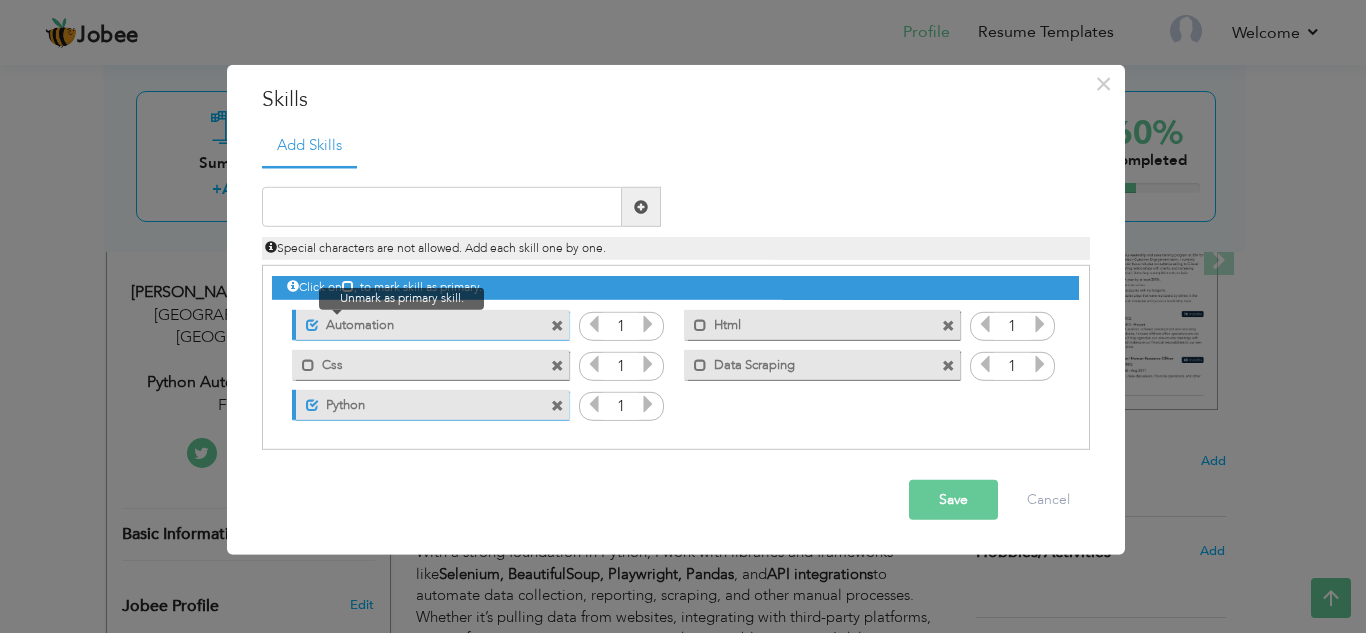 click at bounding box center (312, 324) 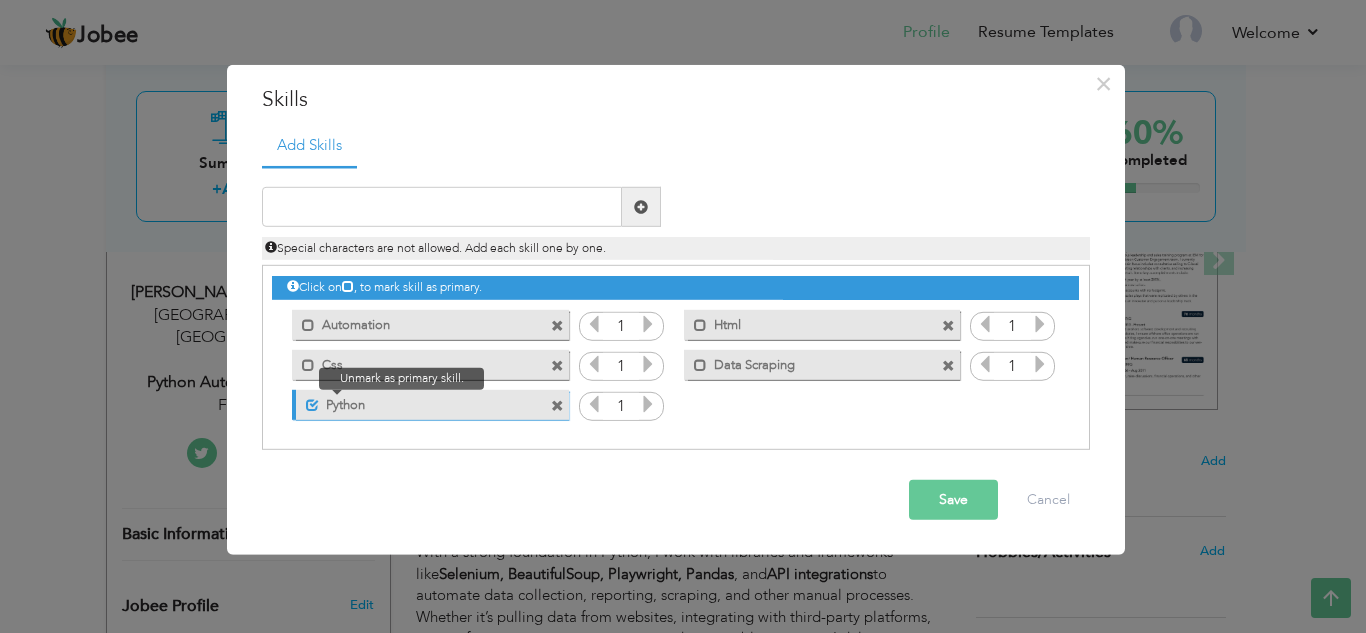 click at bounding box center (312, 404) 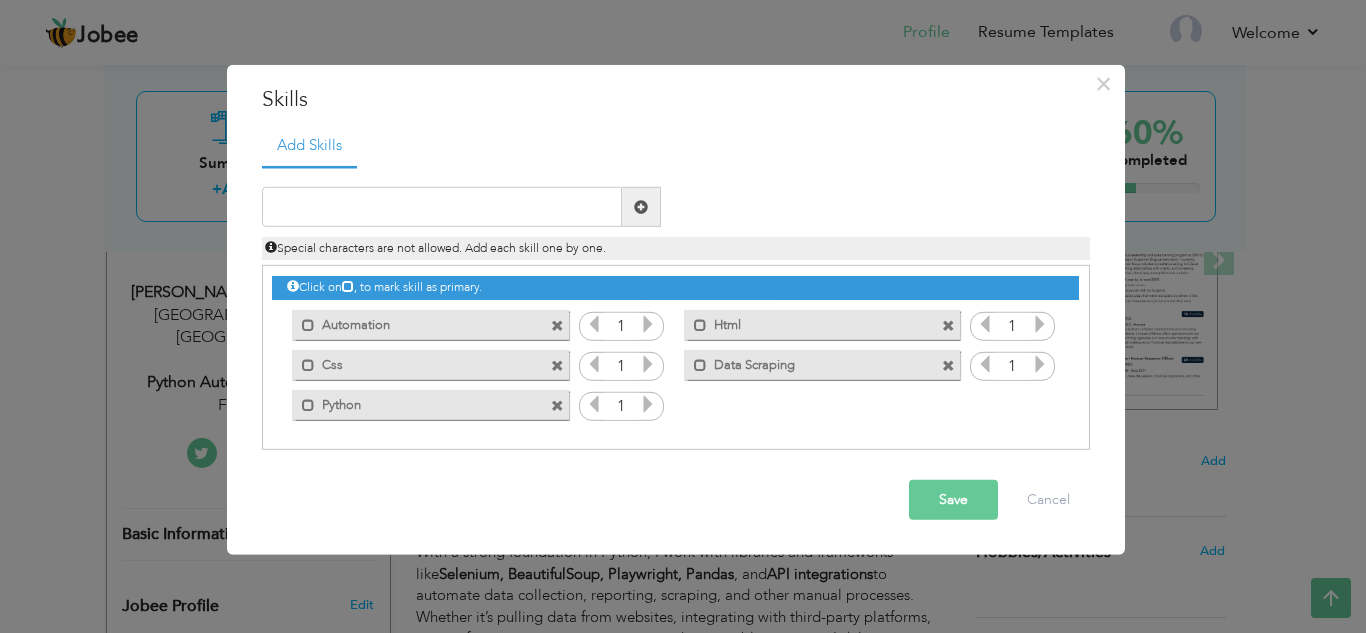 click on "Save" at bounding box center [953, 500] 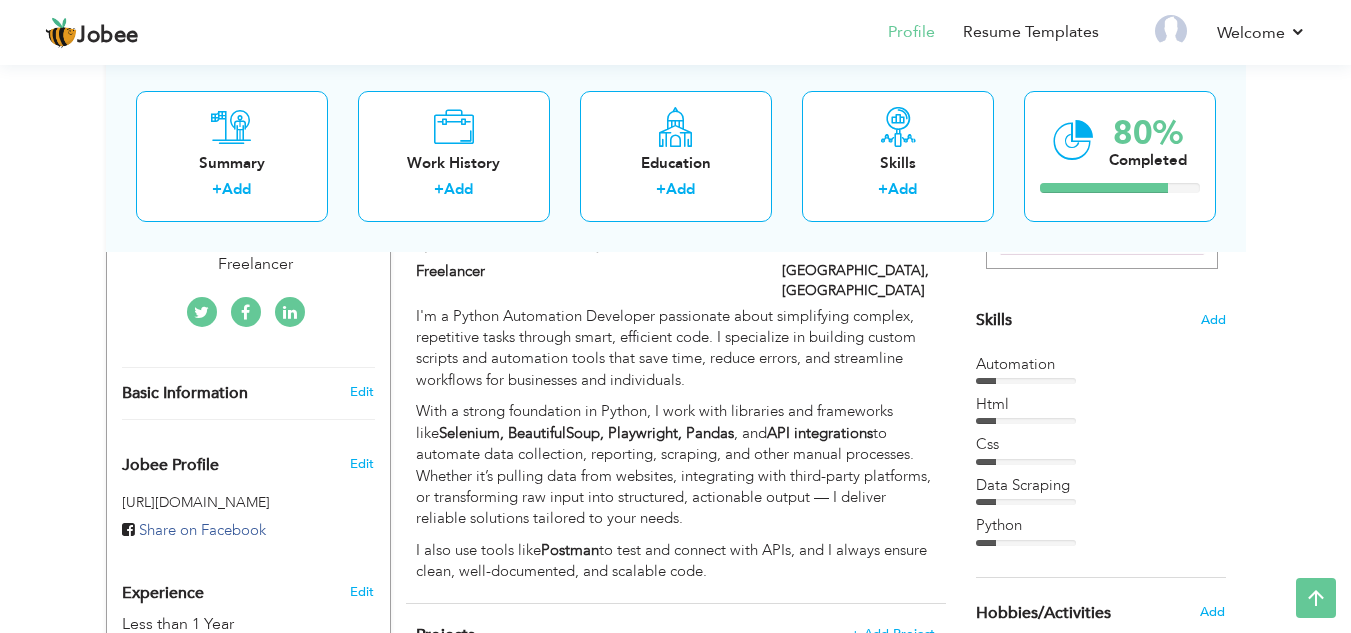 scroll, scrollTop: 465, scrollLeft: 0, axis: vertical 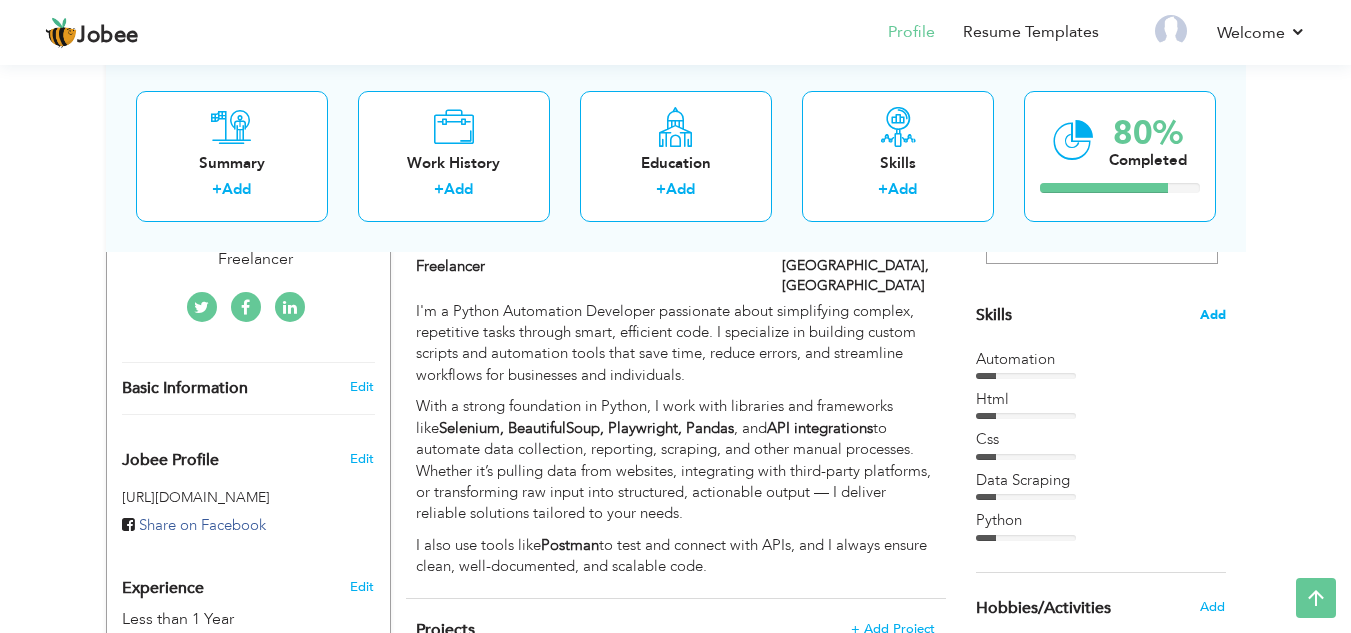 click on "Add" at bounding box center [1213, 315] 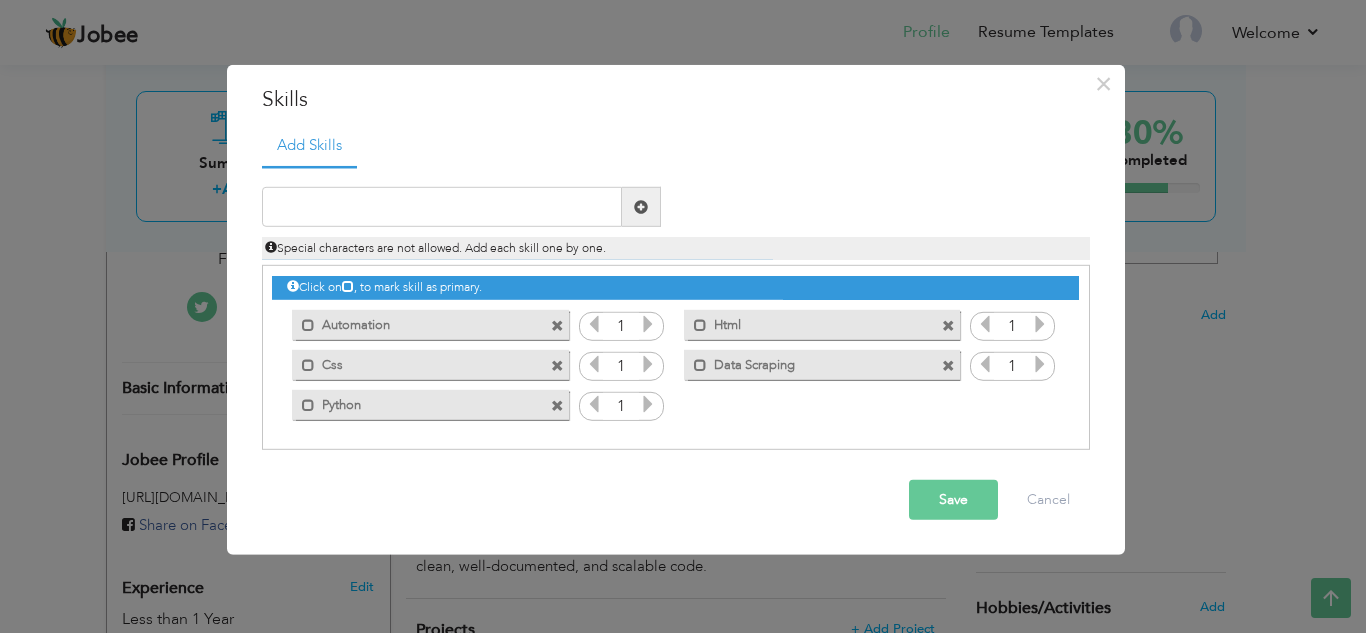 click at bounding box center (648, 324) 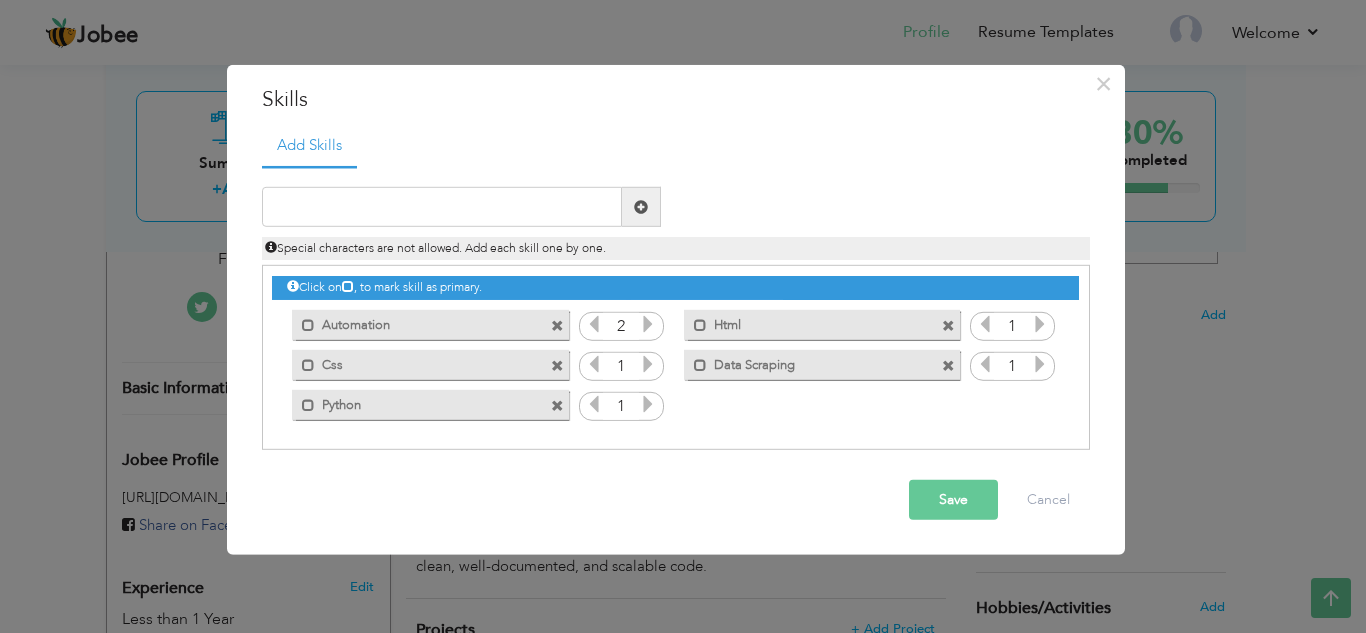 click at bounding box center (648, 324) 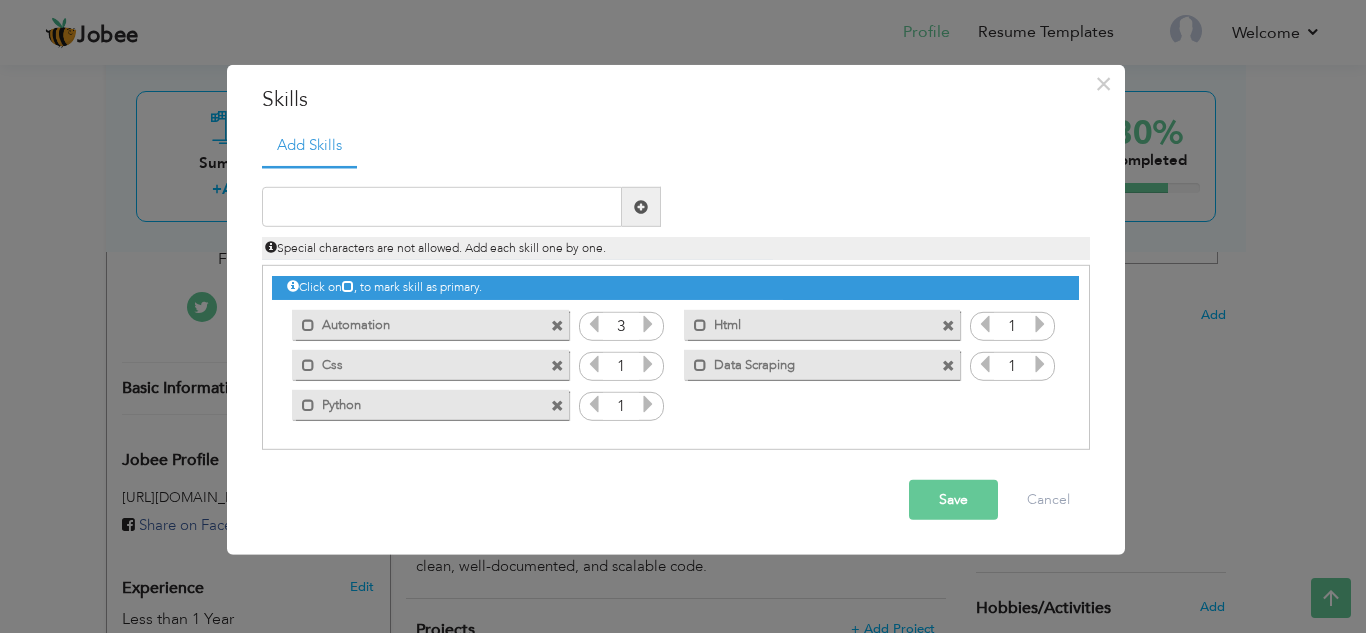 click at bounding box center [1040, 364] 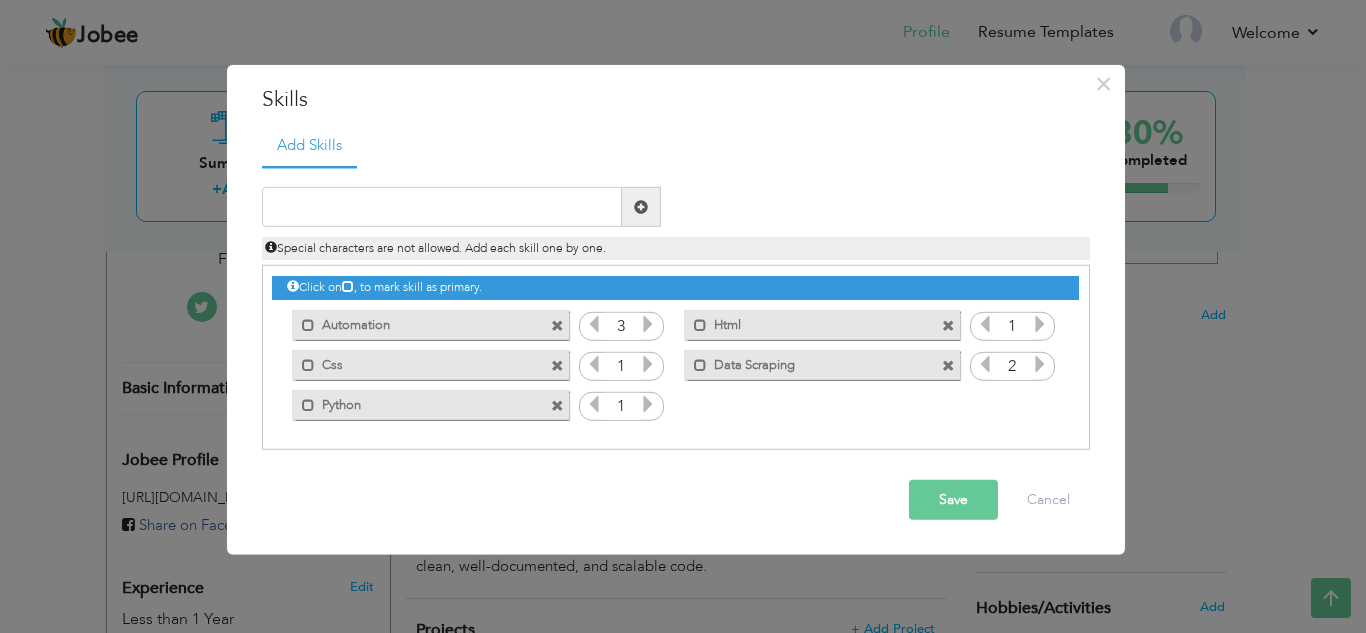 click at bounding box center [1040, 364] 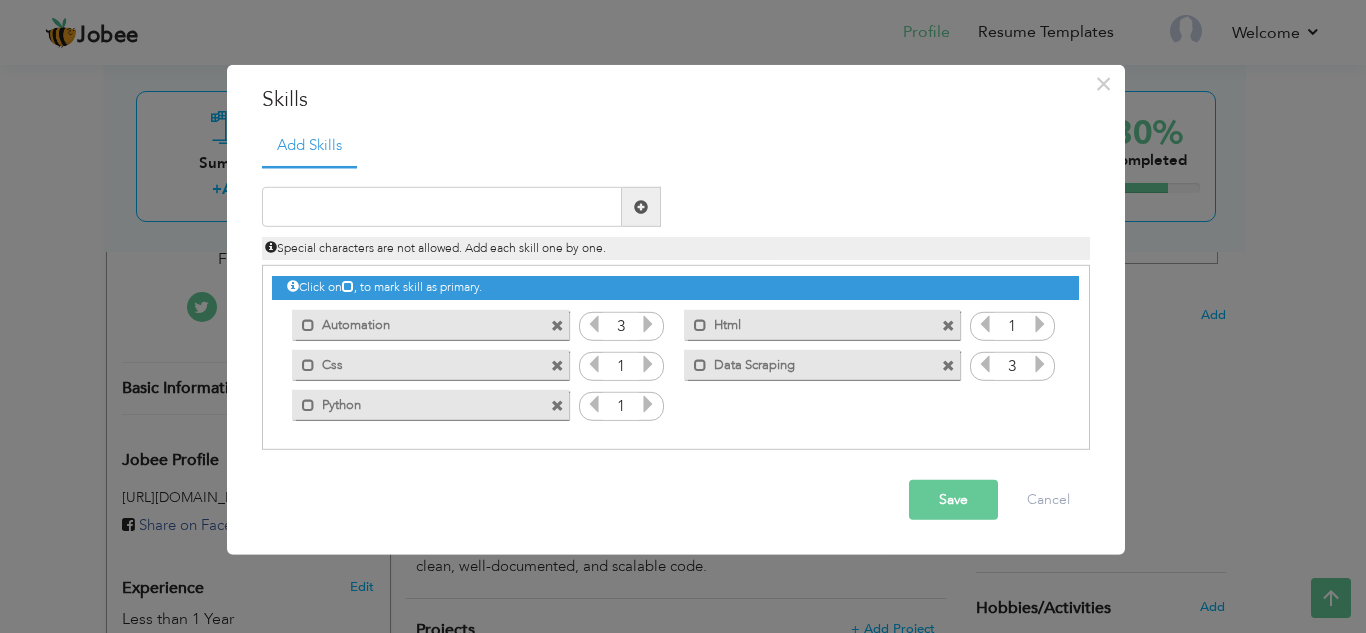 click at bounding box center [648, 404] 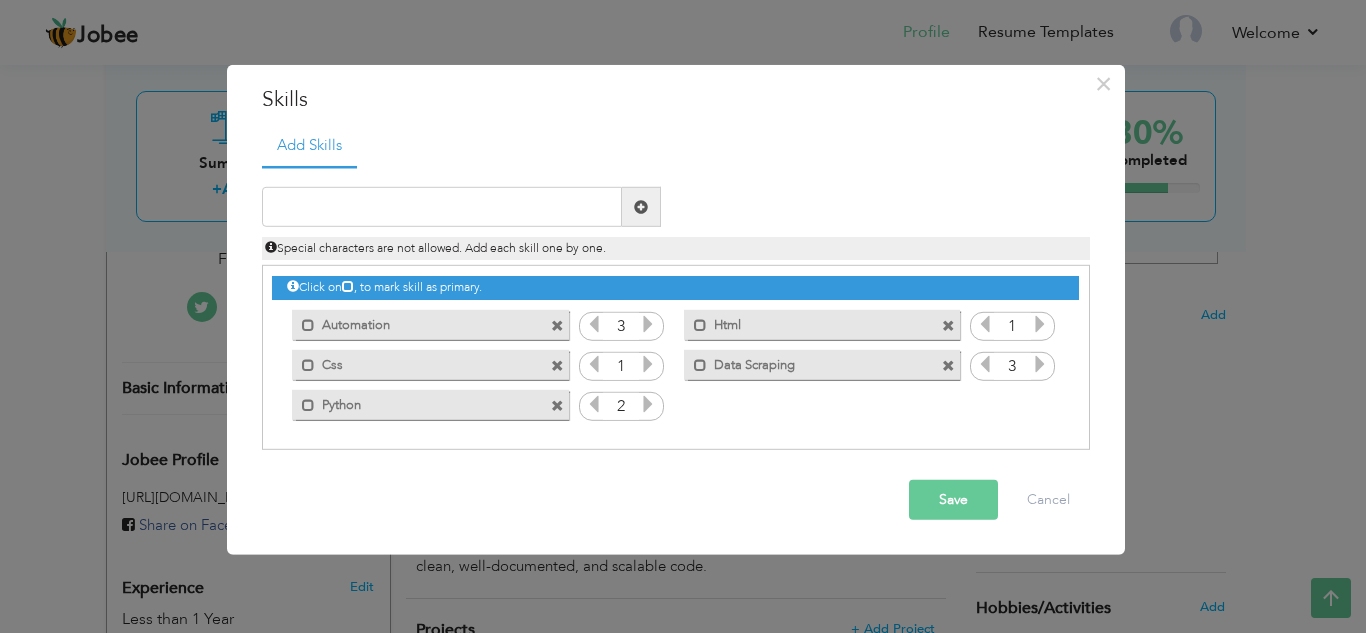 click at bounding box center [648, 404] 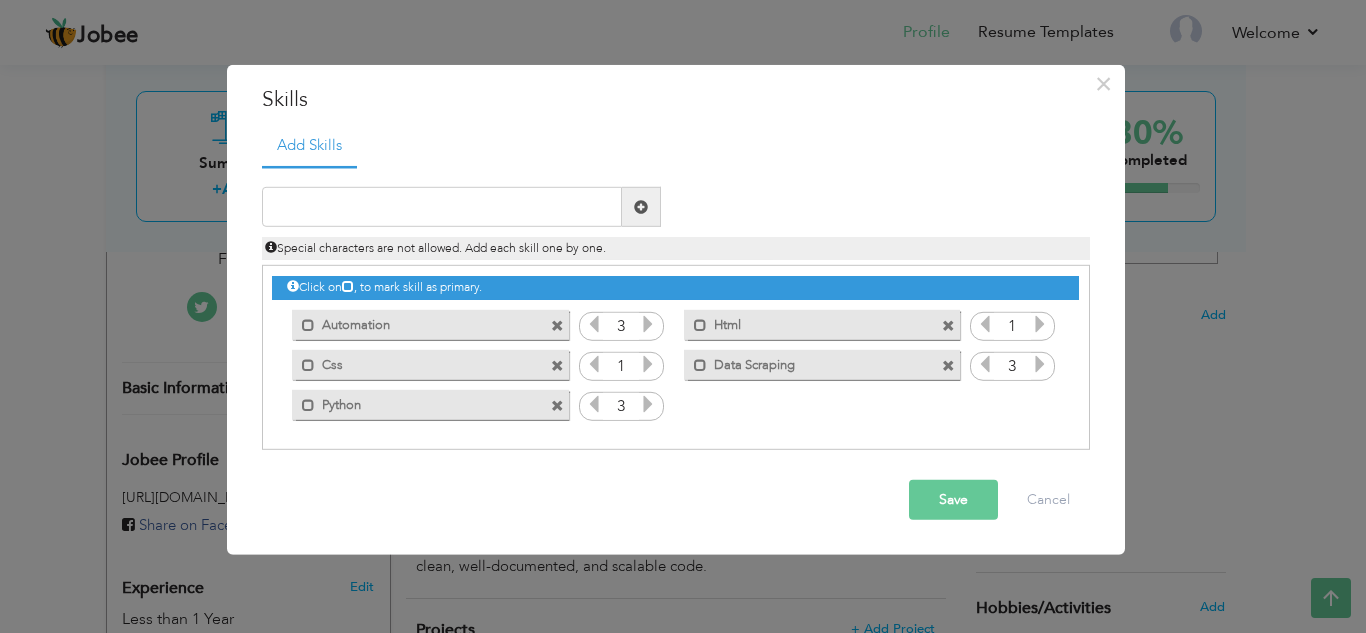 click at bounding box center (1040, 324) 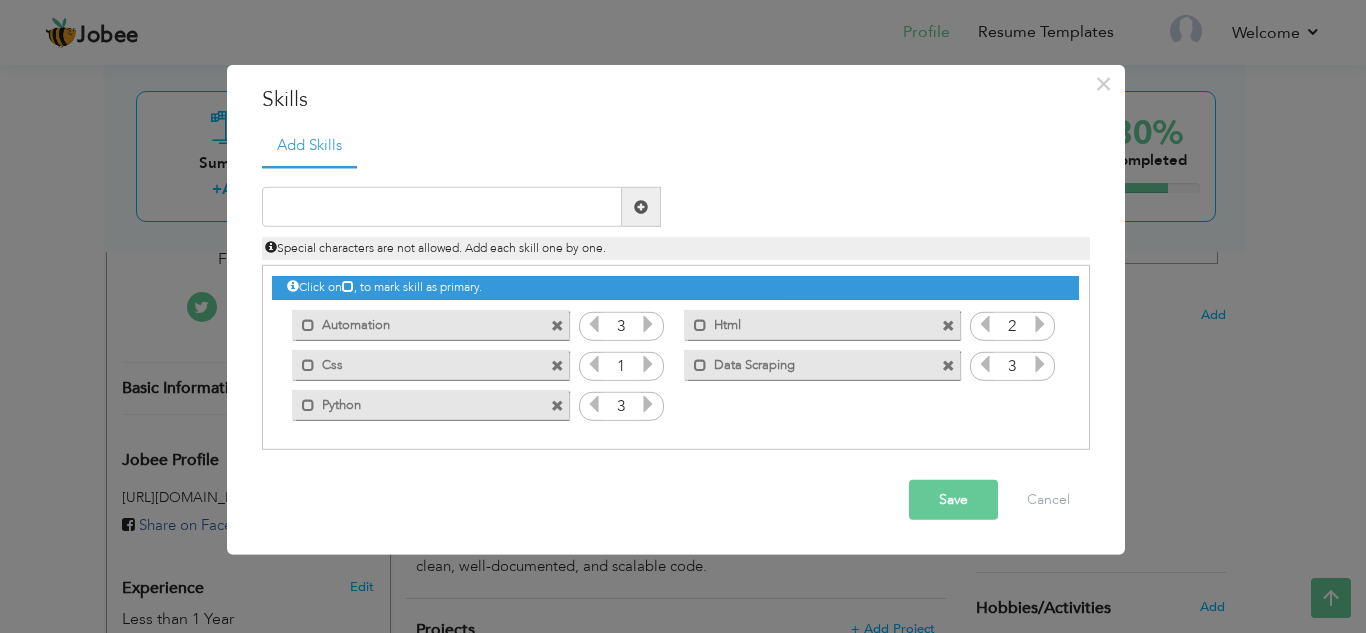 click at bounding box center (648, 364) 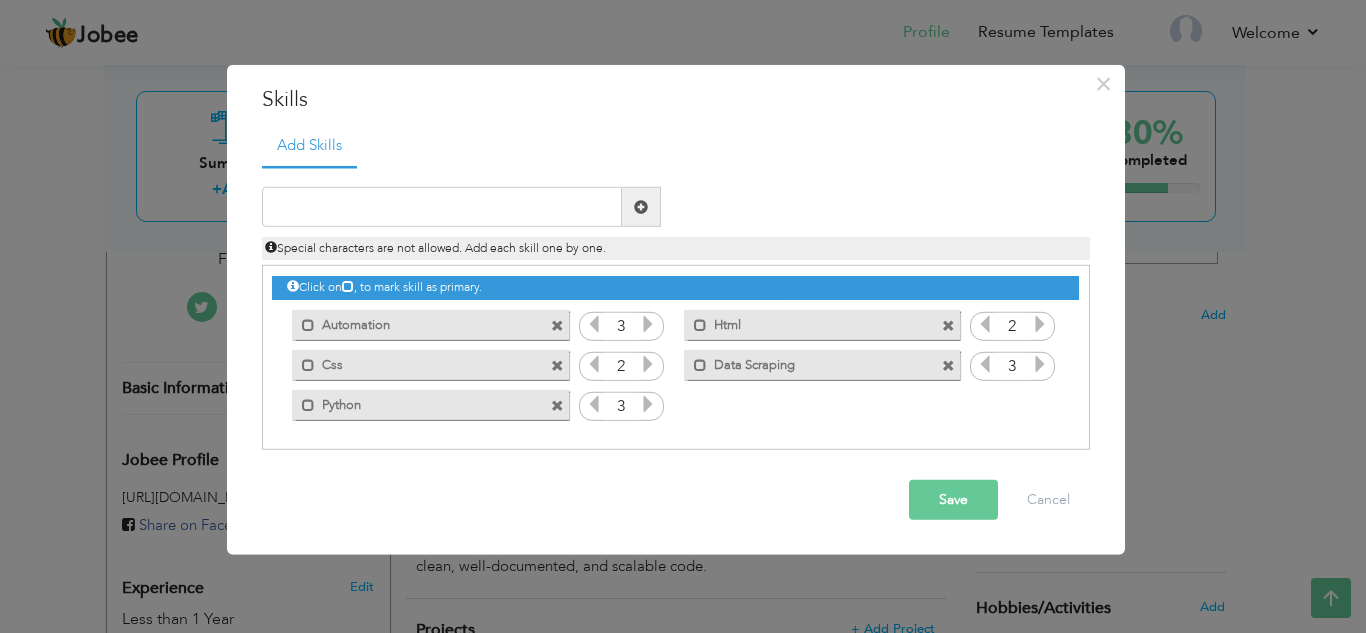 click on "Save" at bounding box center (953, 500) 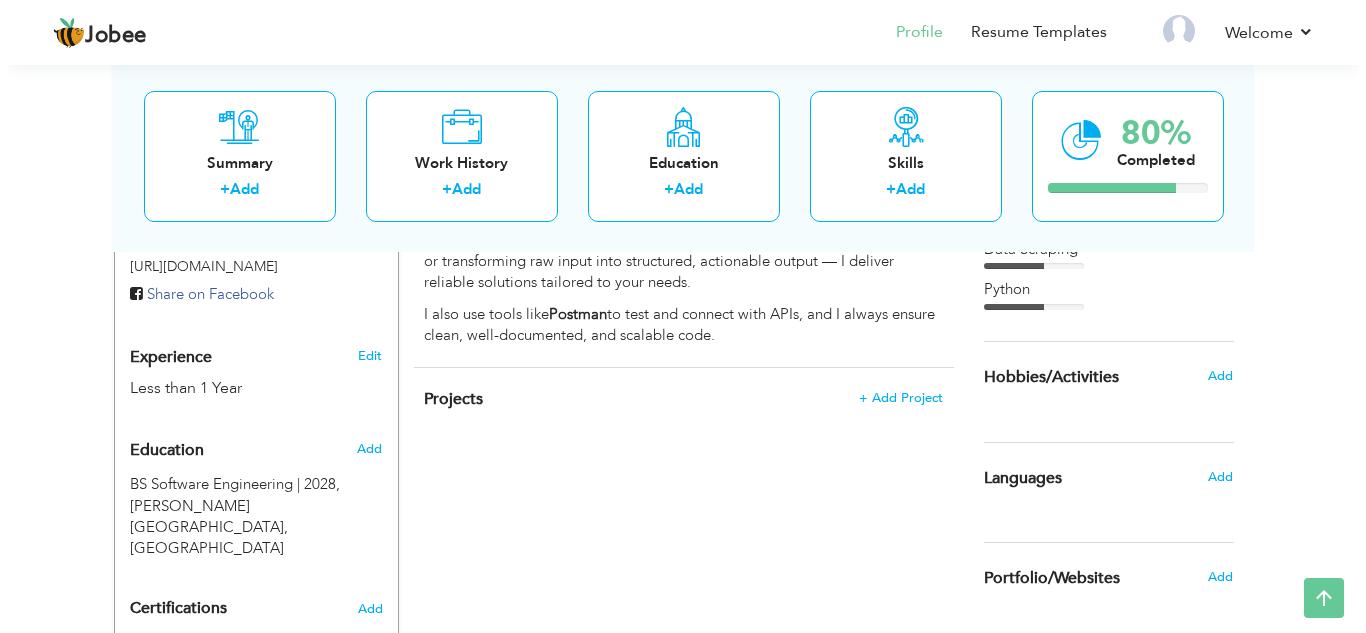 scroll, scrollTop: 691, scrollLeft: 0, axis: vertical 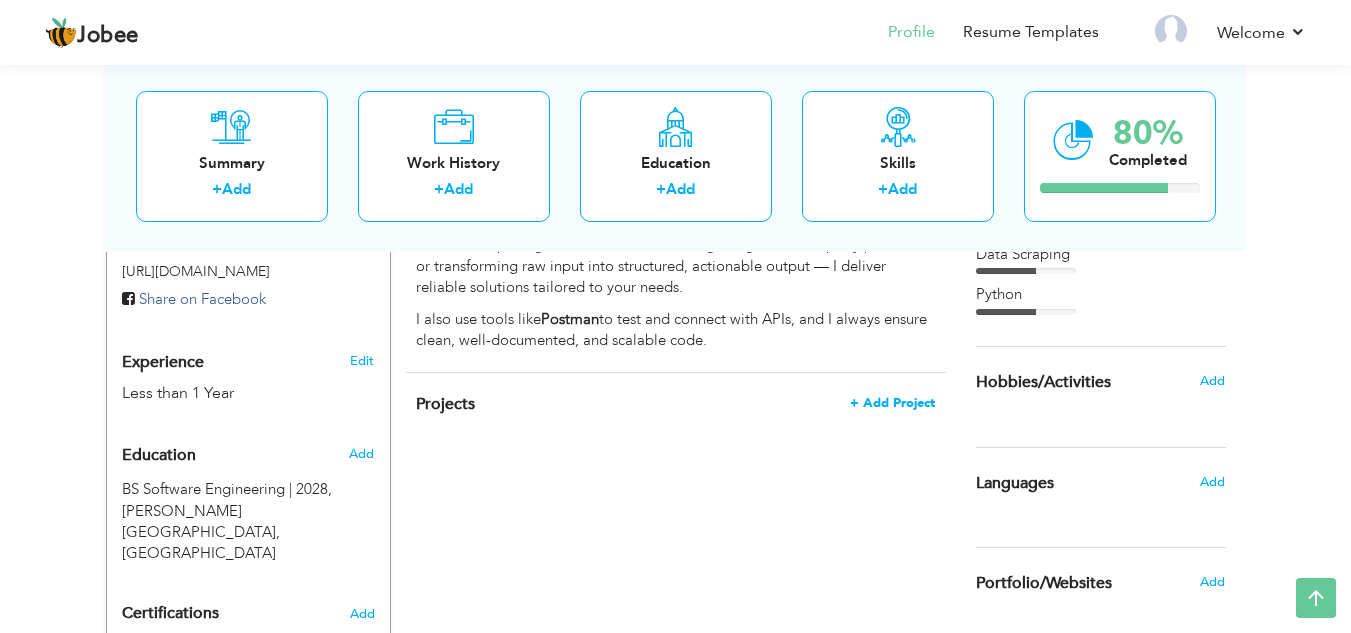 click on "+ Add Project" at bounding box center [892, 403] 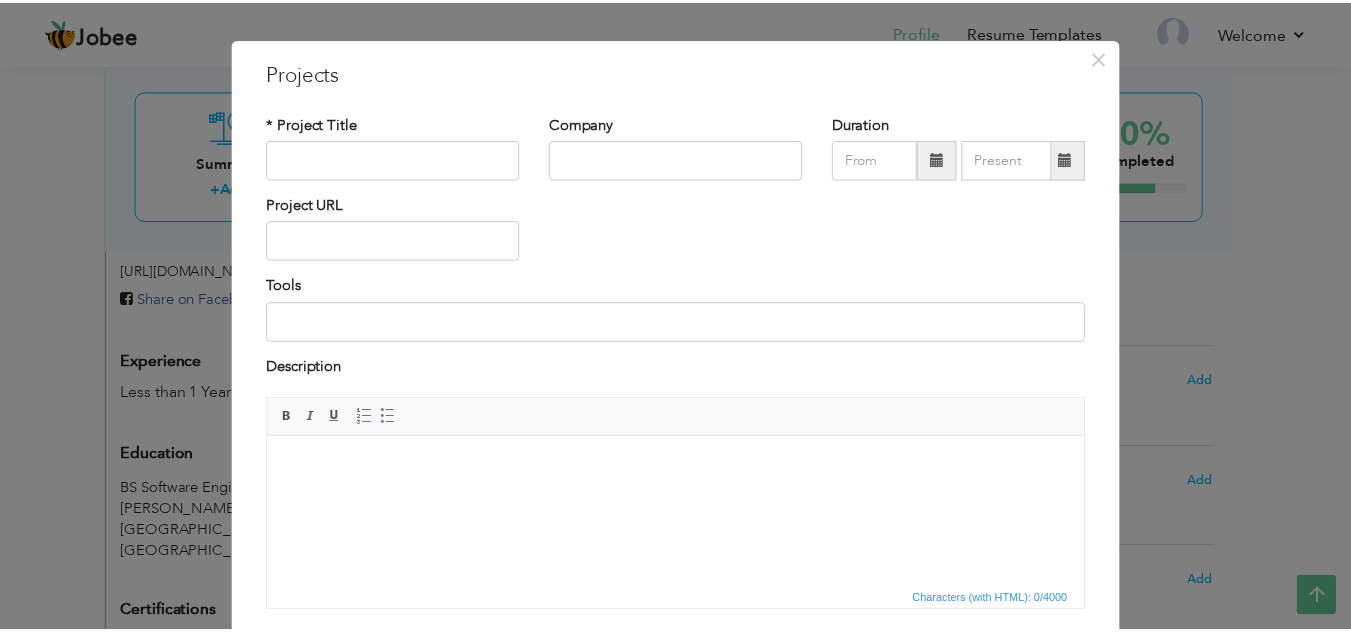 scroll, scrollTop: 22, scrollLeft: 0, axis: vertical 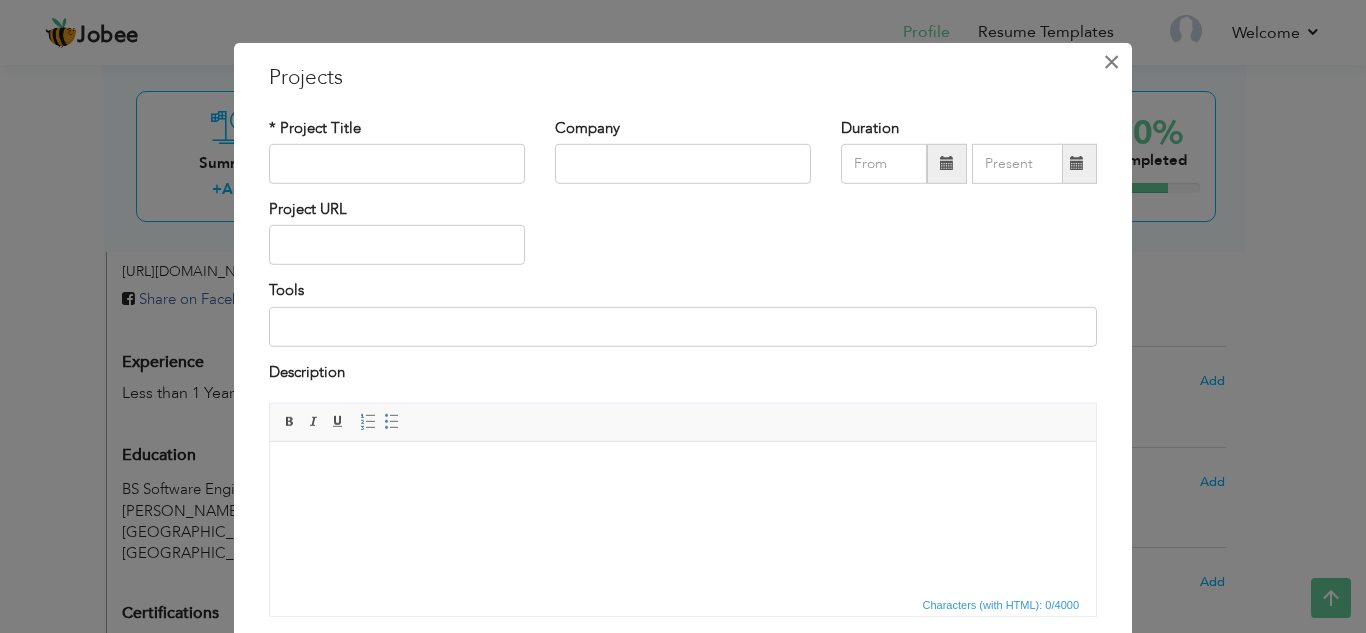 click on "×" at bounding box center (1111, 61) 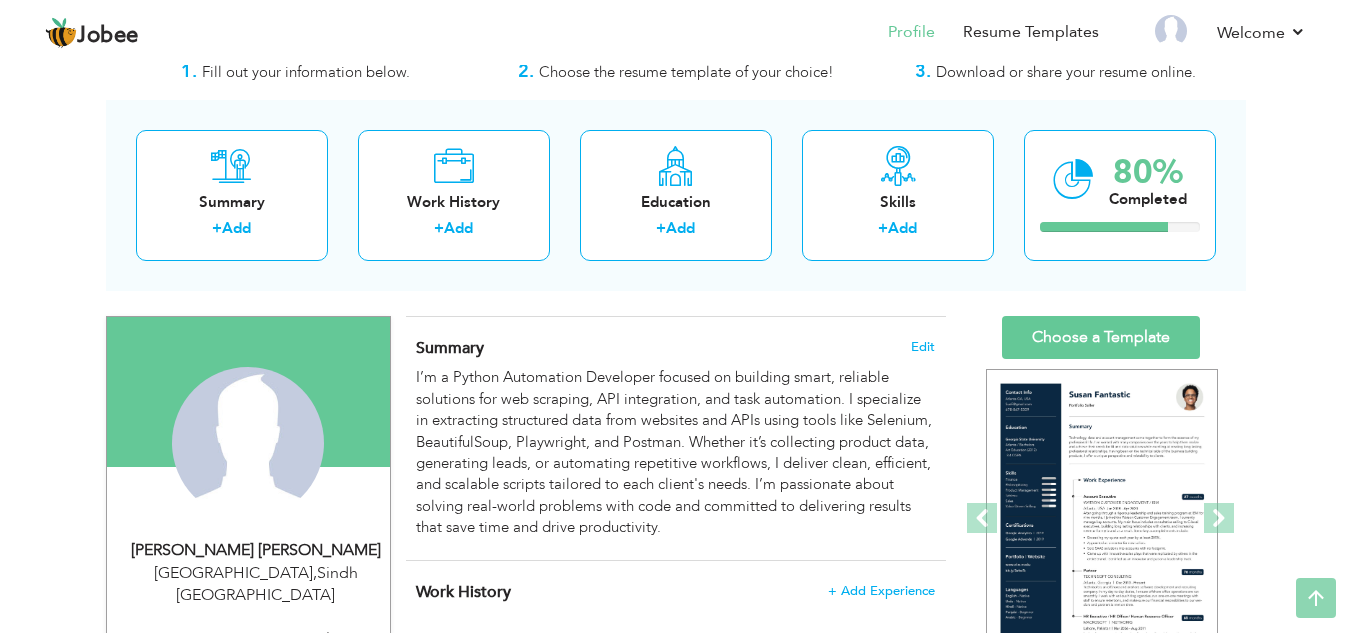 scroll, scrollTop: 48, scrollLeft: 0, axis: vertical 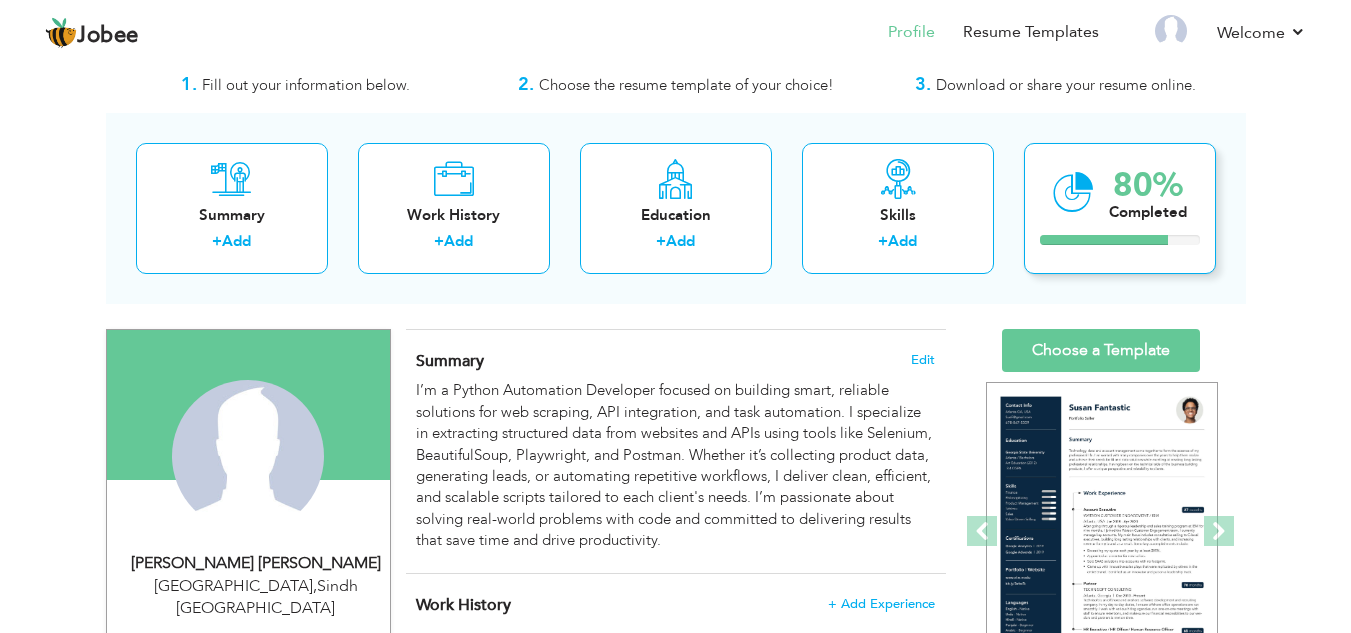 click at bounding box center (1073, 192) 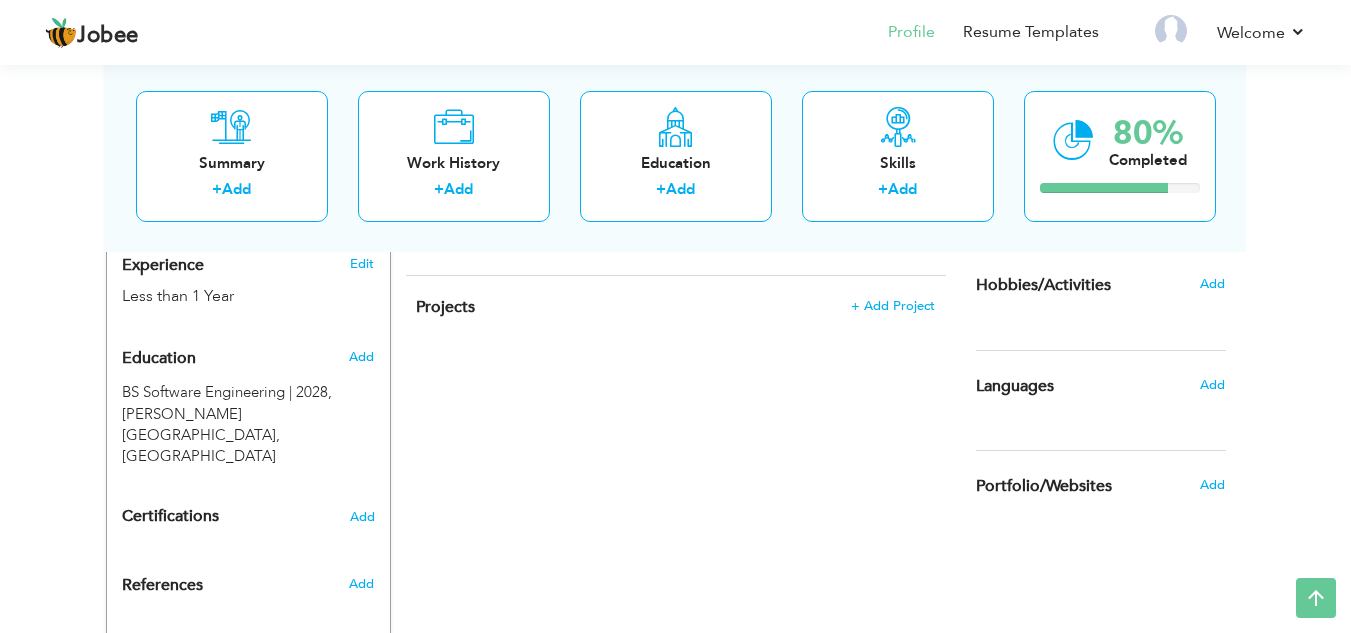 scroll, scrollTop: 808, scrollLeft: 0, axis: vertical 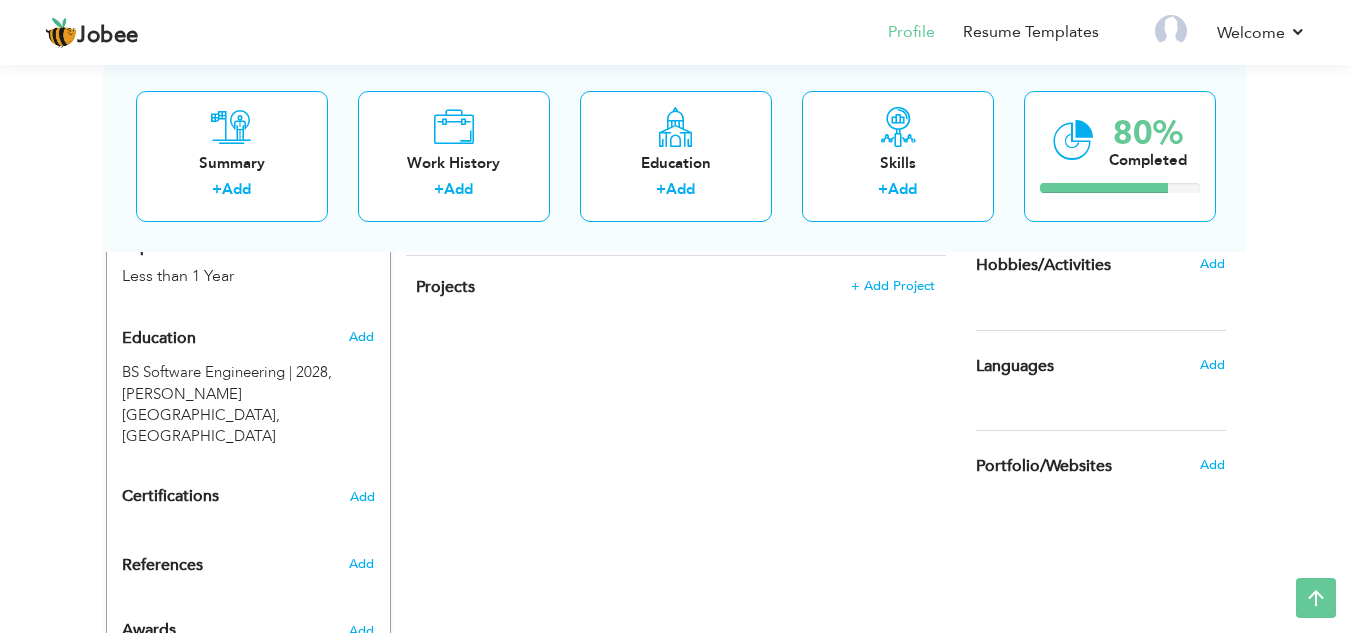 click on "Add" at bounding box center (1217, 465) 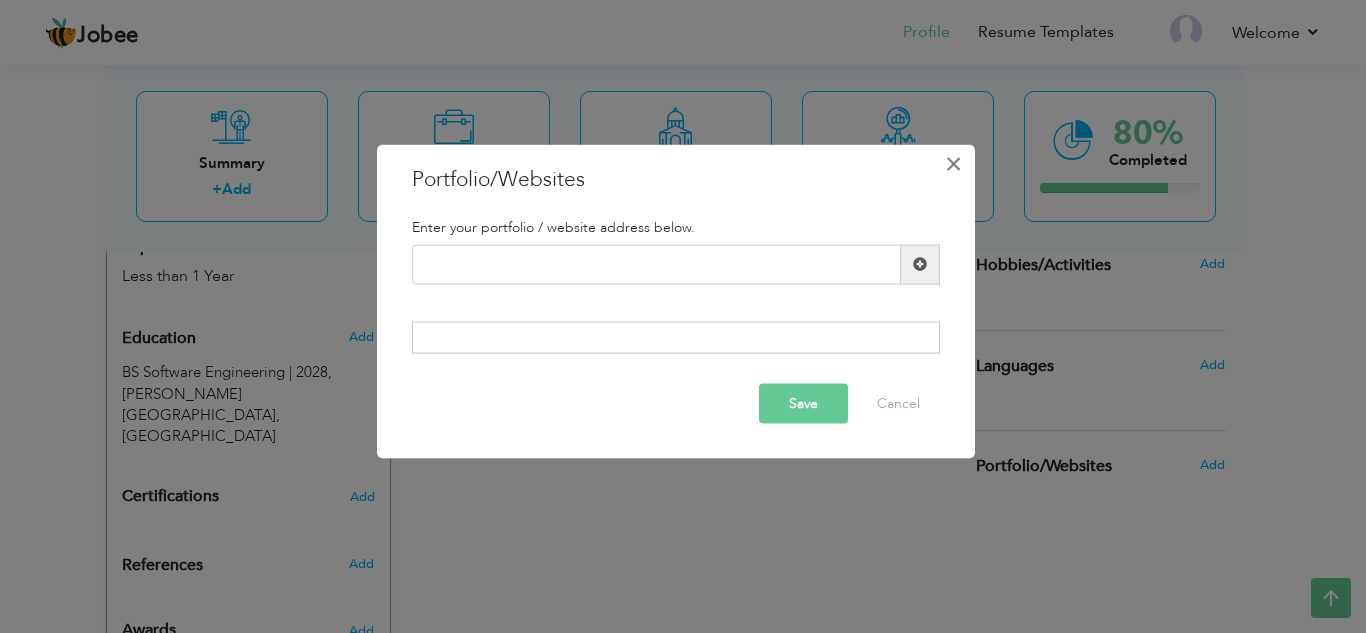 drag, startPoint x: 953, startPoint y: 183, endPoint x: 956, endPoint y: 168, distance: 15.297058 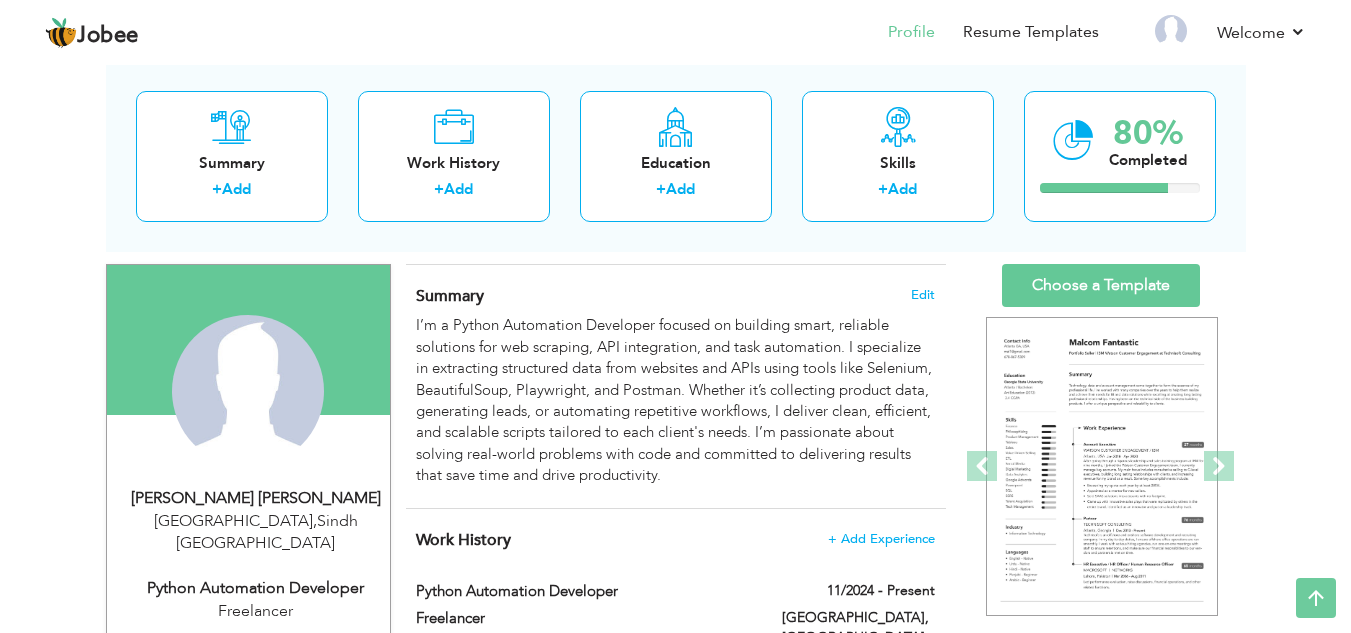 scroll, scrollTop: 0, scrollLeft: 0, axis: both 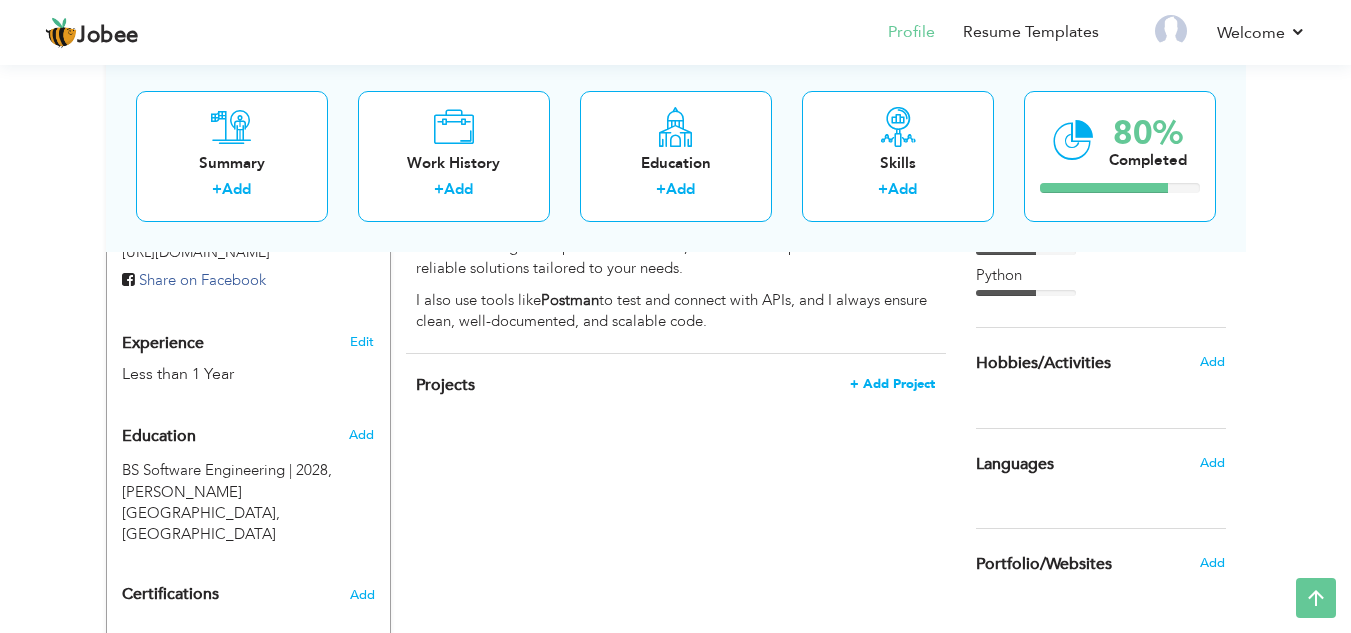 click on "+ Add Project" at bounding box center [892, 384] 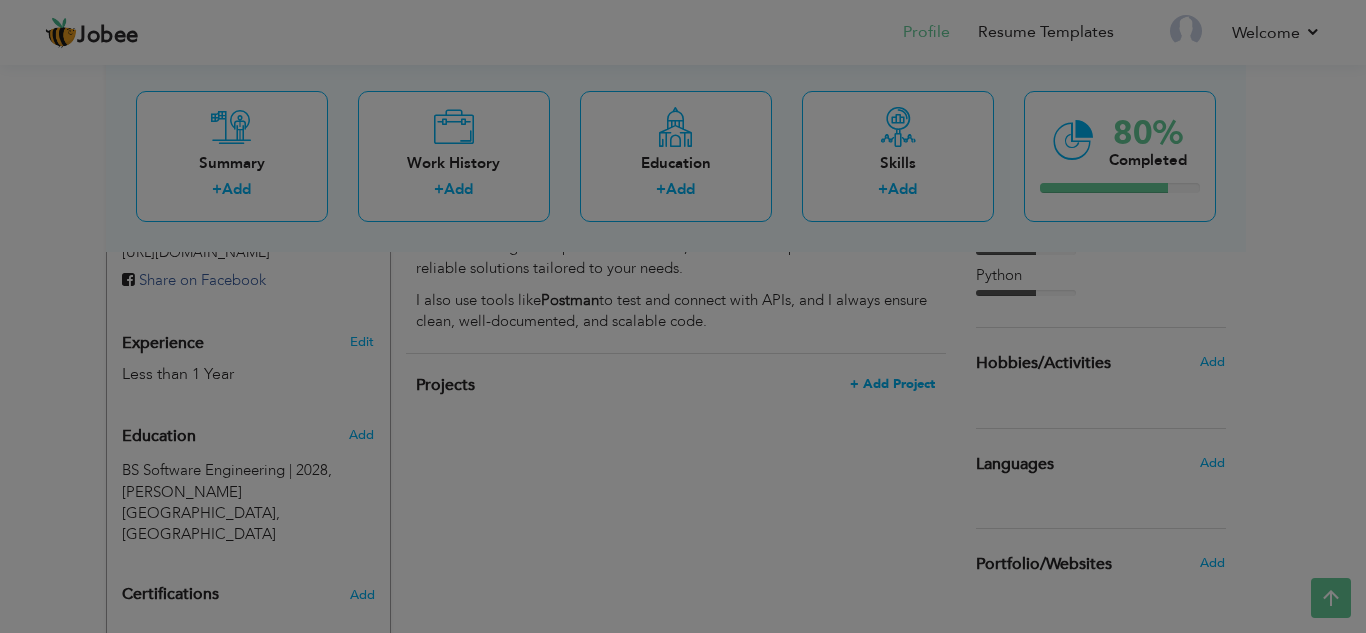 scroll, scrollTop: 0, scrollLeft: 0, axis: both 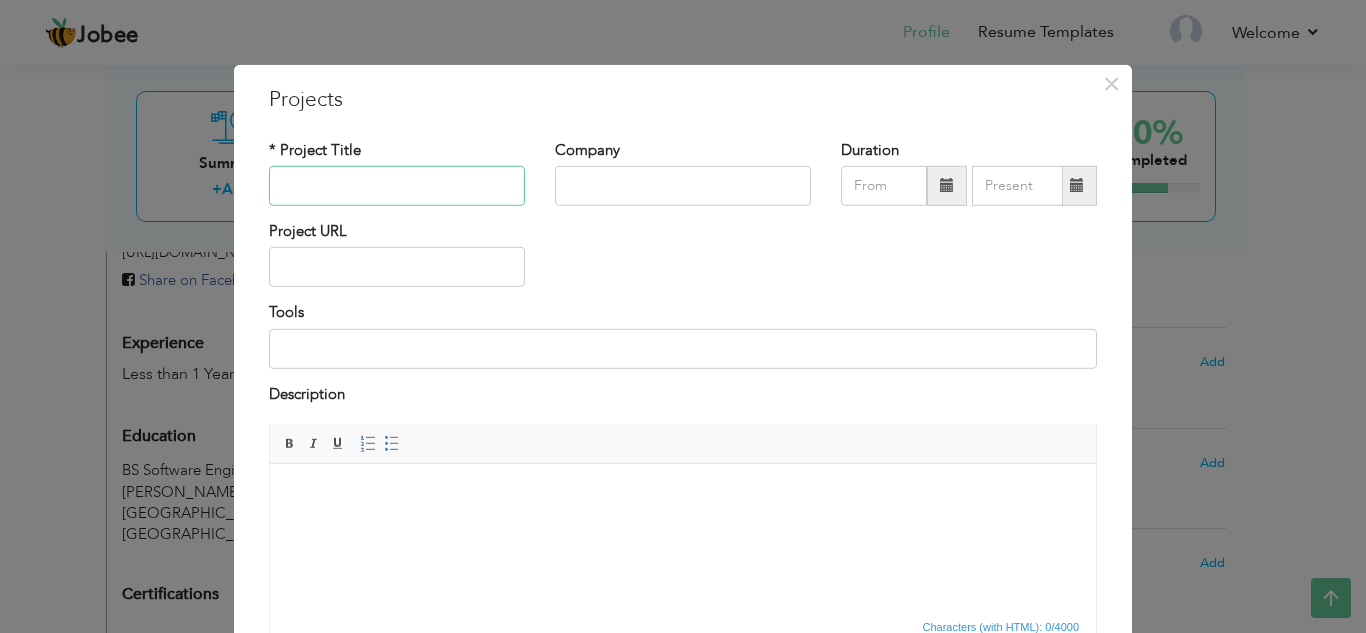 click at bounding box center (397, 186) 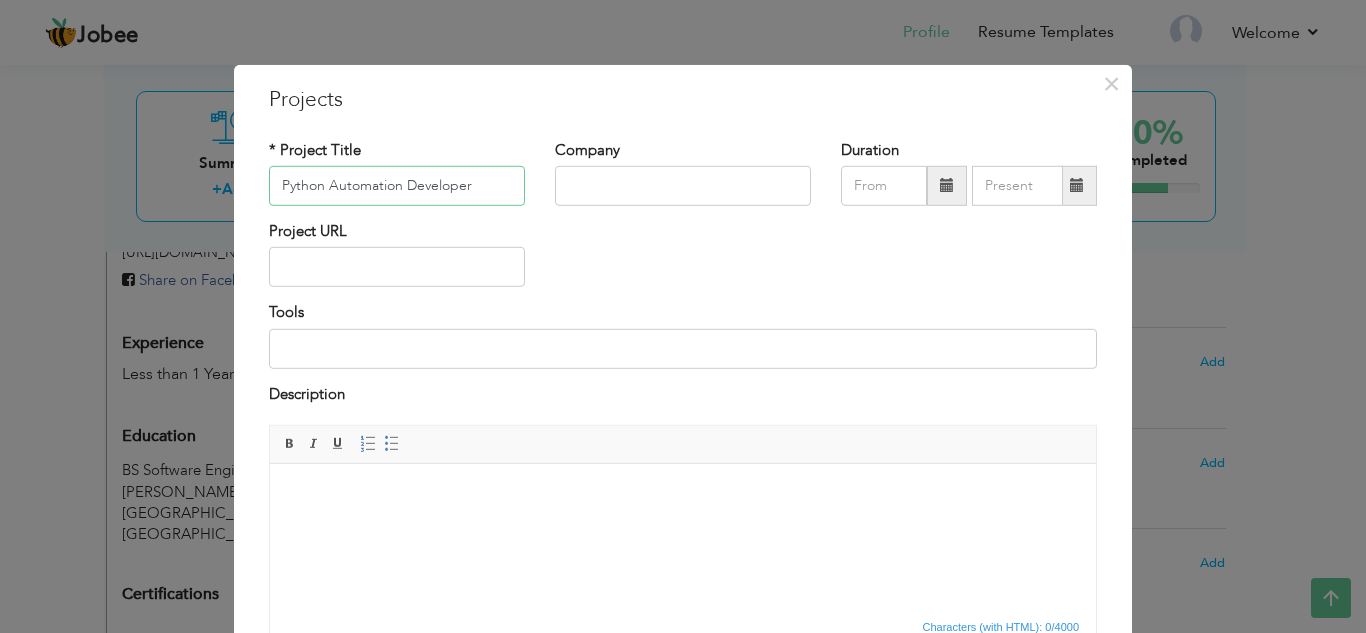 drag, startPoint x: 473, startPoint y: 182, endPoint x: 398, endPoint y: 181, distance: 75.00667 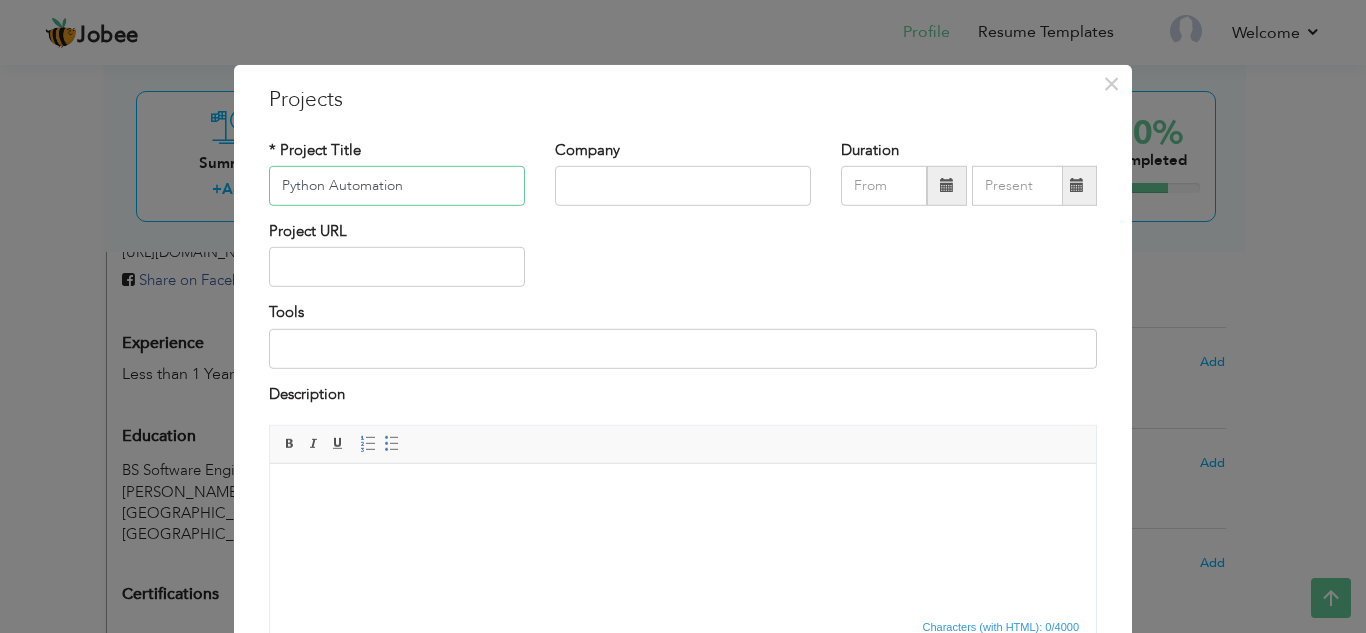 drag, startPoint x: 318, startPoint y: 185, endPoint x: 252, endPoint y: 187, distance: 66.0303 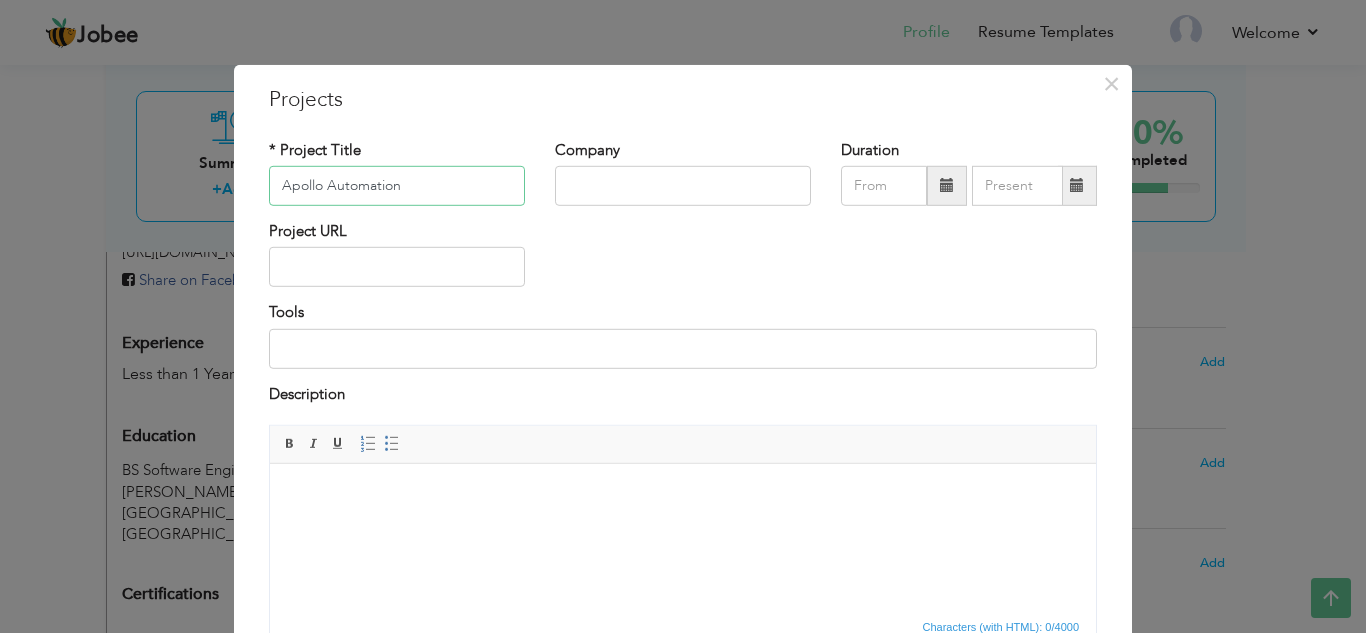 type on "Apollo Automation" 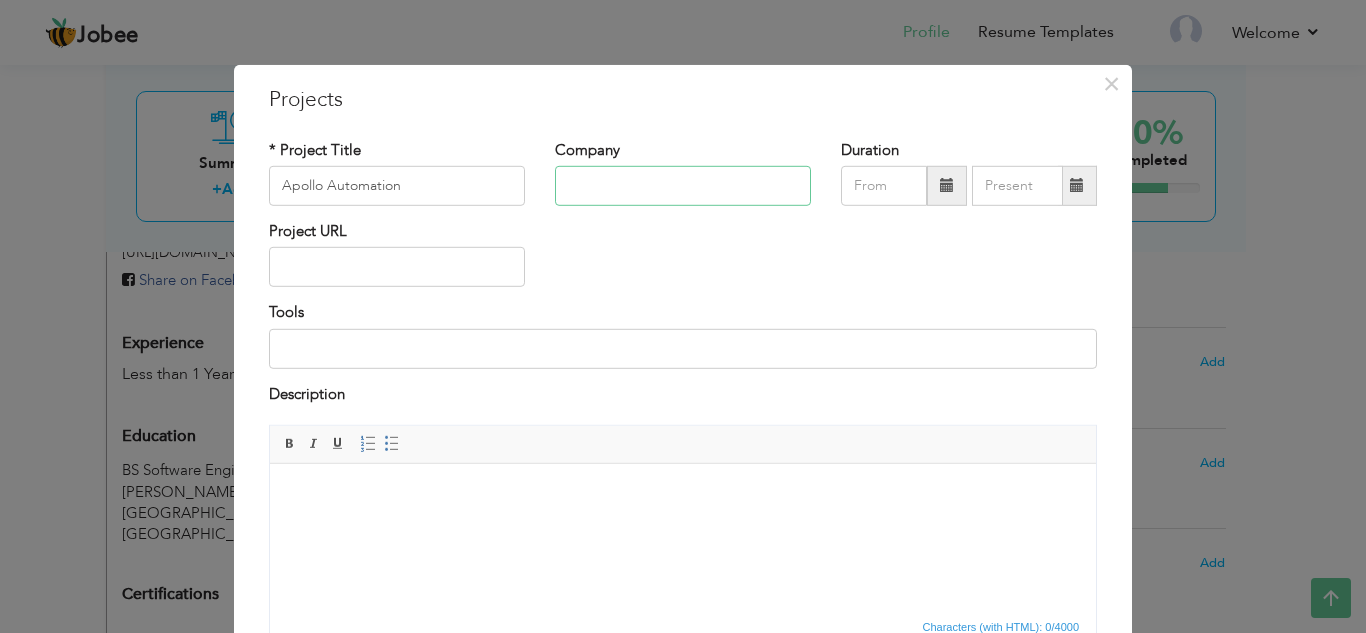 click at bounding box center [683, 186] 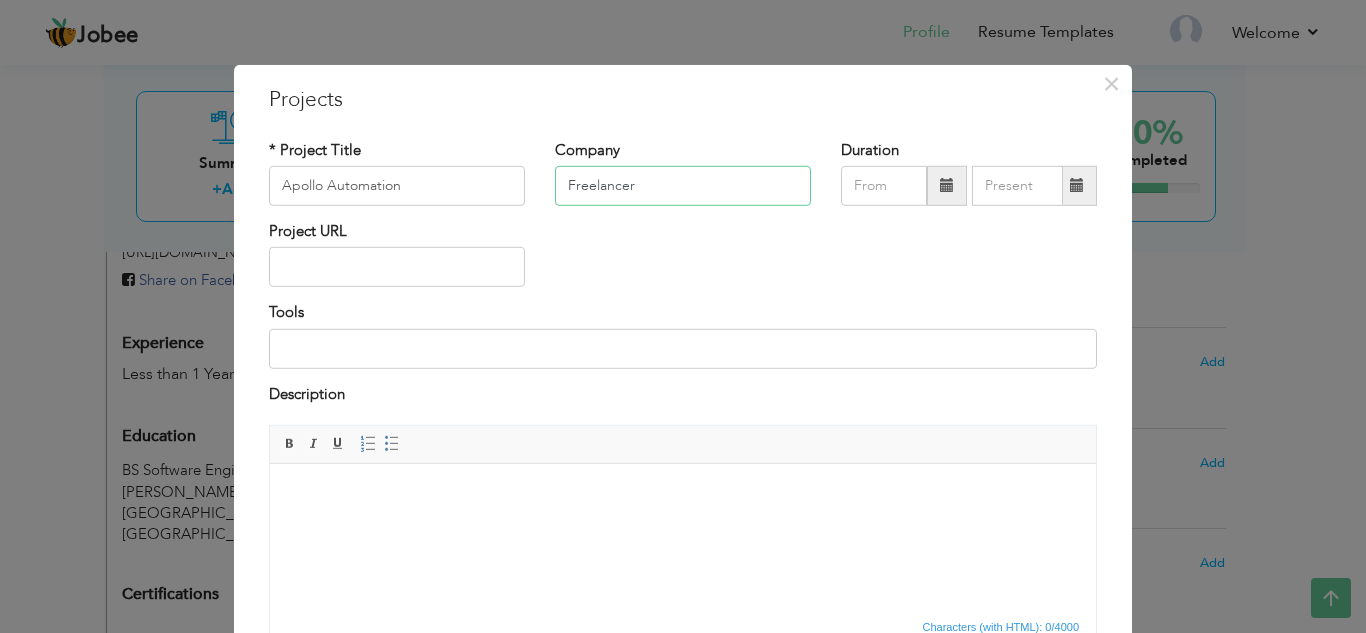 type on "Freelancer" 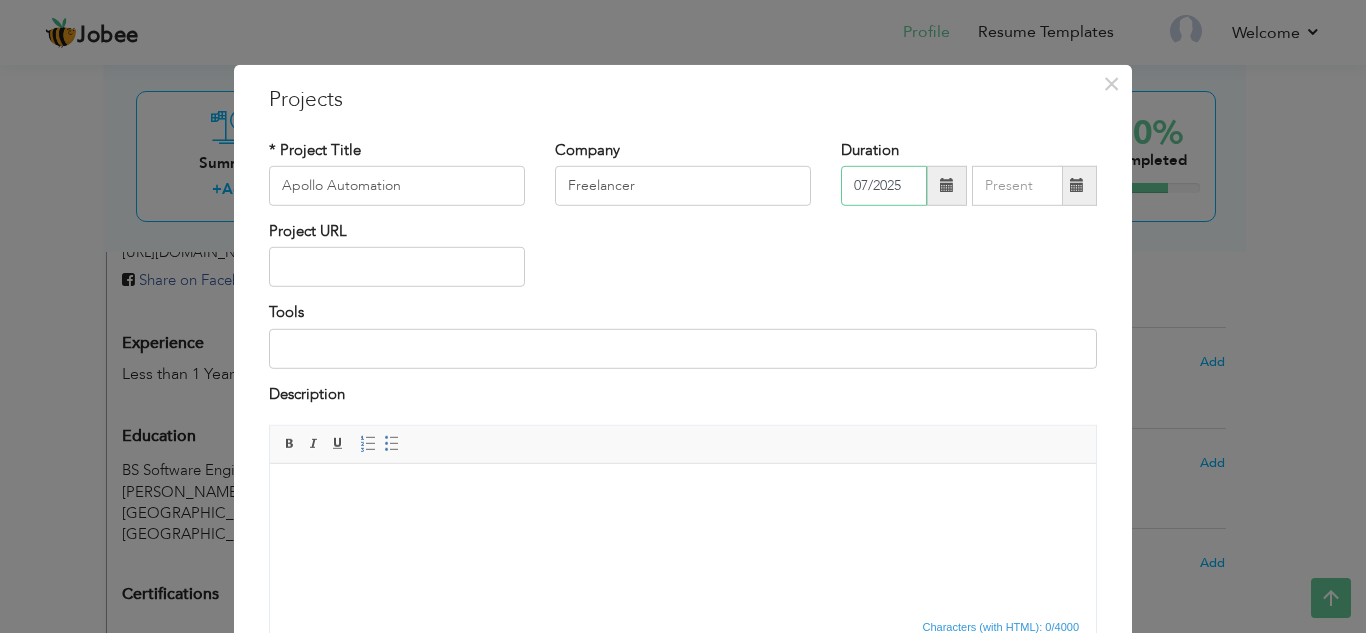 click on "07/2025" at bounding box center [884, 186] 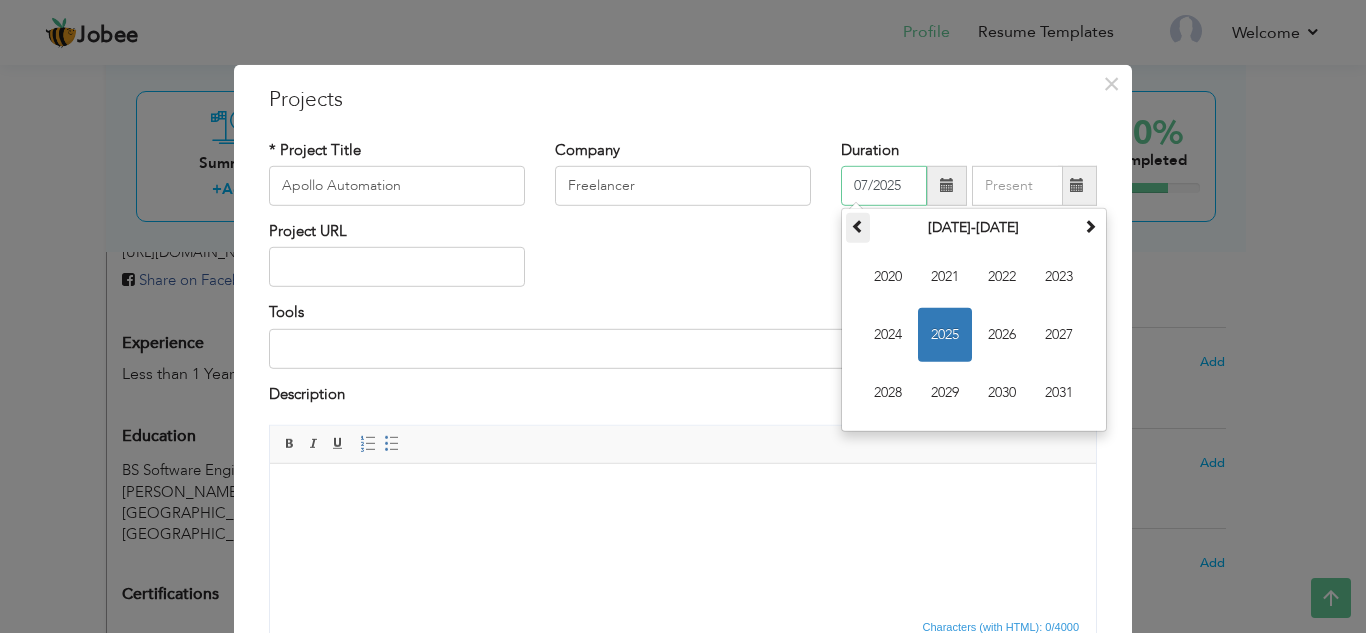click at bounding box center (858, 226) 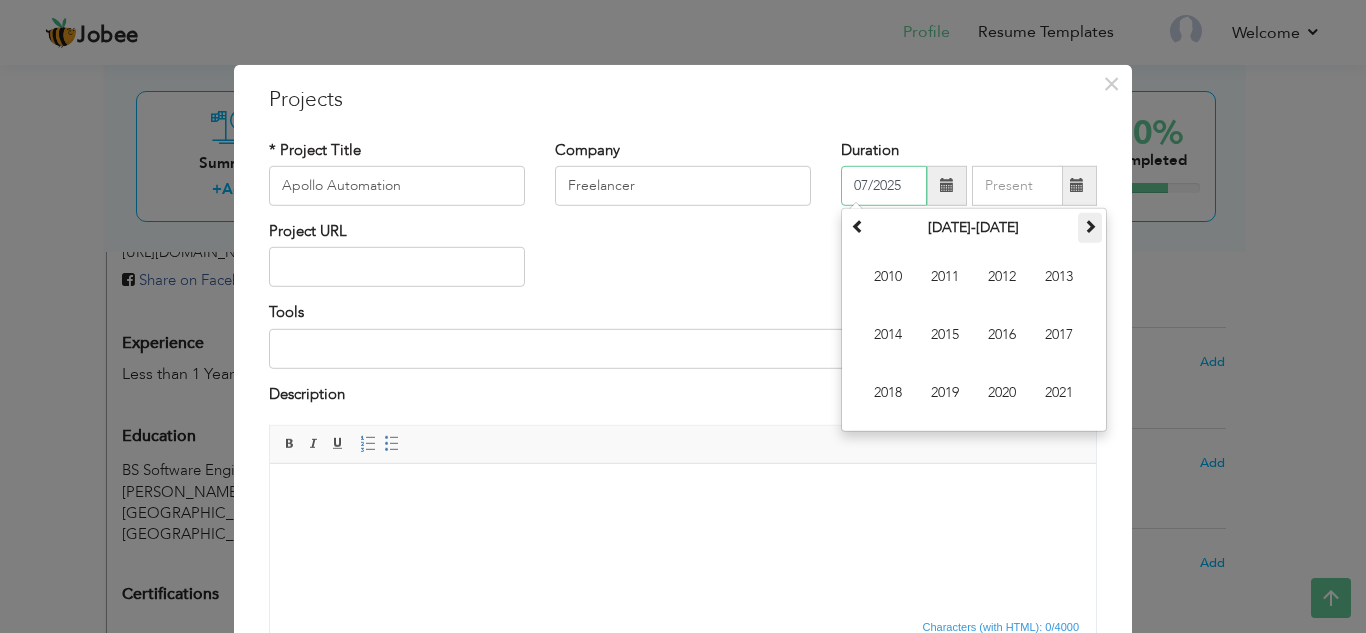 click at bounding box center [1090, 228] 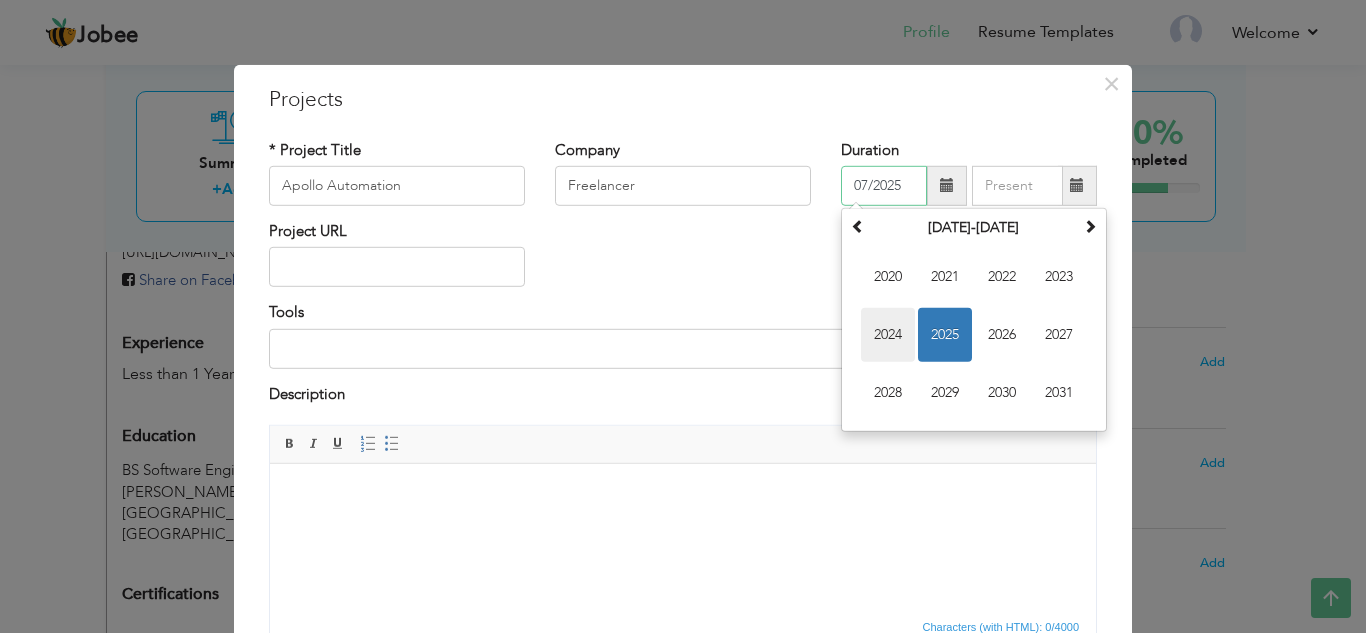 click on "2024" at bounding box center [888, 335] 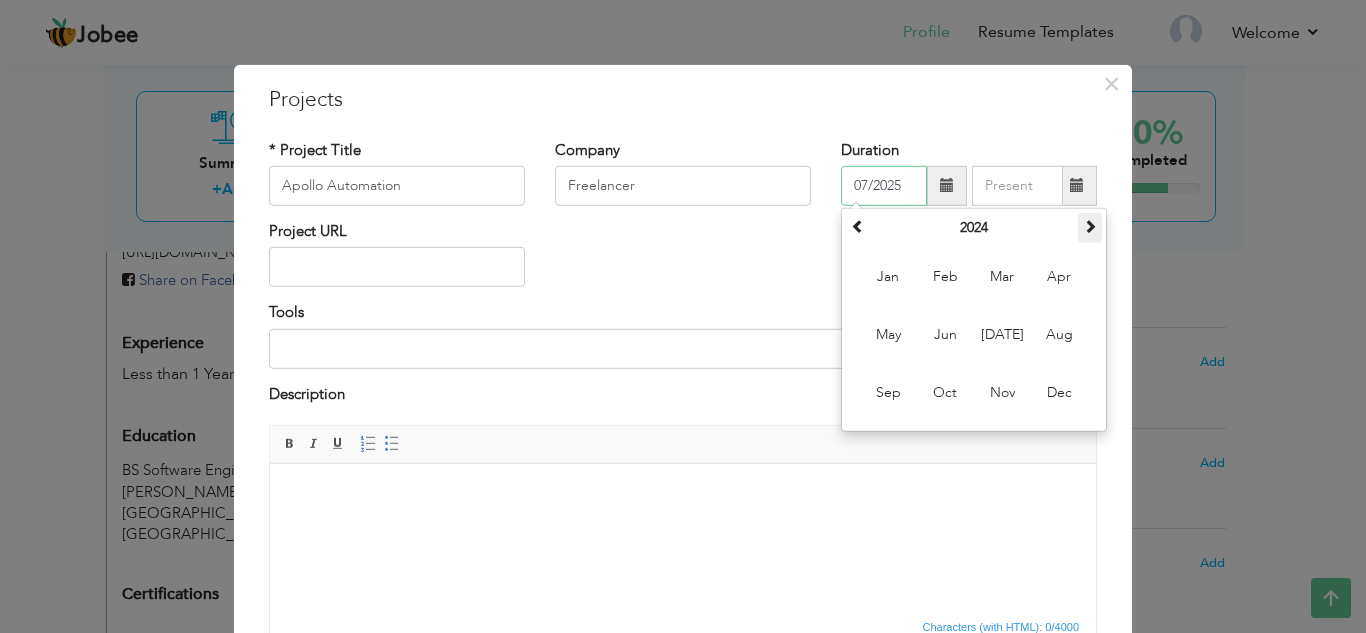 click at bounding box center (1090, 228) 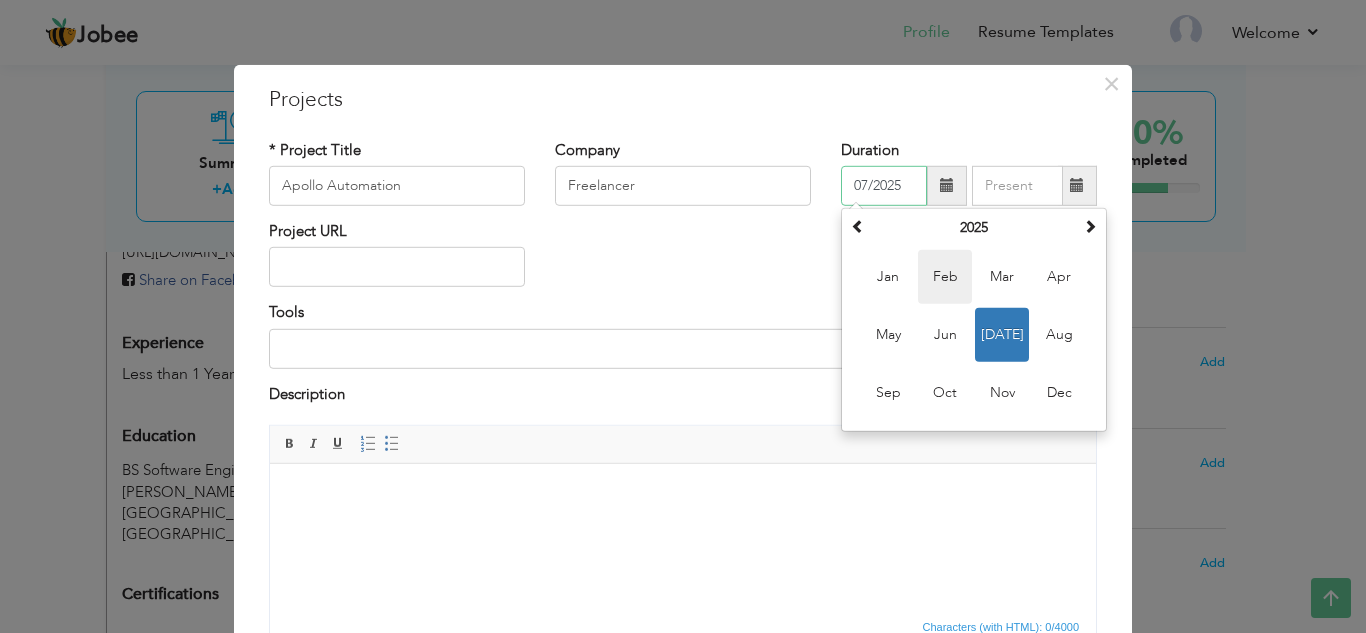 click on "Feb" at bounding box center (945, 277) 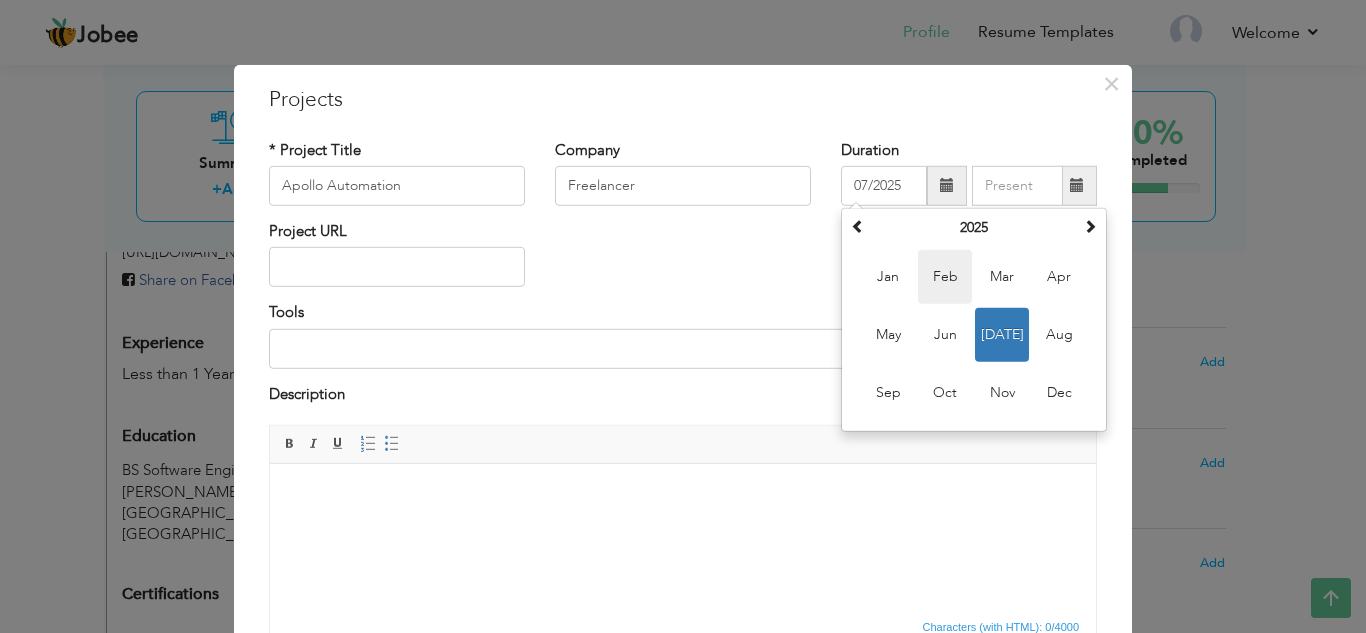 type on "02/2025" 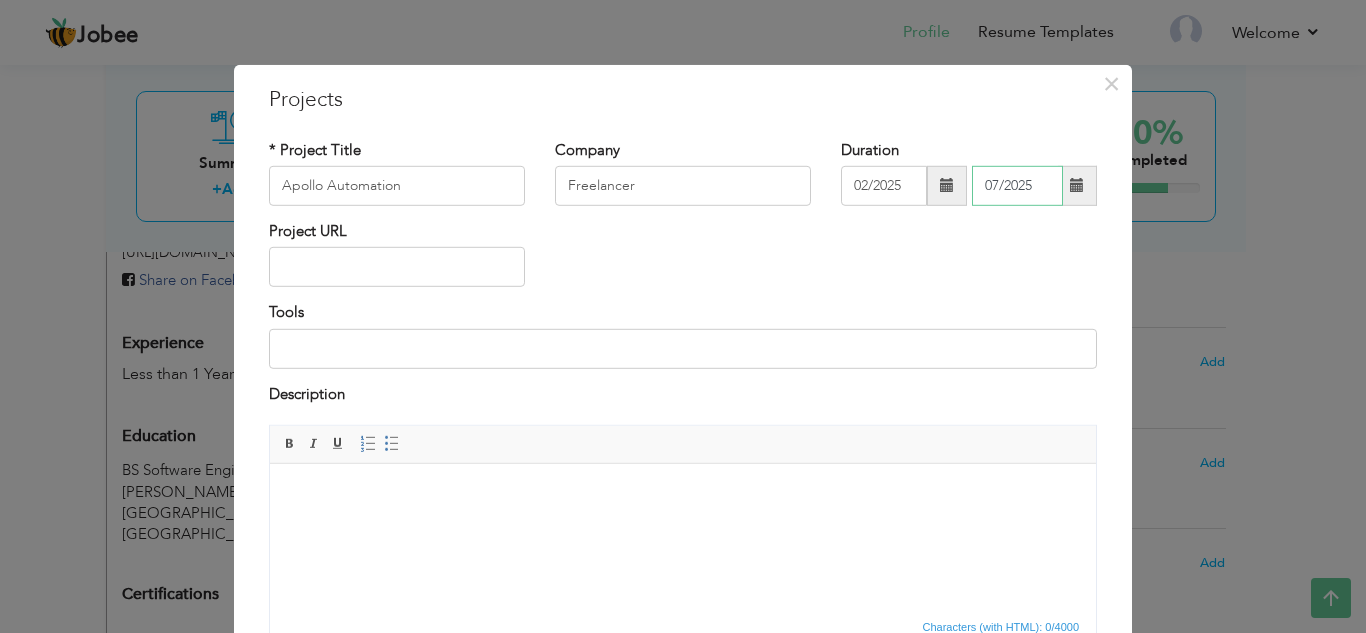click on "07/2025" at bounding box center [1017, 186] 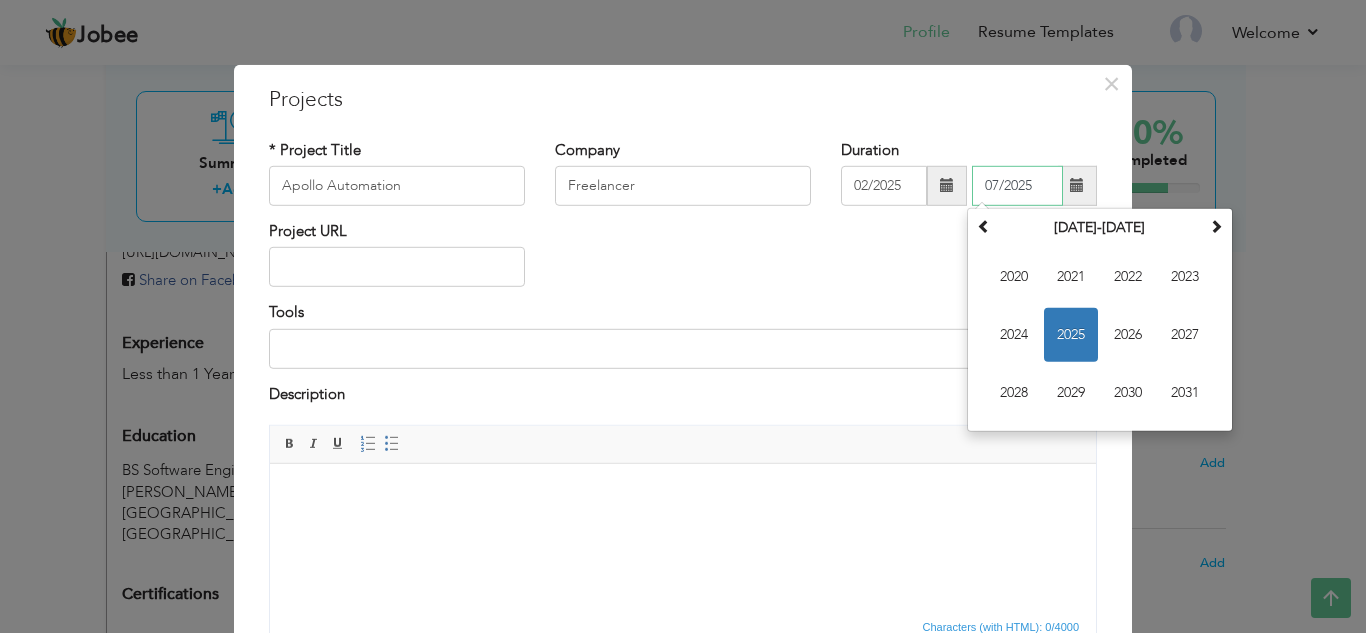 click on "2025" at bounding box center (1071, 335) 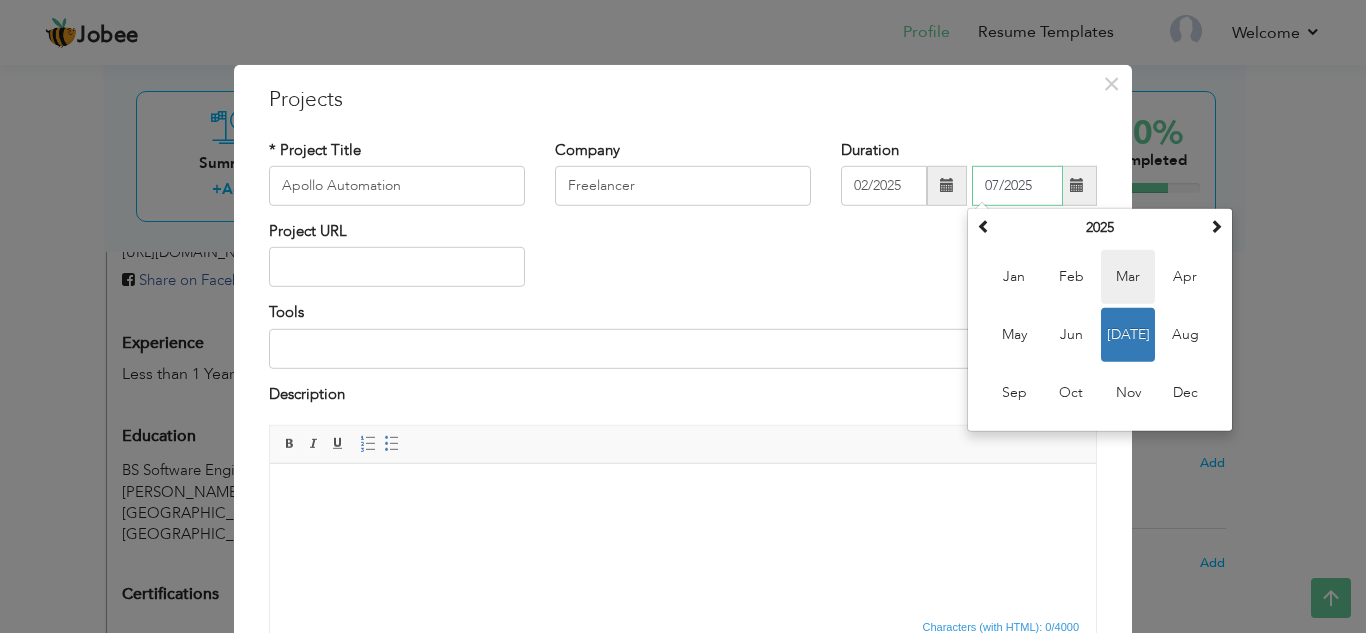 click on "Mar" at bounding box center [1128, 277] 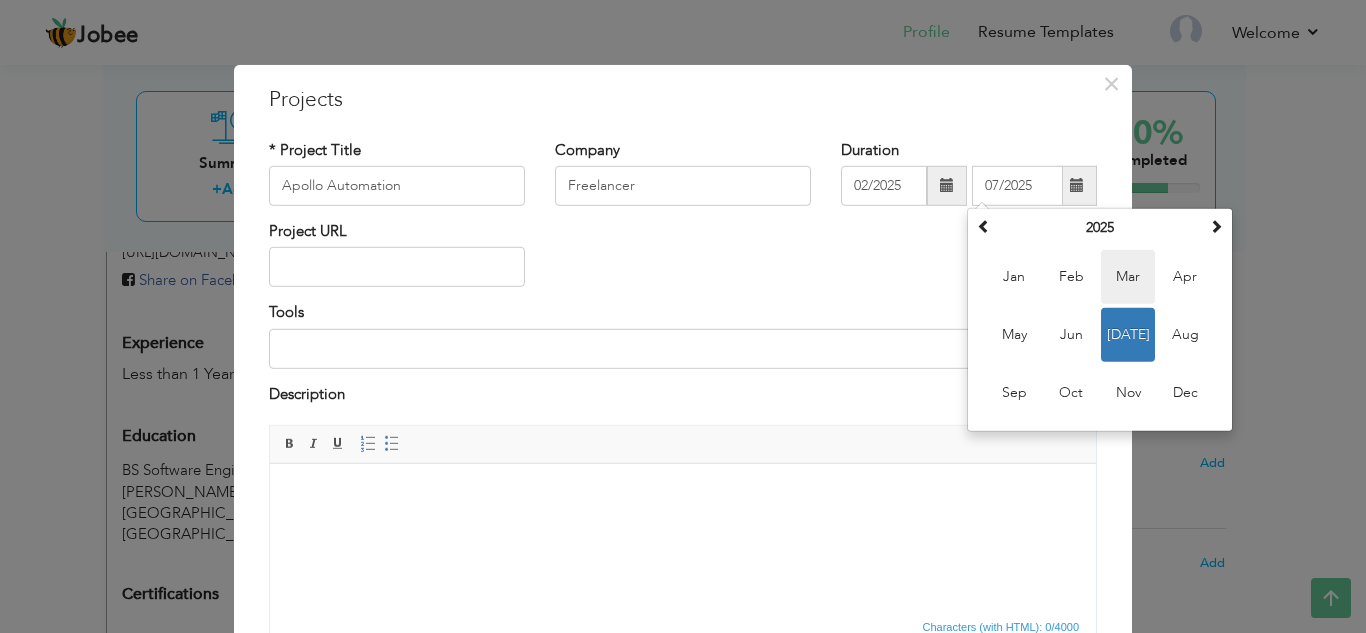 type on "03/2025" 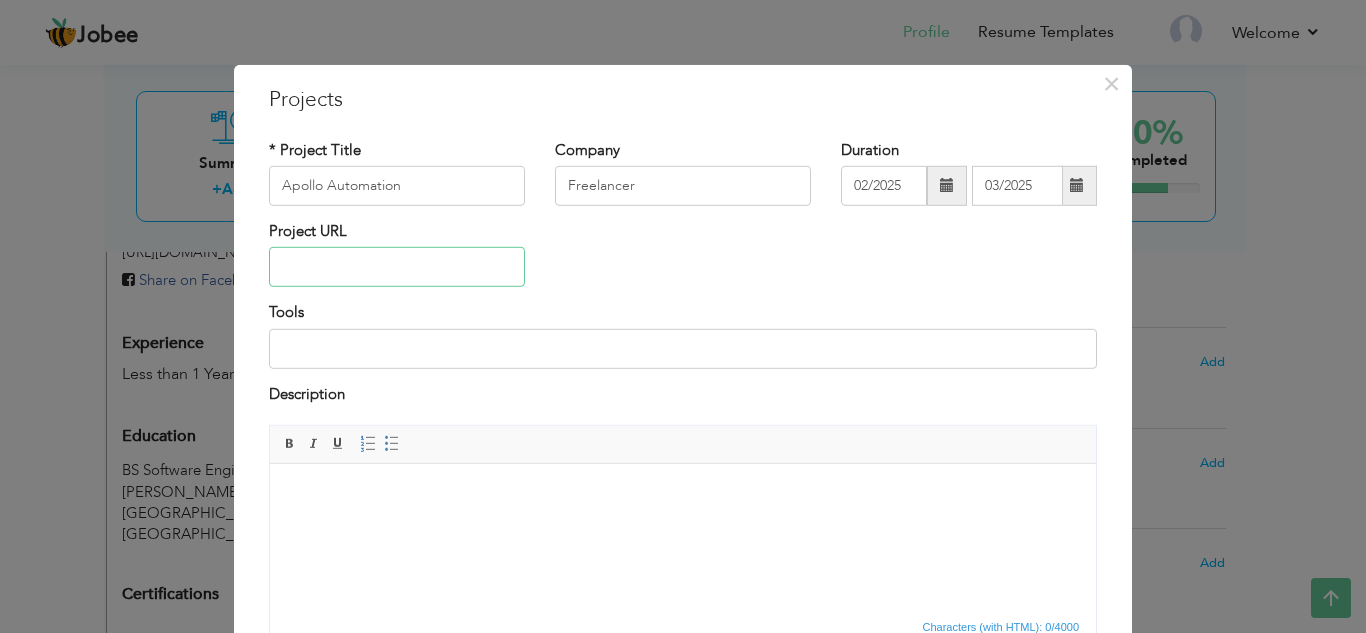 click at bounding box center (397, 267) 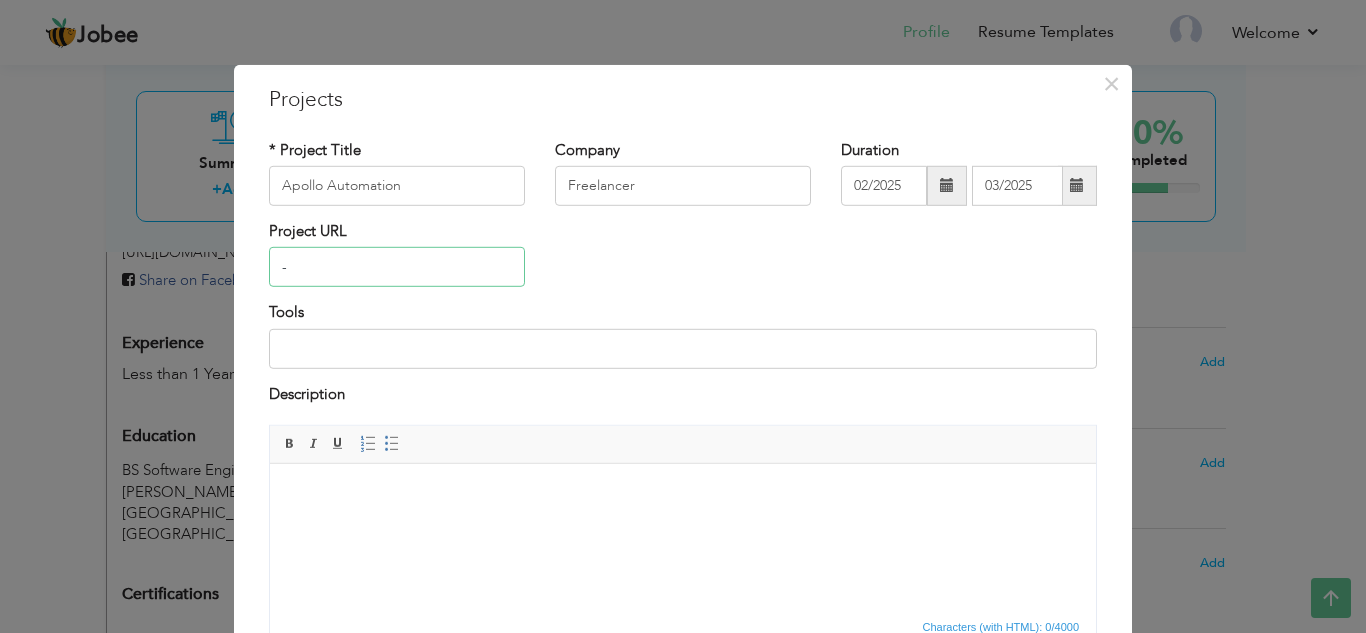type on "-" 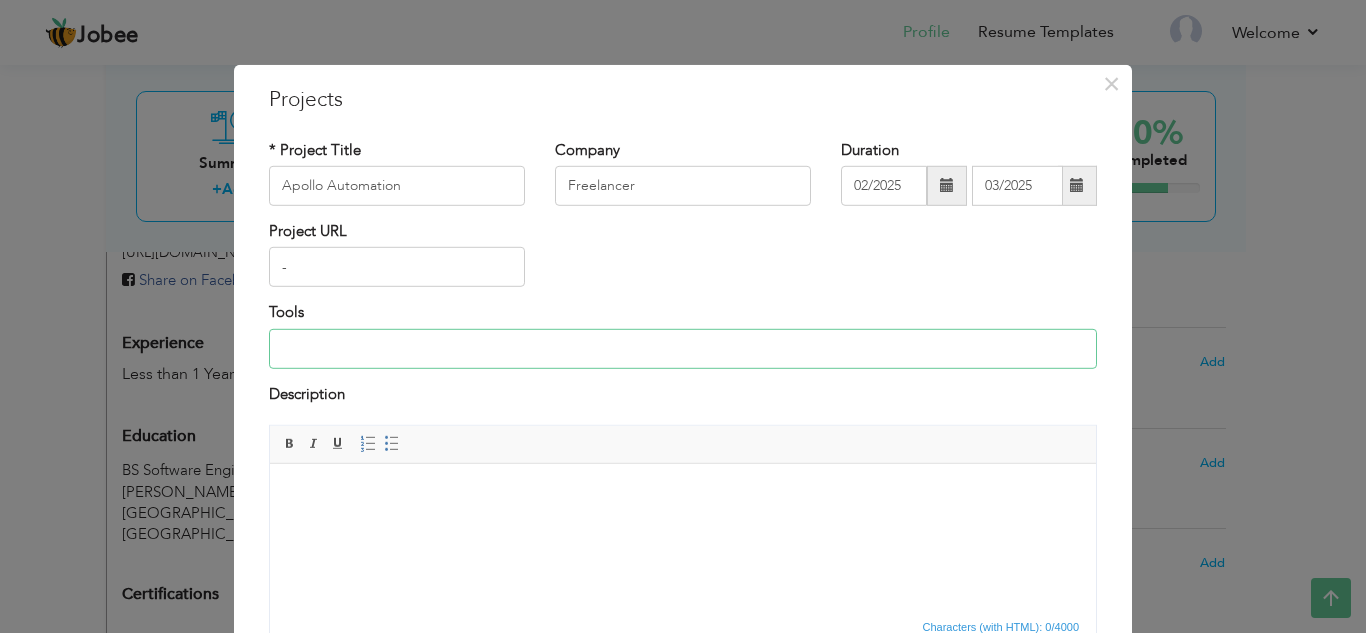 click at bounding box center (683, 349) 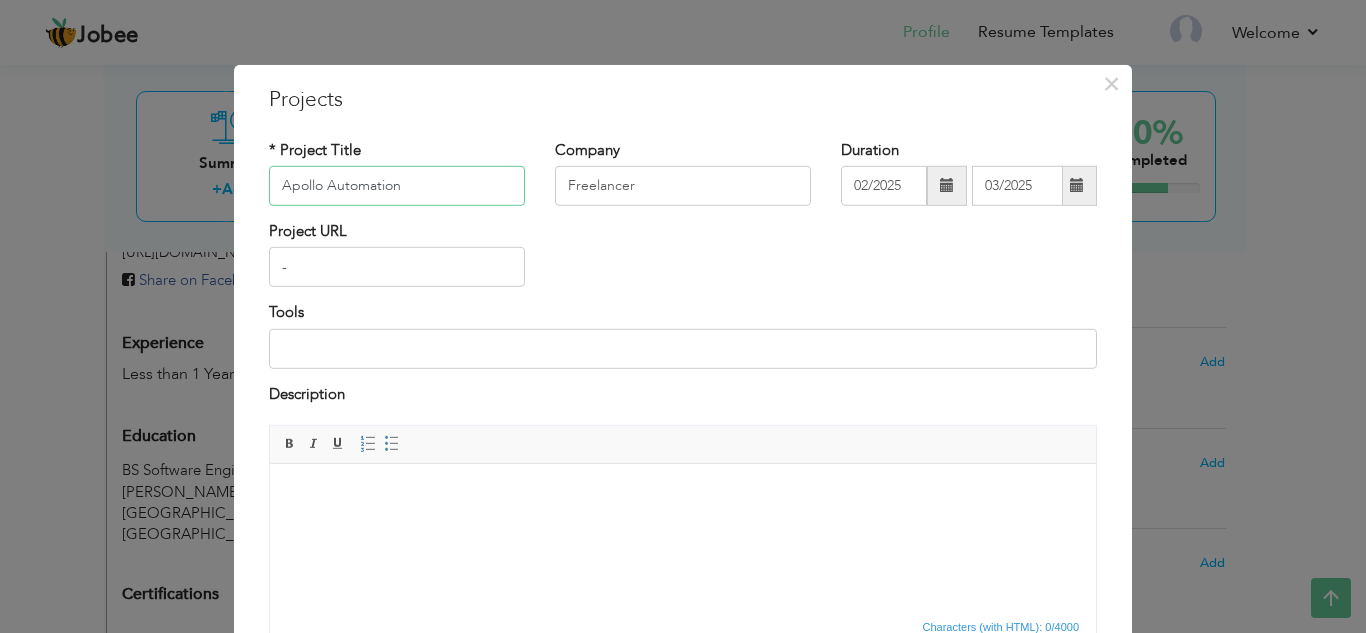 drag, startPoint x: 381, startPoint y: 183, endPoint x: 258, endPoint y: 189, distance: 123.146255 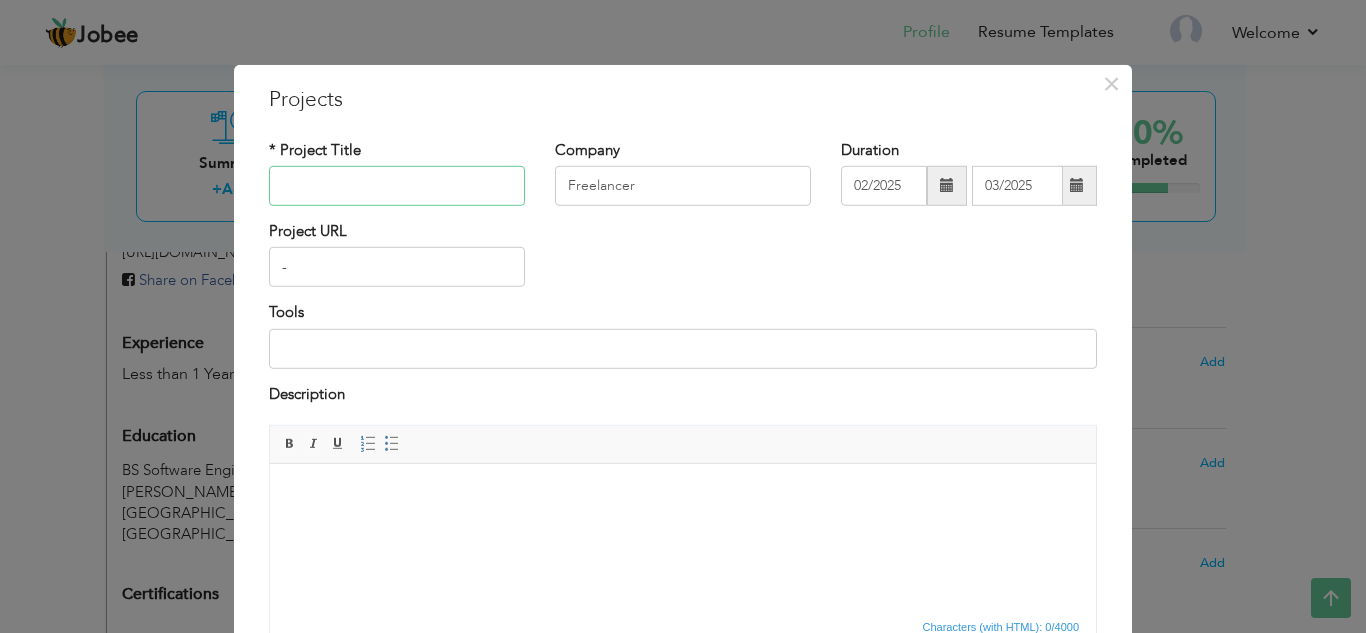paste on "Data Extraction Specialist" 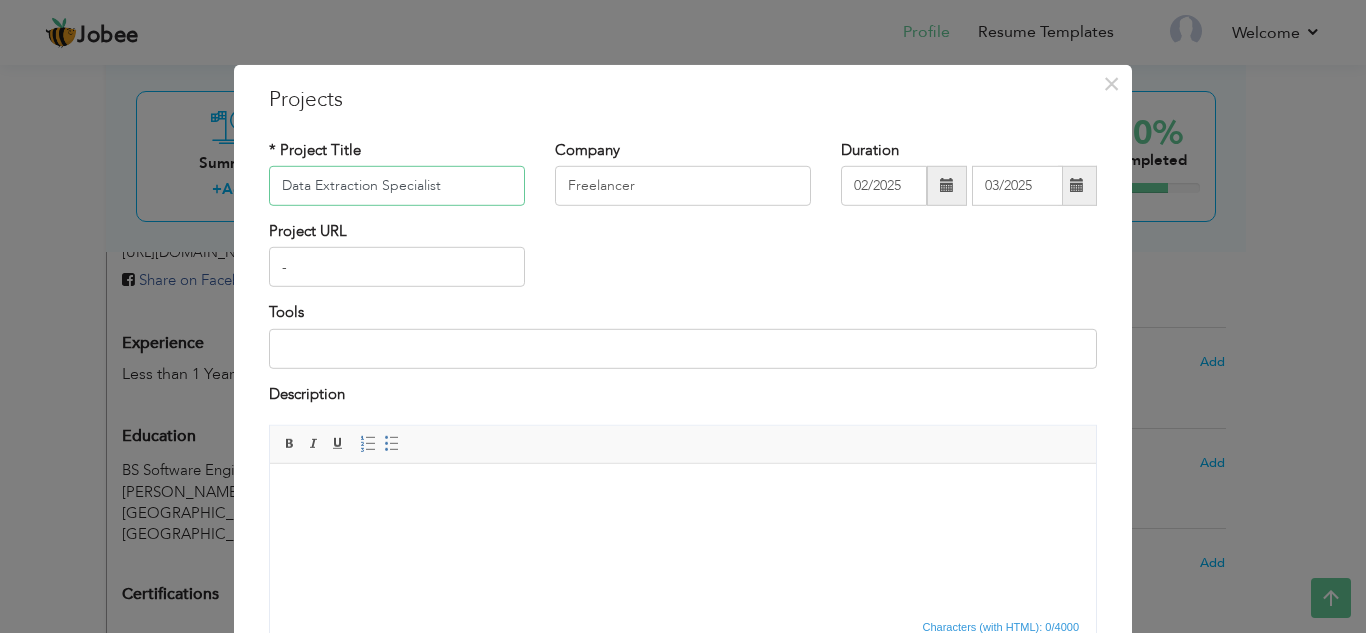 drag, startPoint x: 439, startPoint y: 186, endPoint x: 375, endPoint y: 190, distance: 64.12488 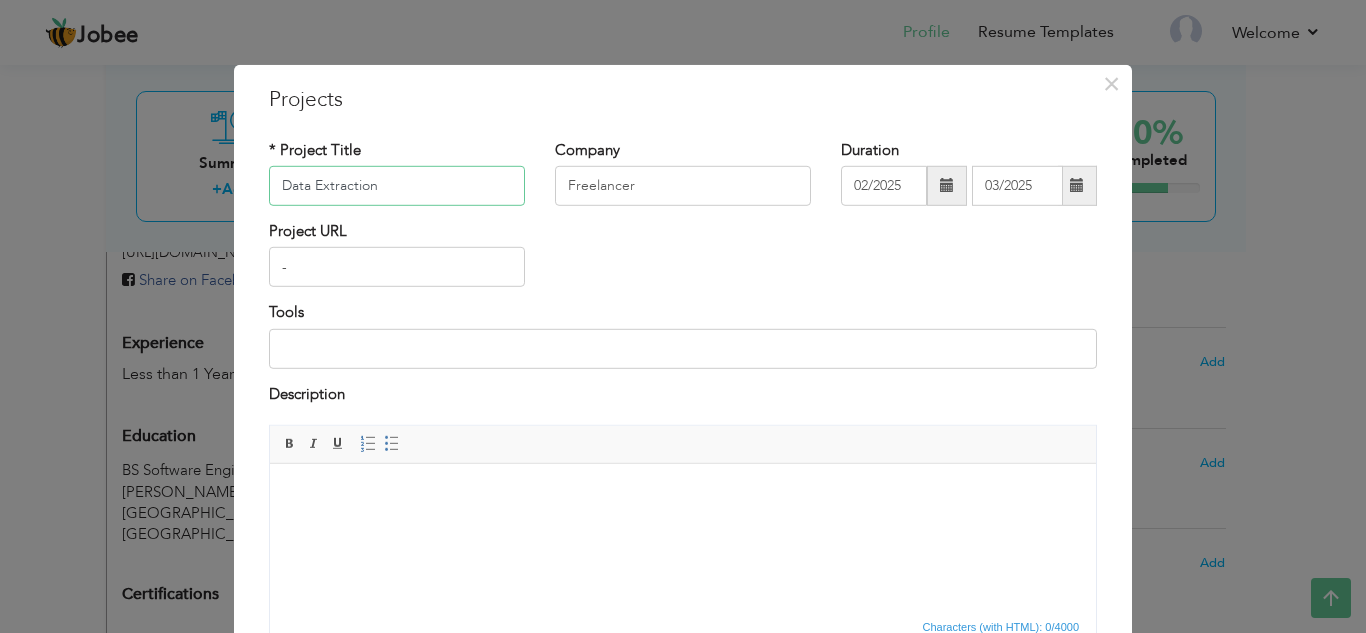type on "Data Extraction" 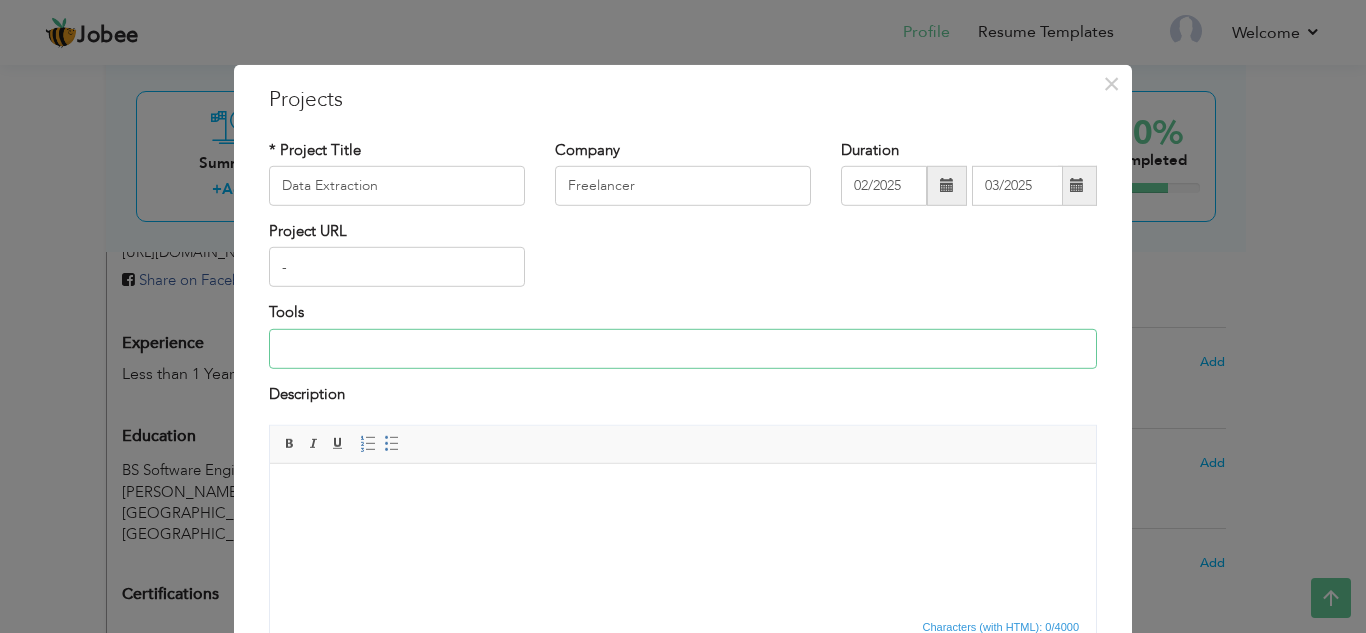click at bounding box center [683, 349] 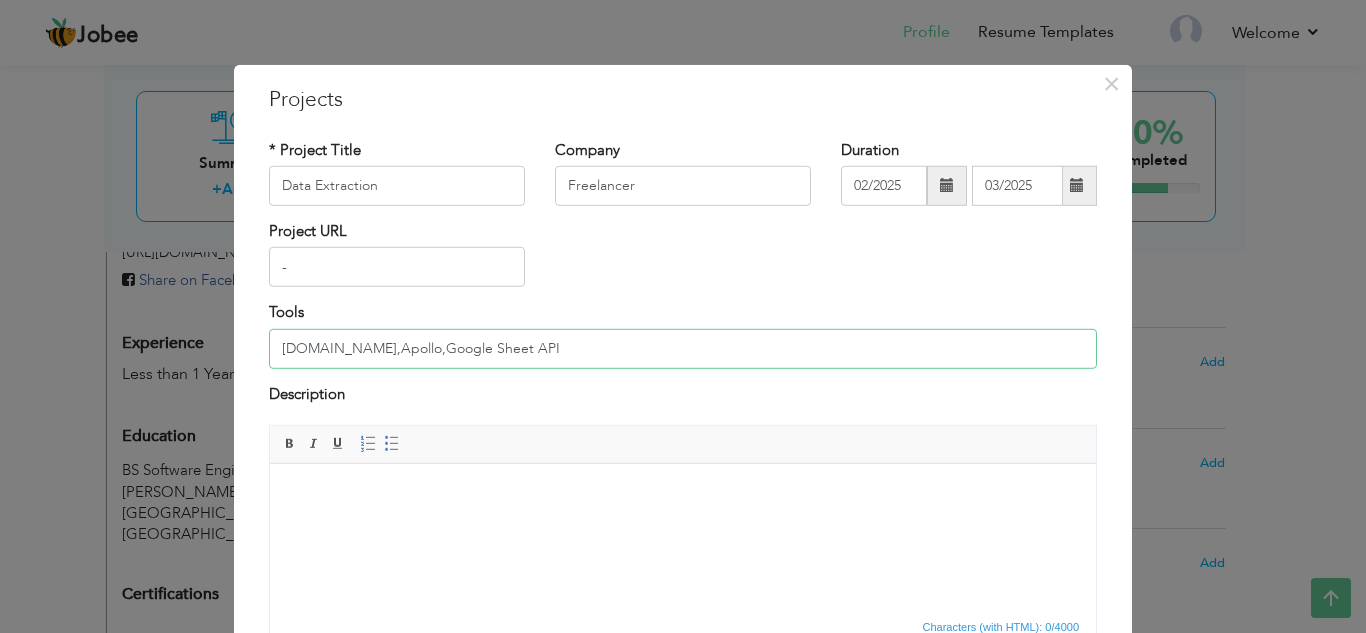 type on "Make.com,Apollo,Google Sheet API" 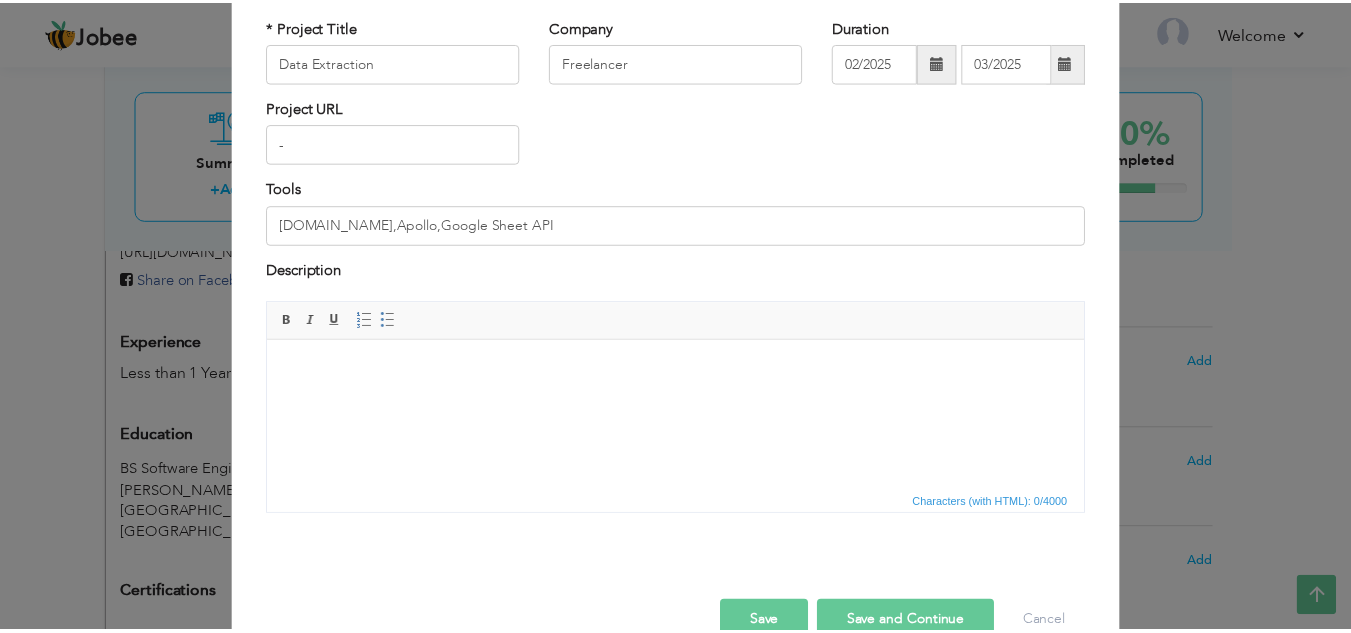 scroll, scrollTop: 124, scrollLeft: 0, axis: vertical 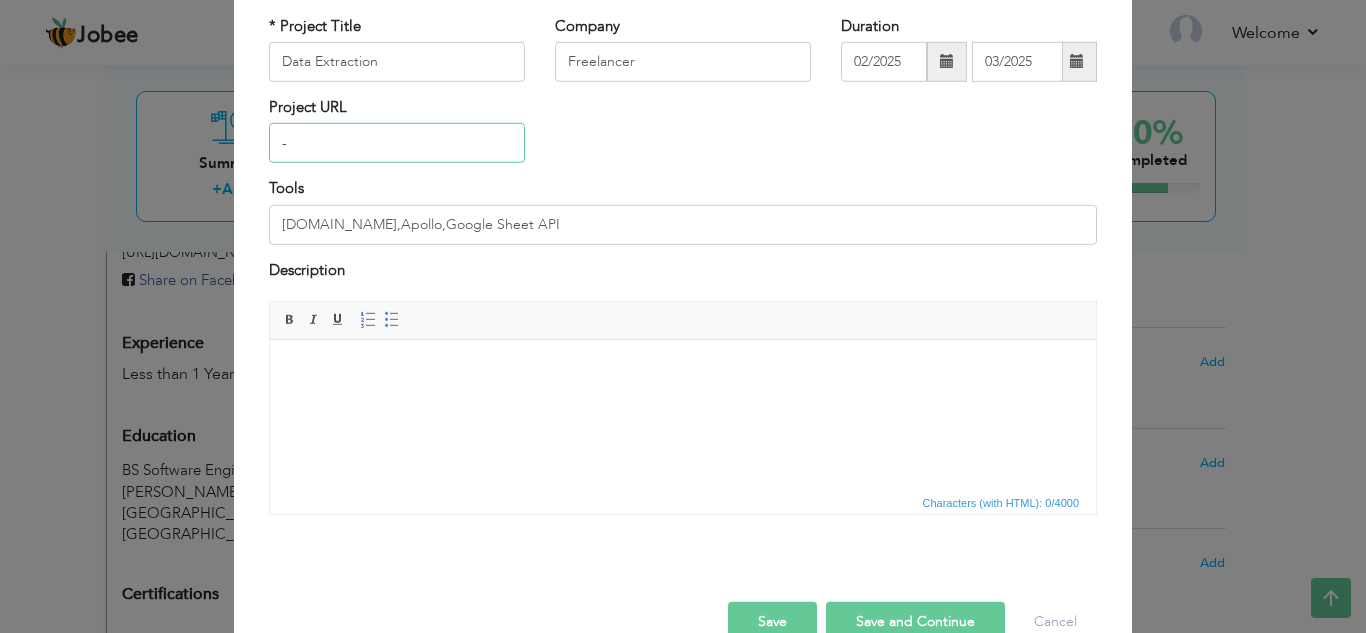 click on "-" at bounding box center [397, 143] 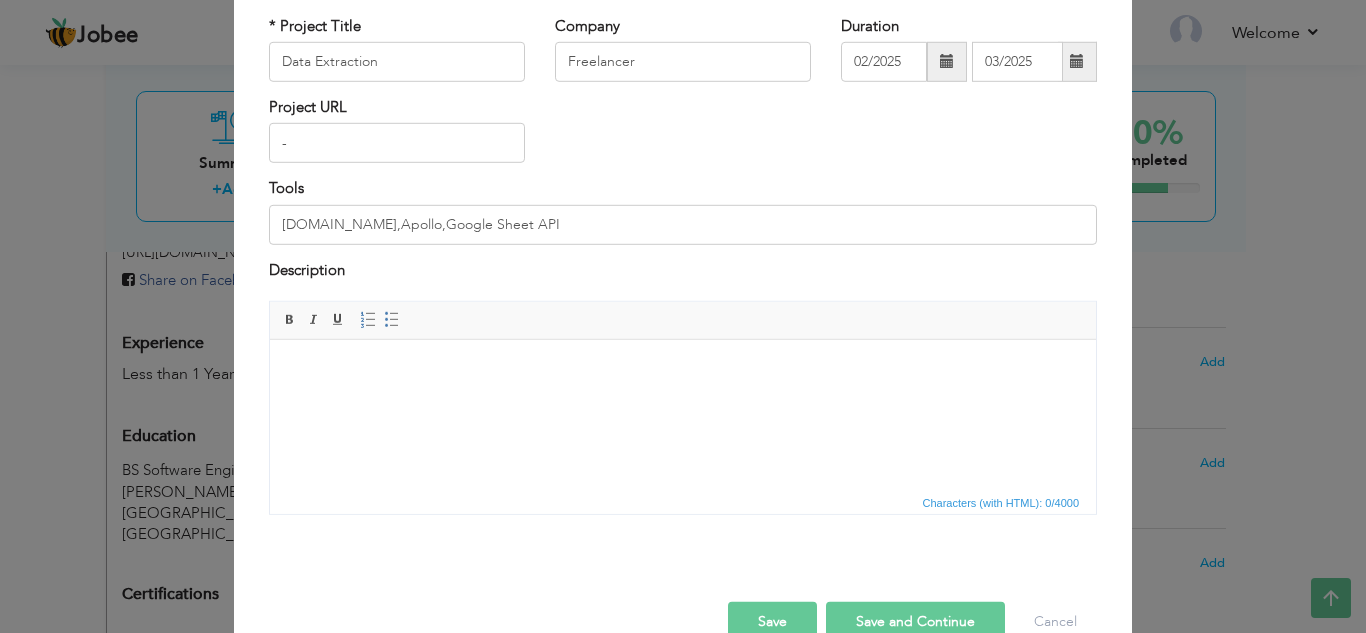 click at bounding box center (683, 370) 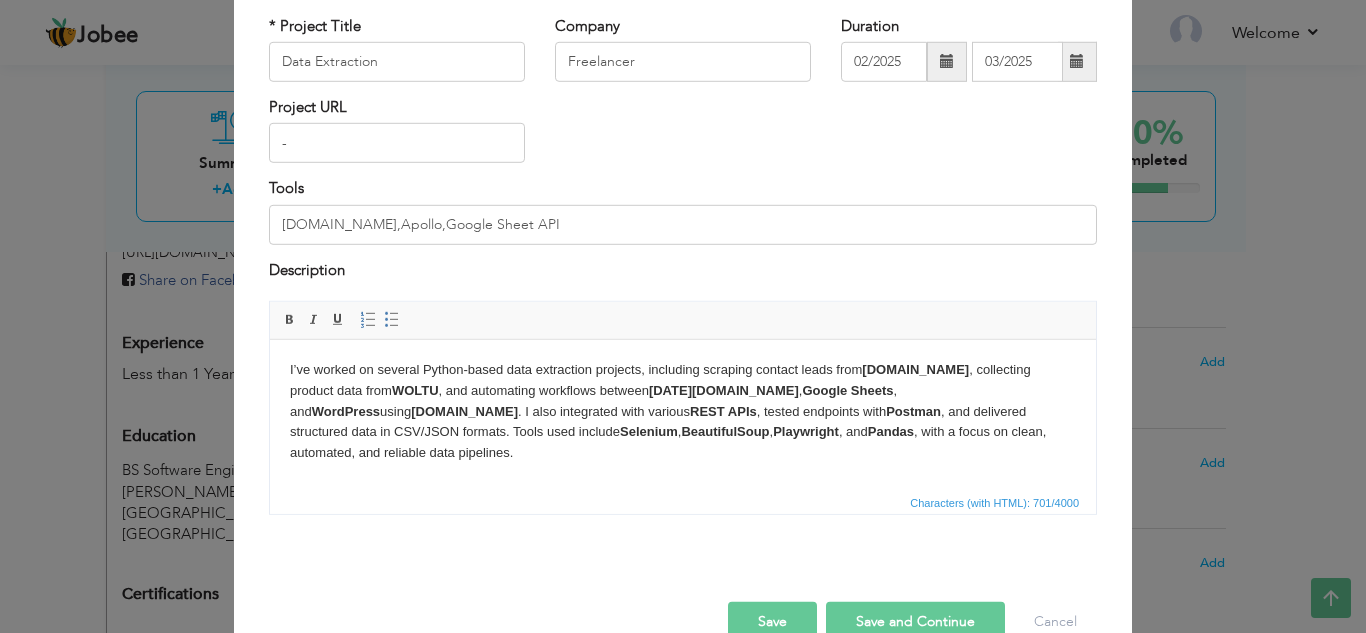 drag, startPoint x: 356, startPoint y: 394, endPoint x: 320, endPoint y: 393, distance: 36.013885 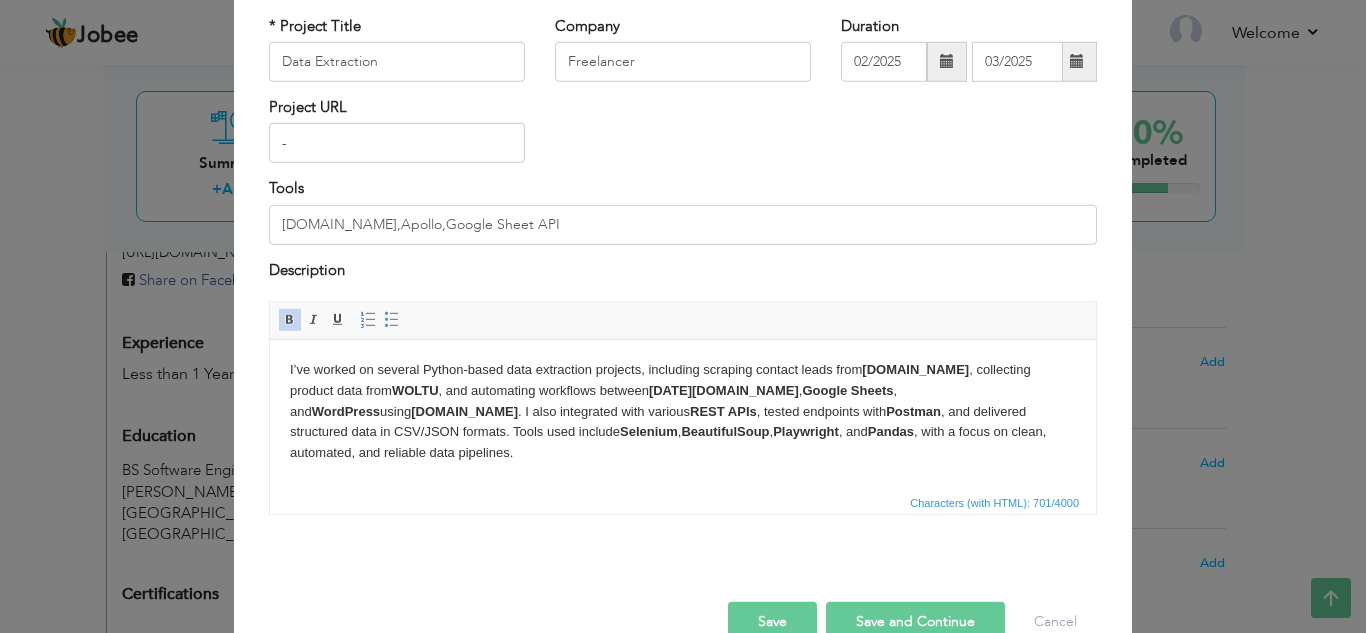 type 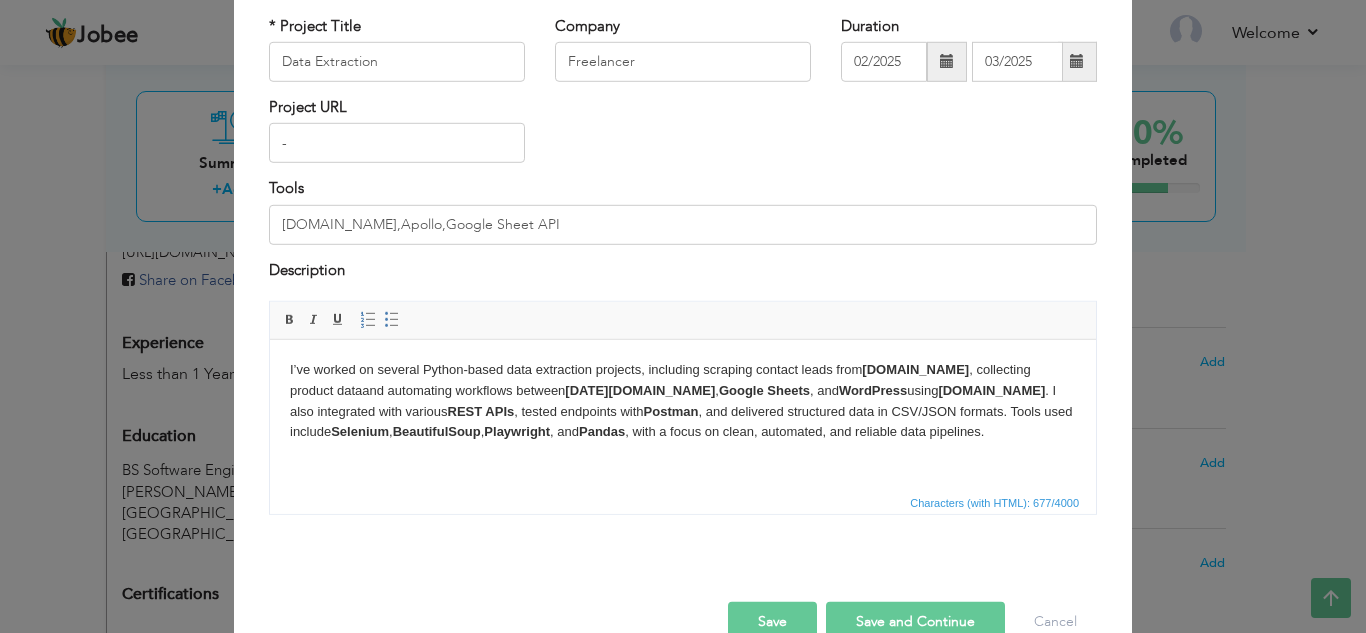 click on "Save and Continue" at bounding box center [915, 622] 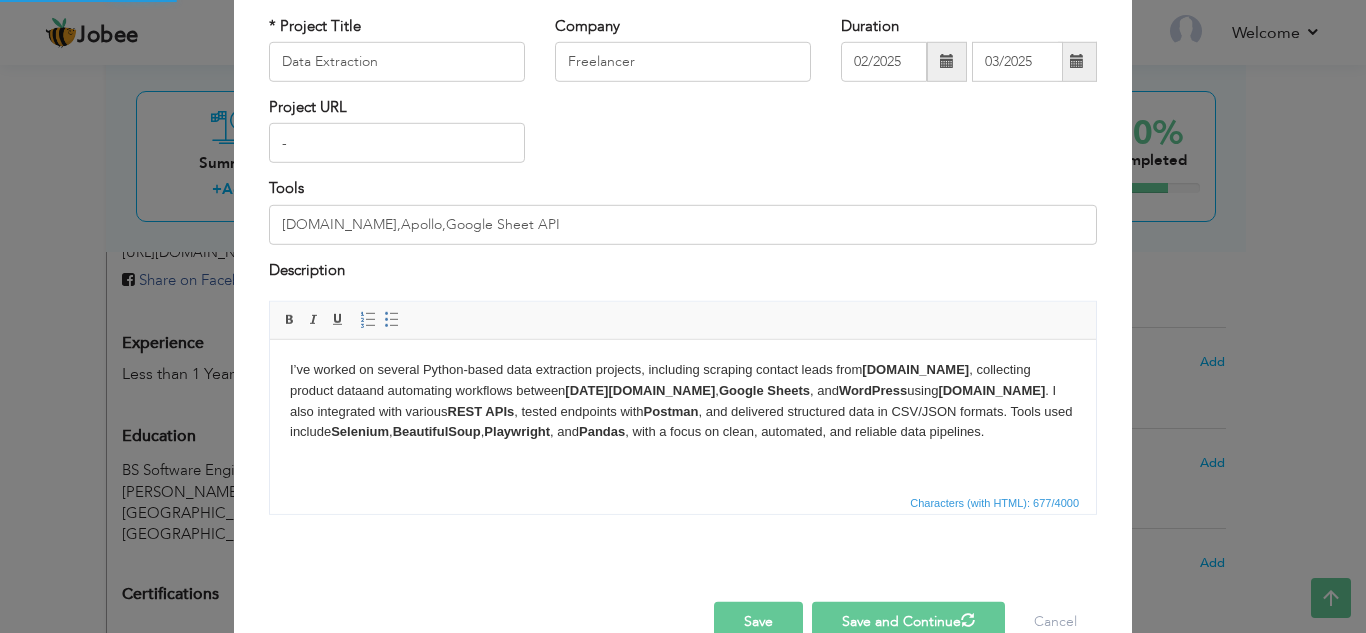 type 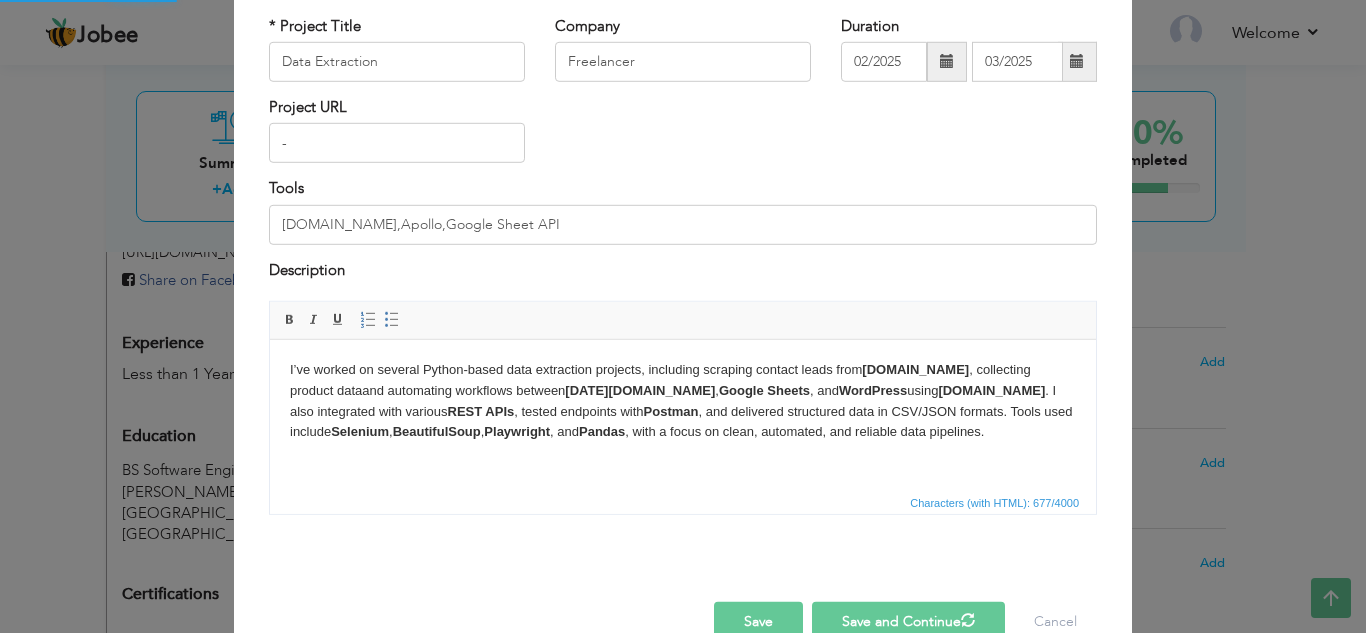 type 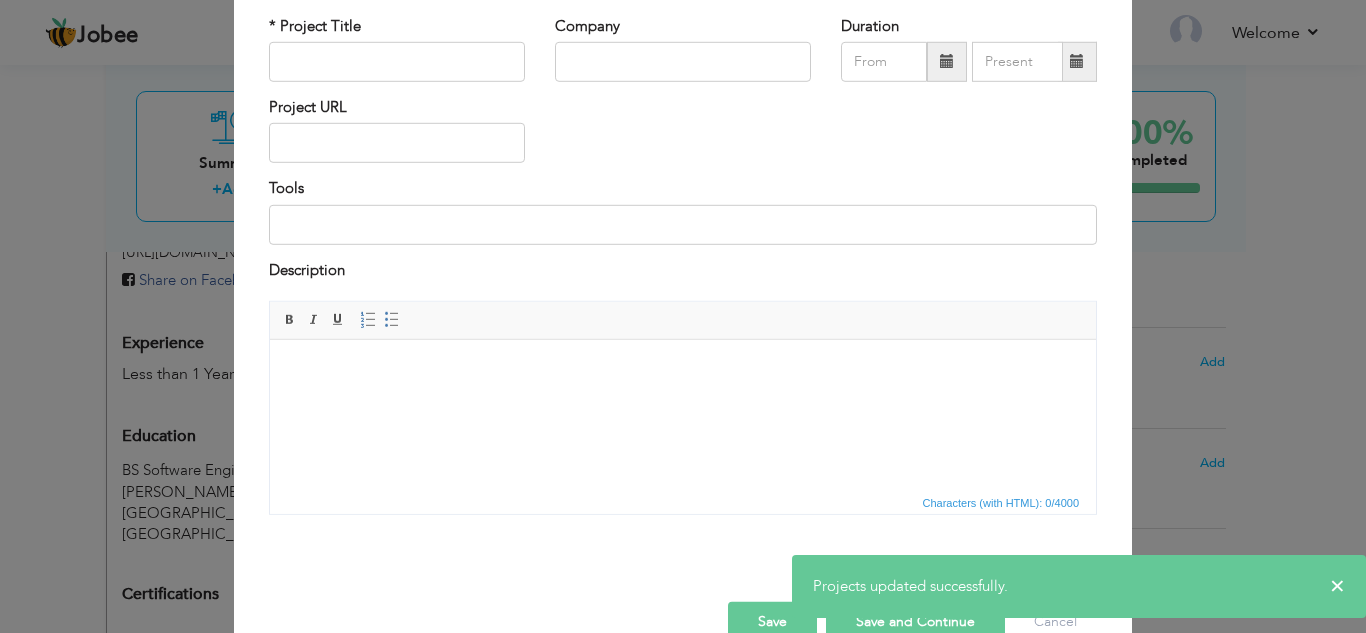 click on "×
Projects
* Project Title
Company
Duration Project URL Tools Description" at bounding box center [683, 316] 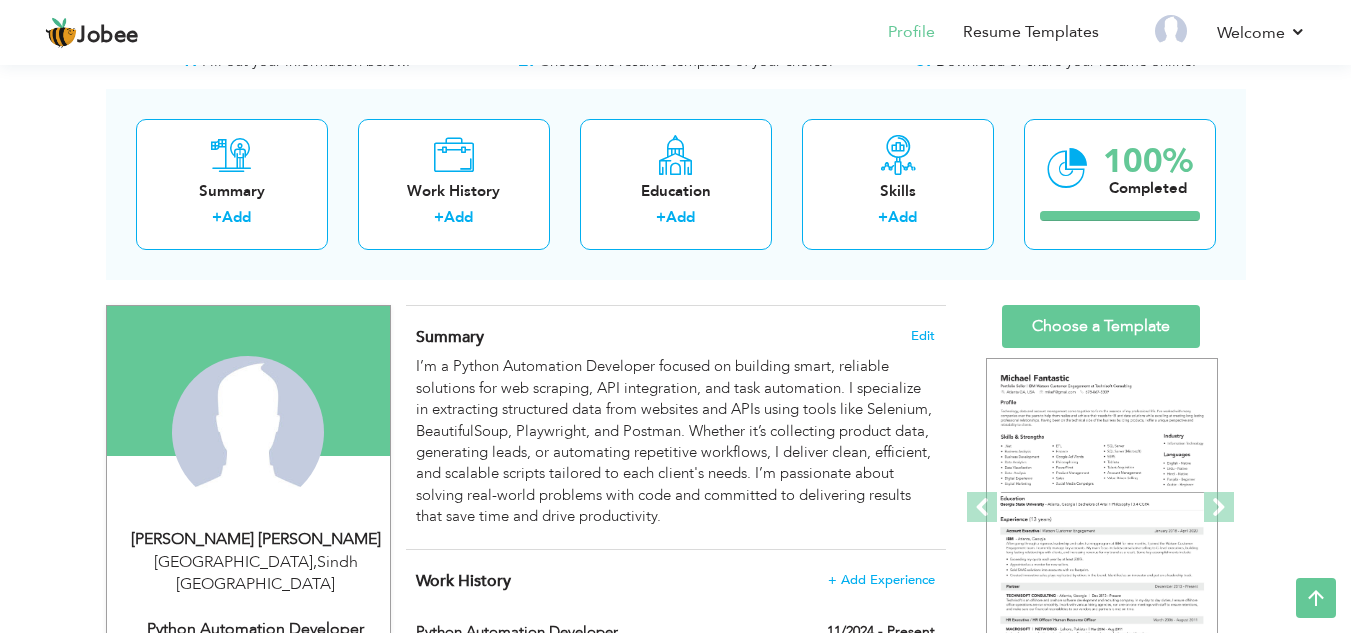 scroll, scrollTop: 0, scrollLeft: 0, axis: both 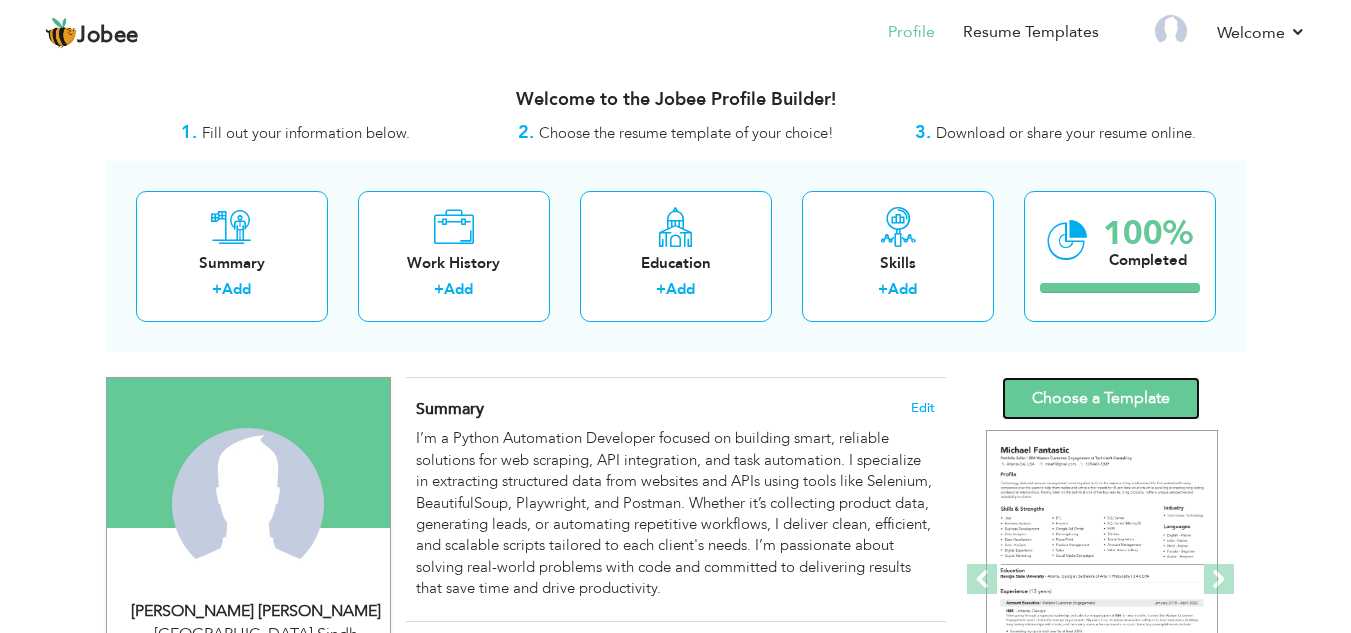 click on "Choose a Template" at bounding box center (1101, 398) 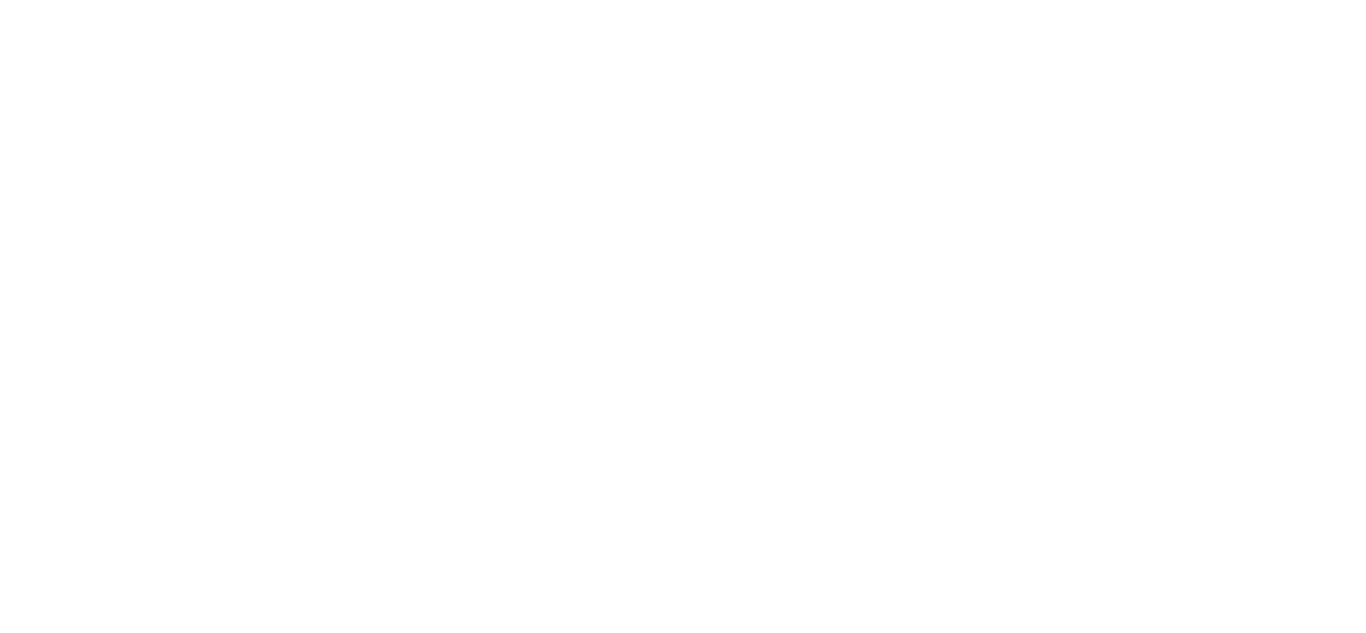 scroll, scrollTop: 0, scrollLeft: 0, axis: both 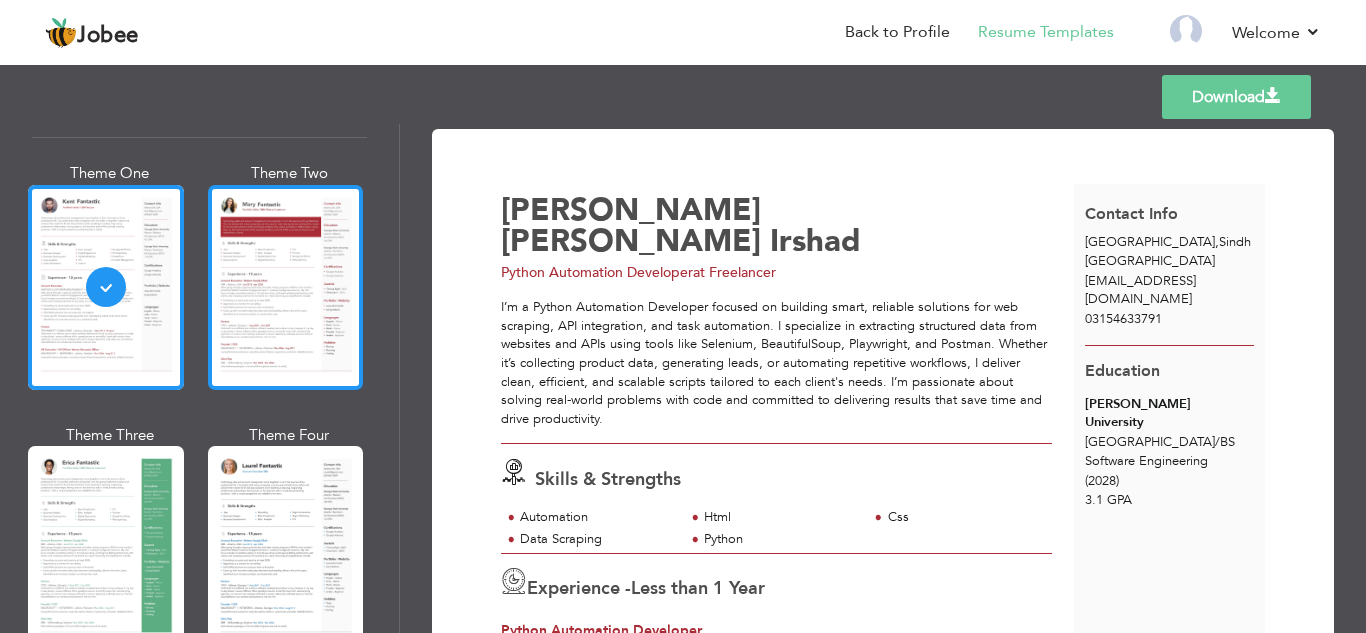 click at bounding box center [286, 287] 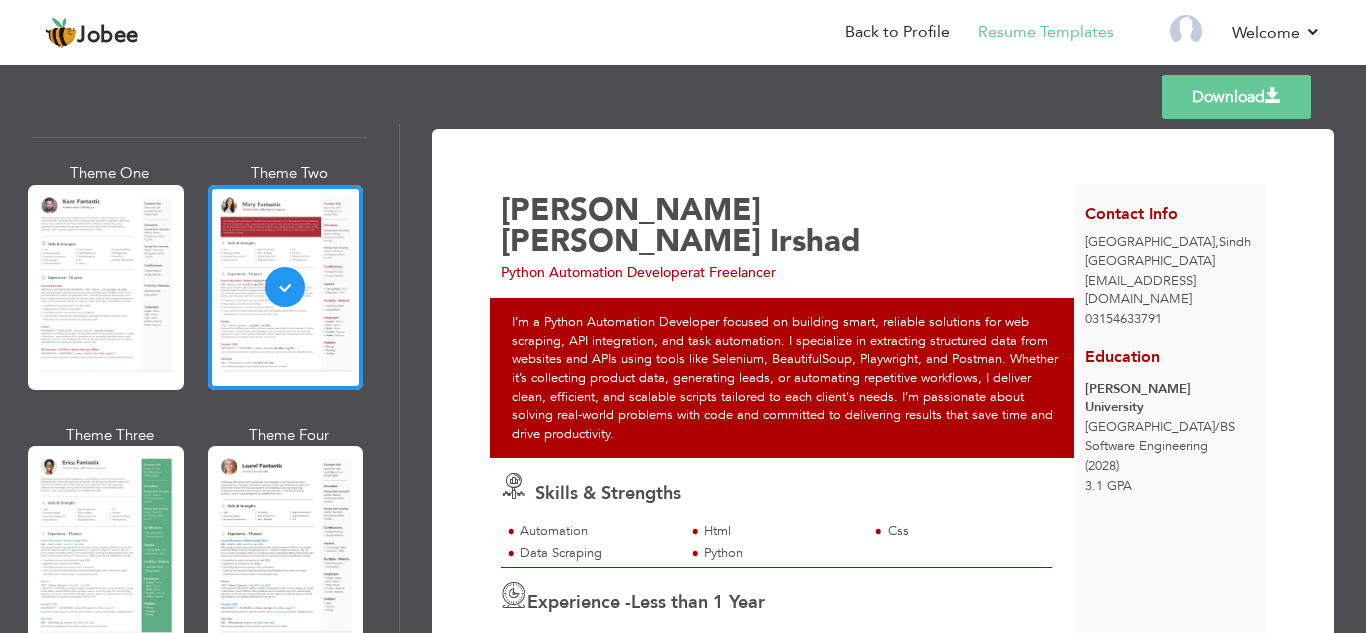 click at bounding box center (106, 287) 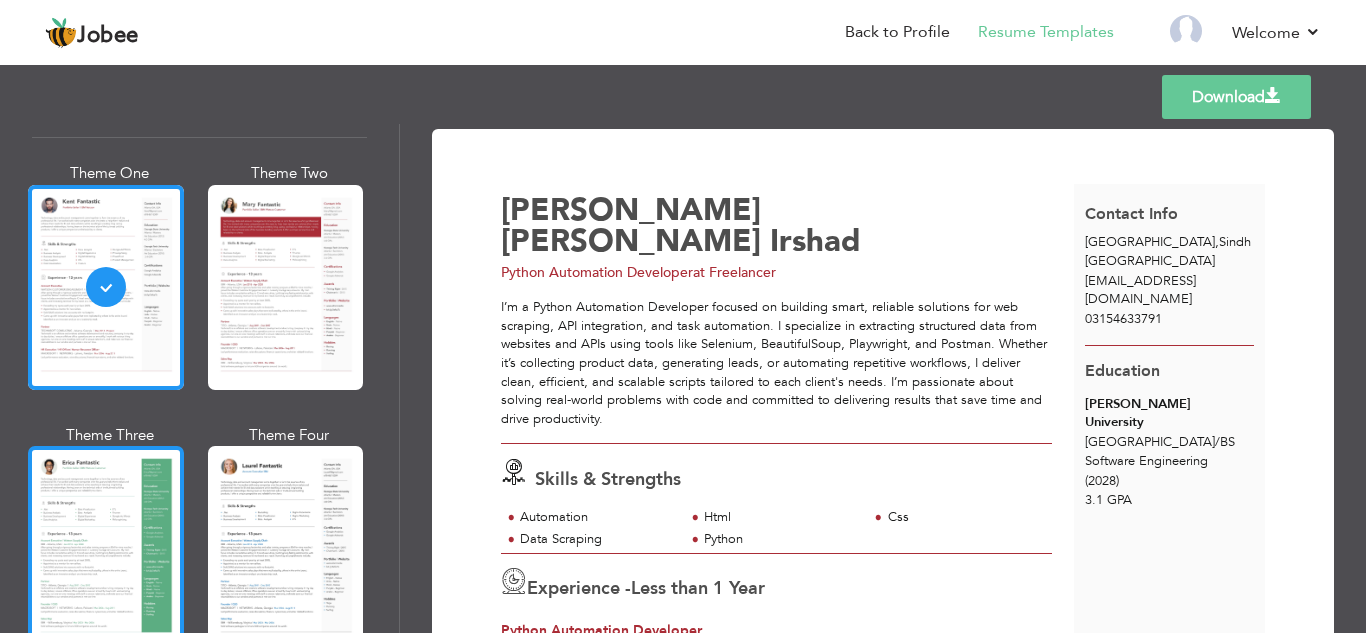 click at bounding box center [106, 548] 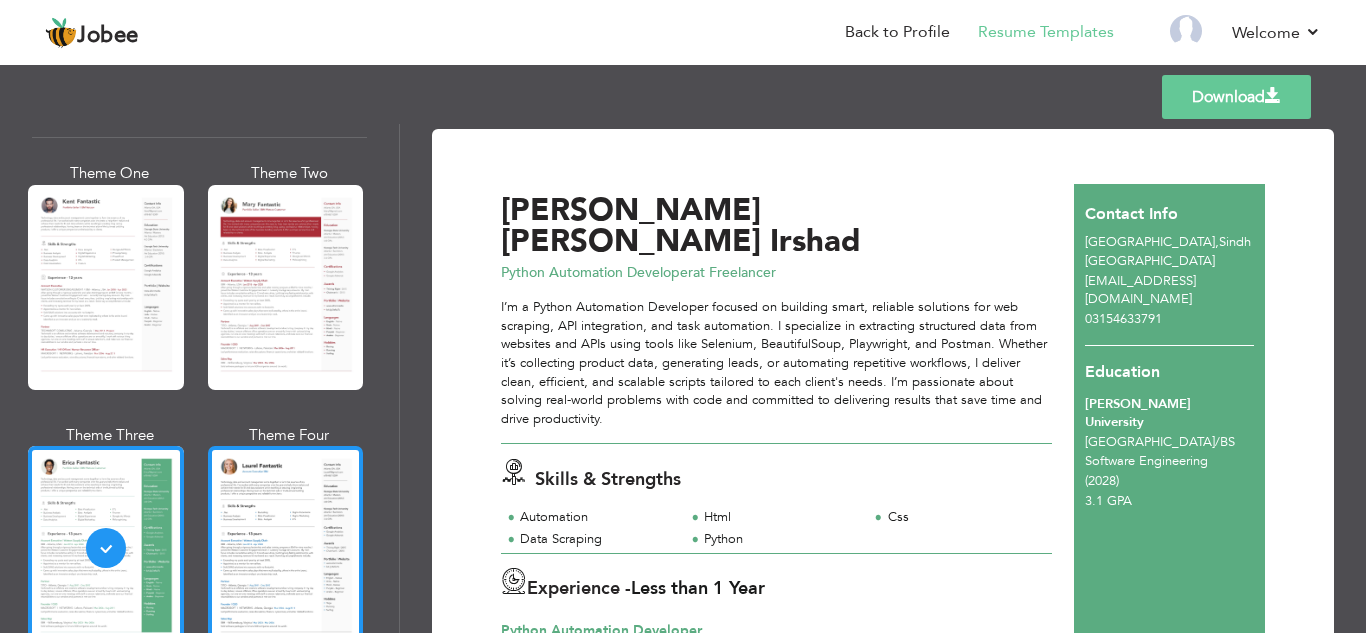 click at bounding box center (286, 548) 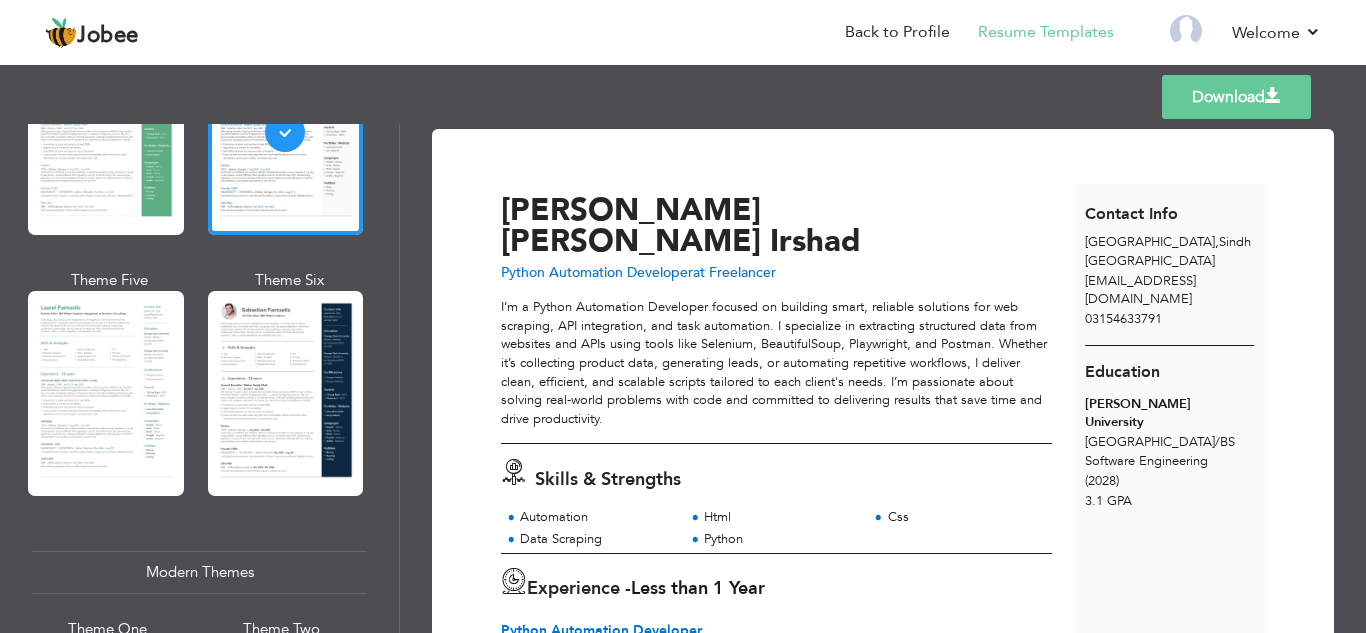 scroll, scrollTop: 513, scrollLeft: 0, axis: vertical 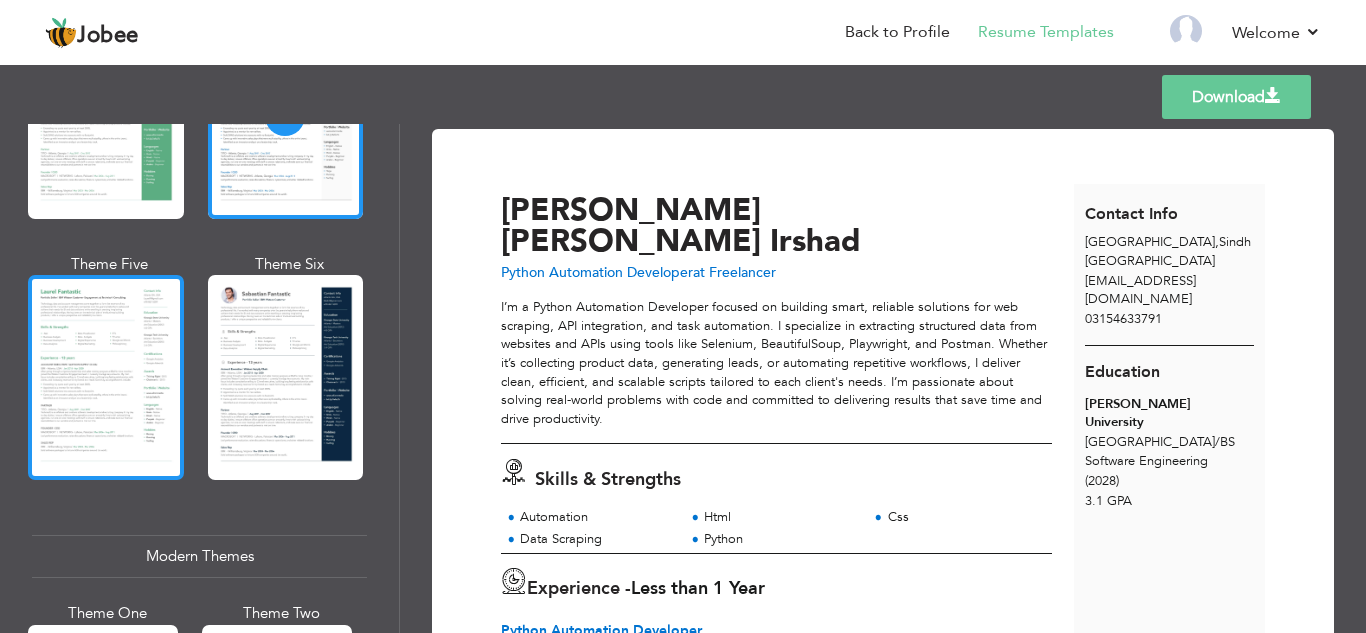 click at bounding box center (106, 377) 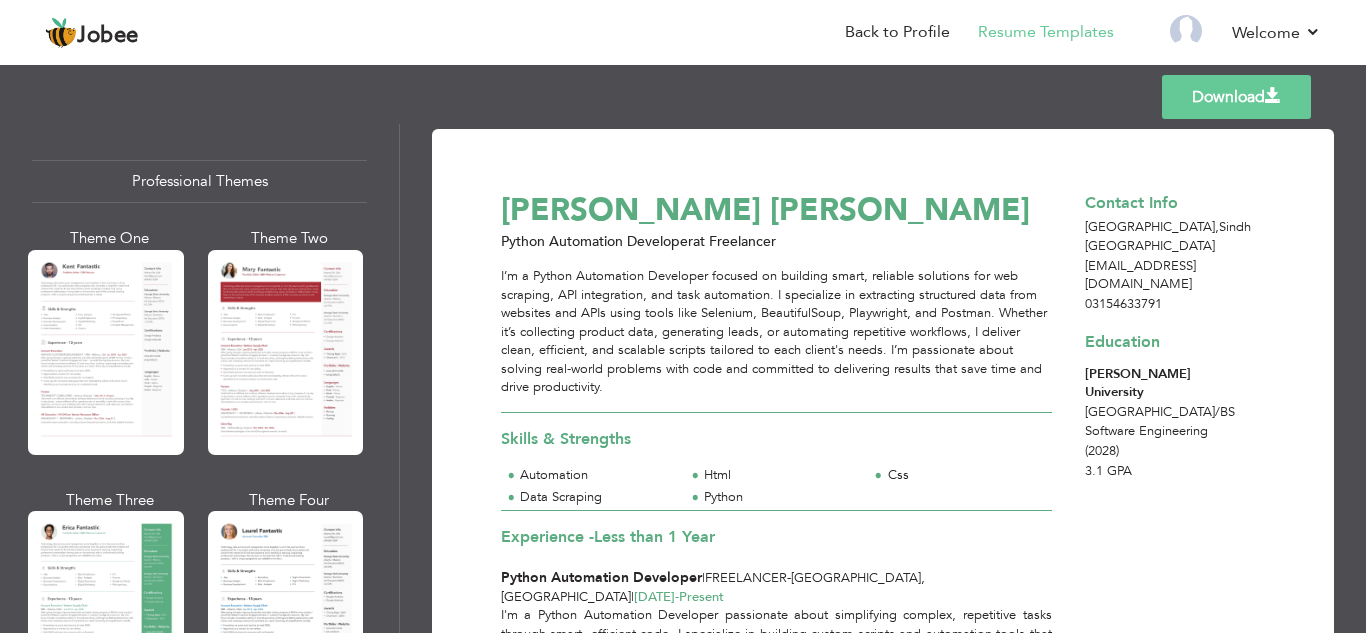 scroll, scrollTop: 0, scrollLeft: 0, axis: both 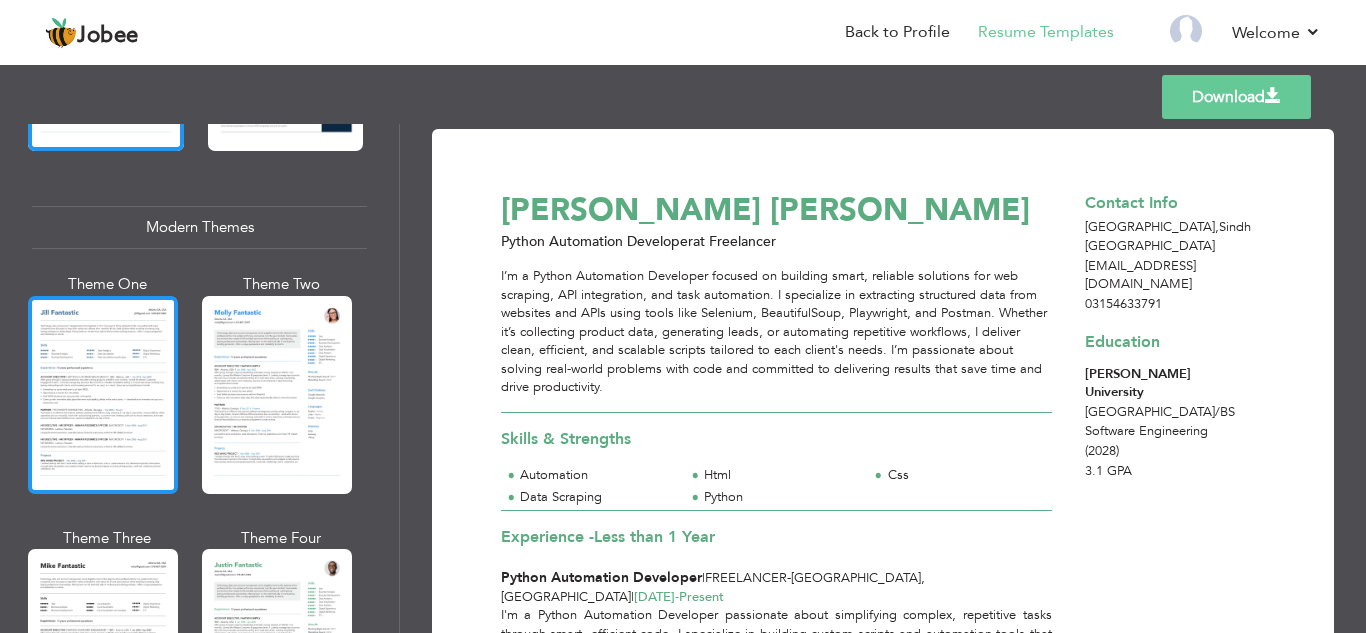 click at bounding box center [103, 395] 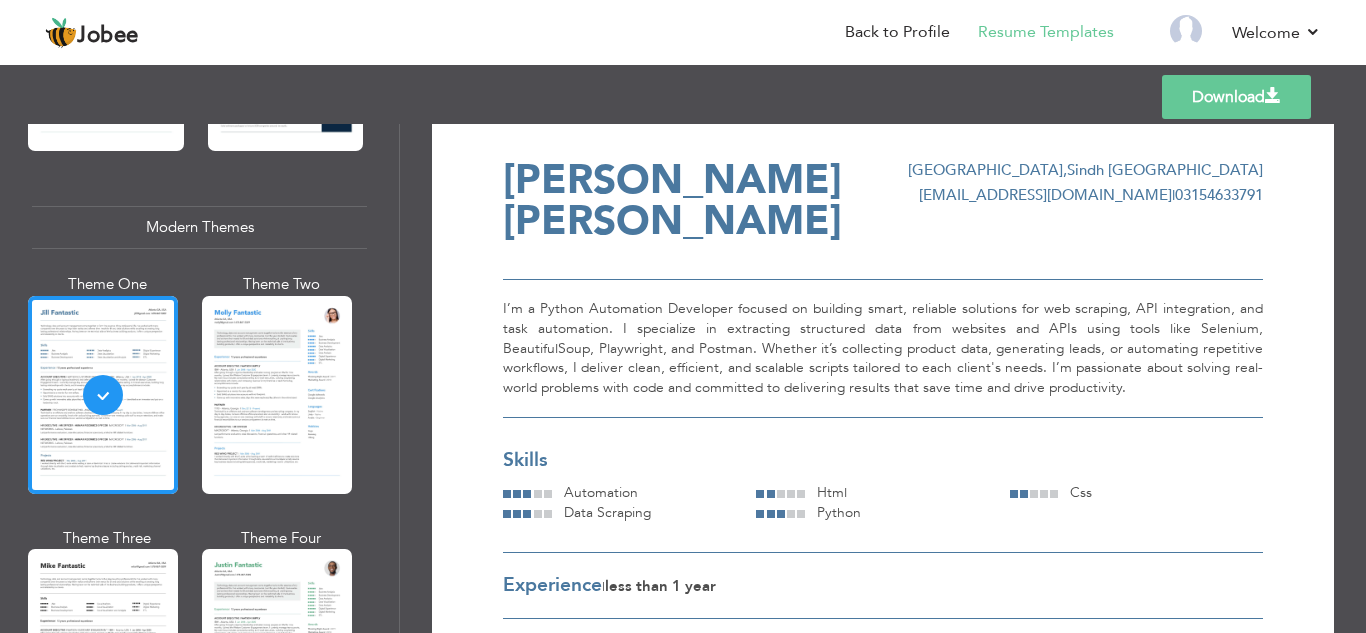 scroll, scrollTop: 0, scrollLeft: 0, axis: both 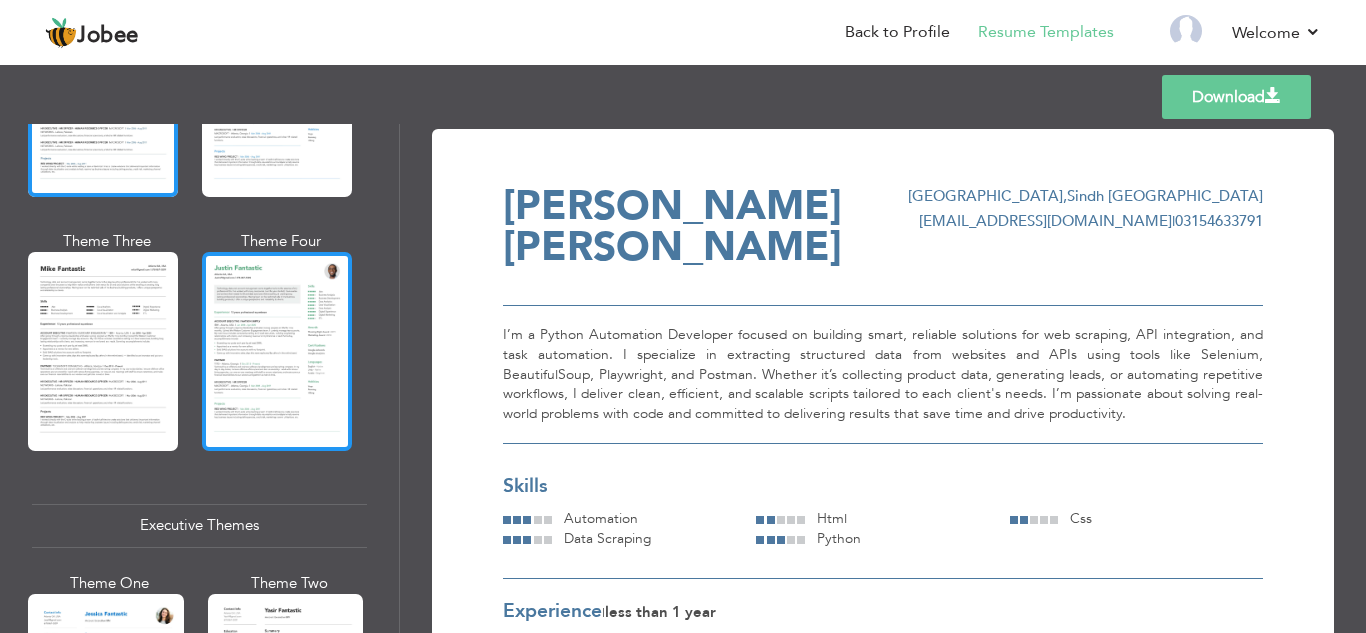 click at bounding box center (277, 351) 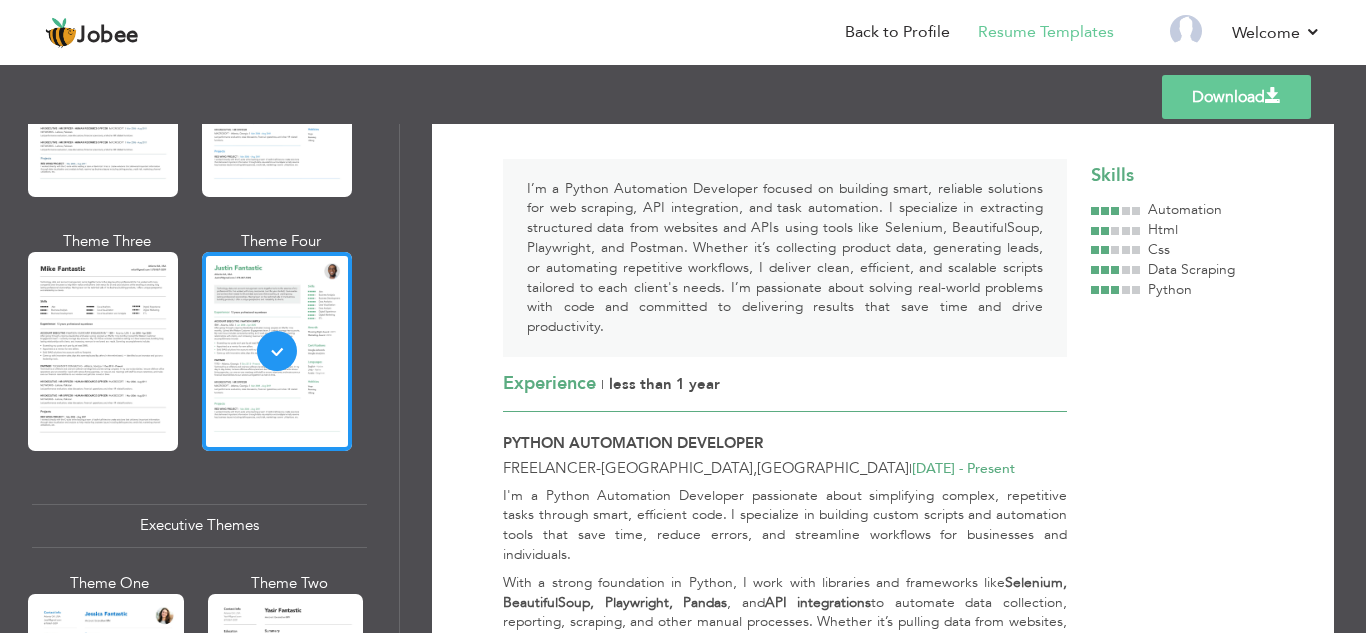 scroll, scrollTop: 0, scrollLeft: 0, axis: both 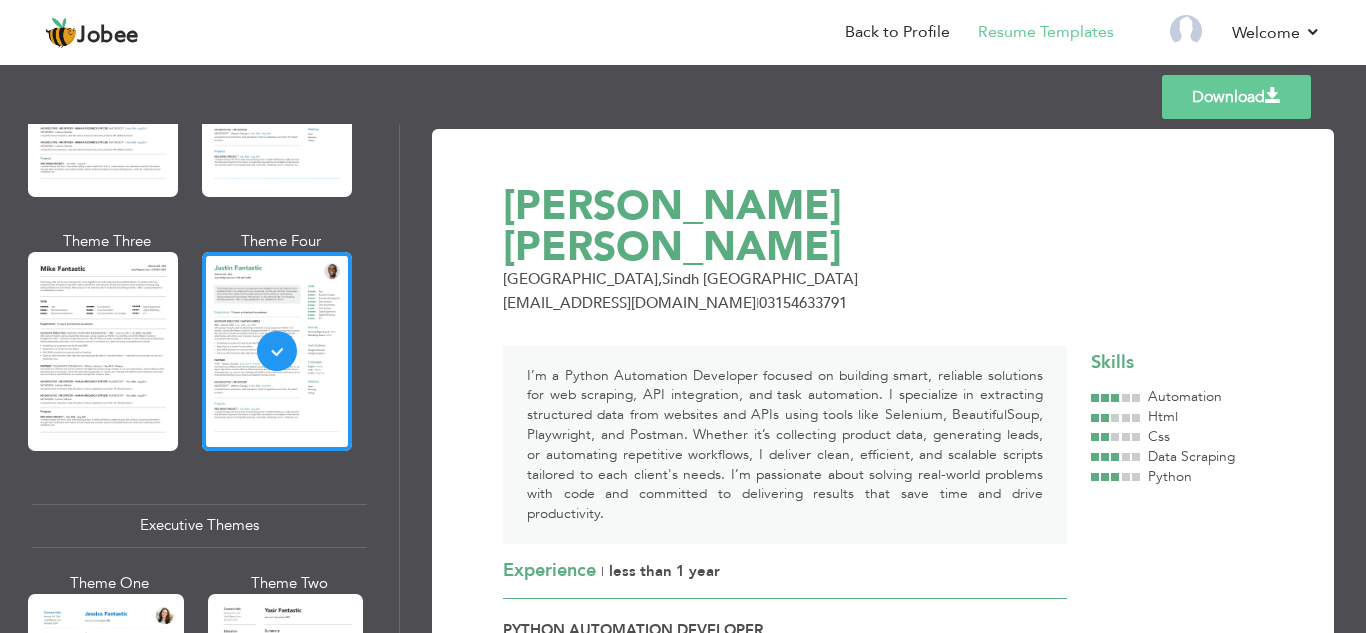 click at bounding box center [103, 351] 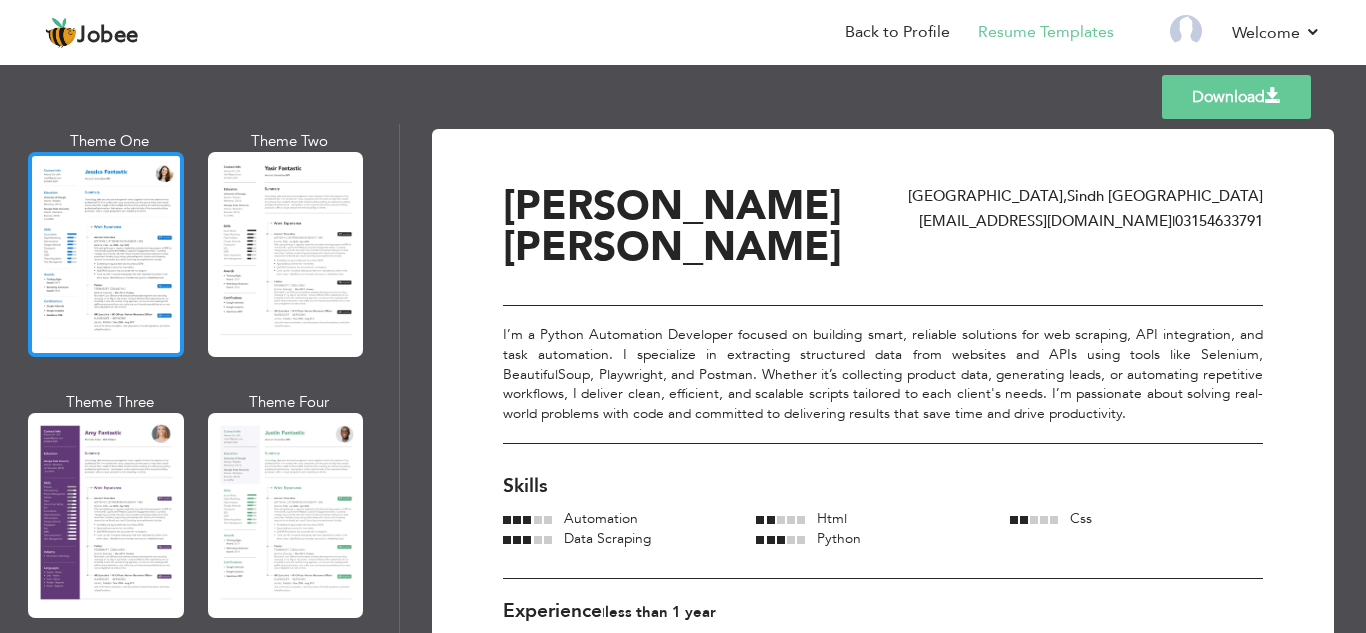 scroll, scrollTop: 1573, scrollLeft: 0, axis: vertical 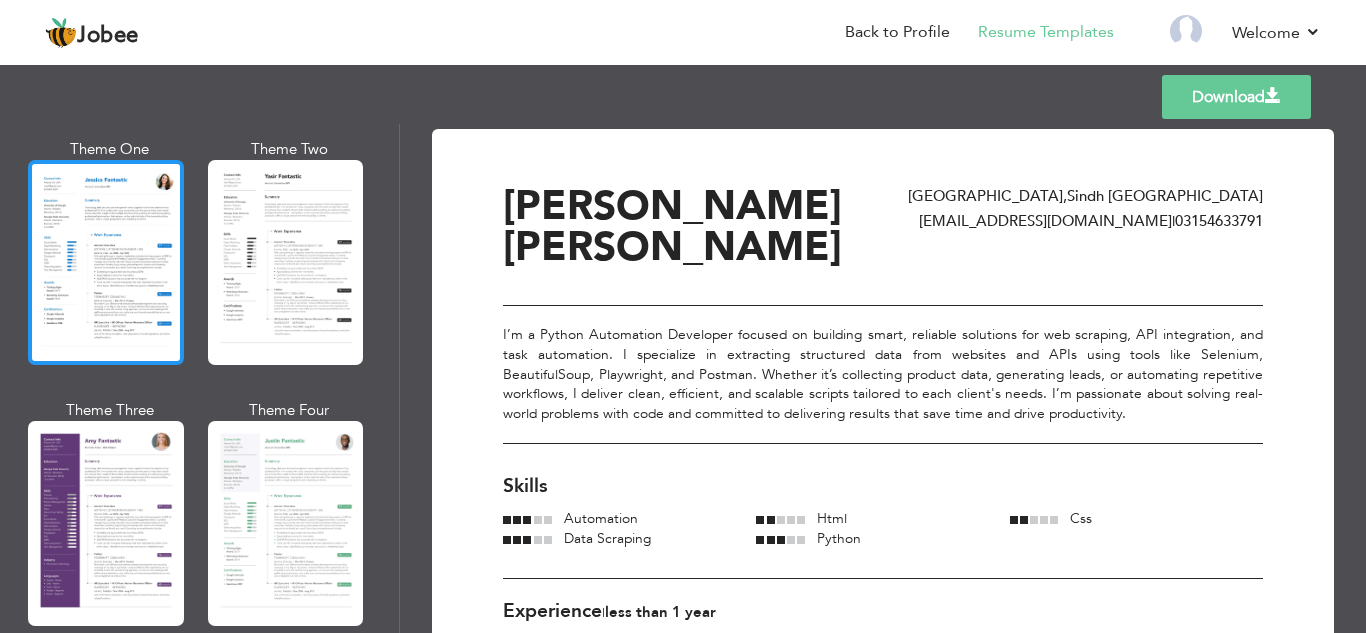 click at bounding box center [106, 262] 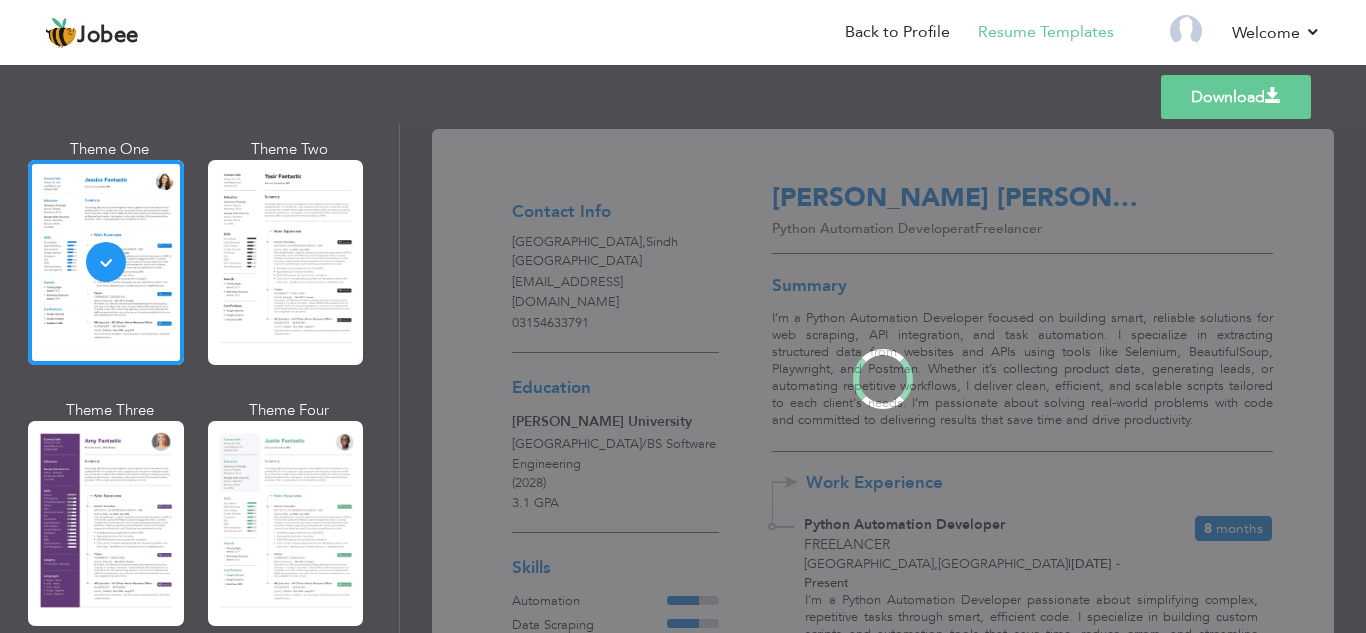 scroll, scrollTop: 1568, scrollLeft: 0, axis: vertical 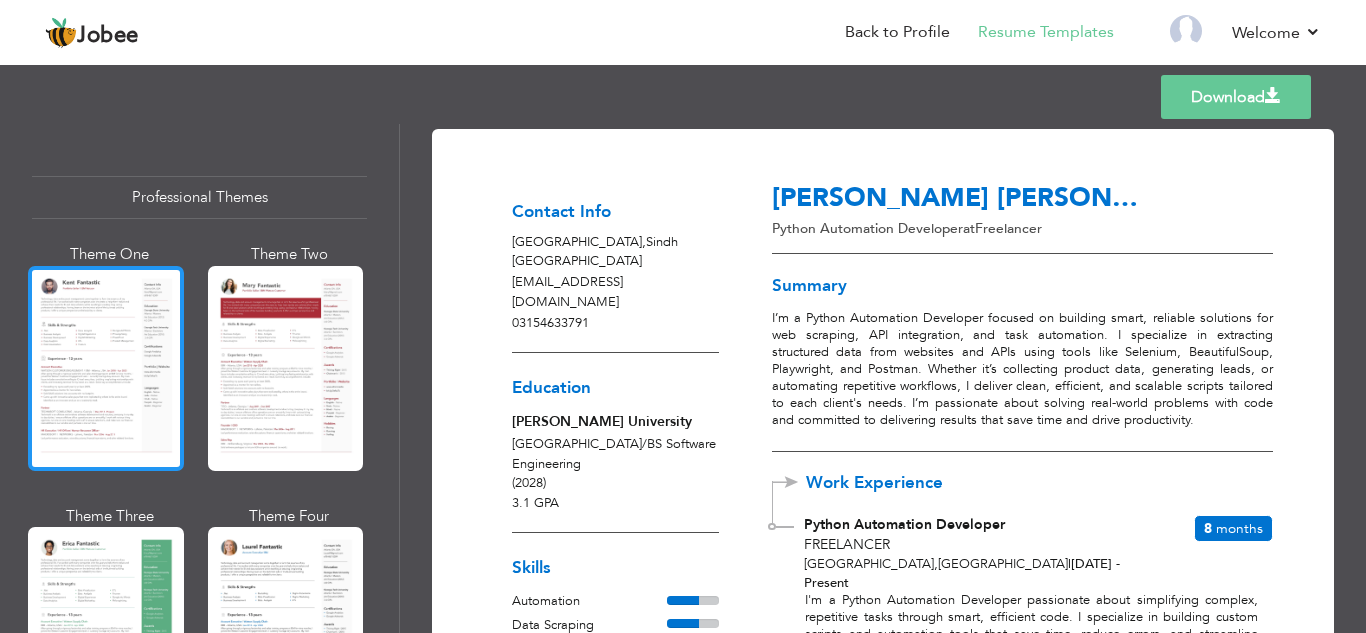 click at bounding box center [106, 368] 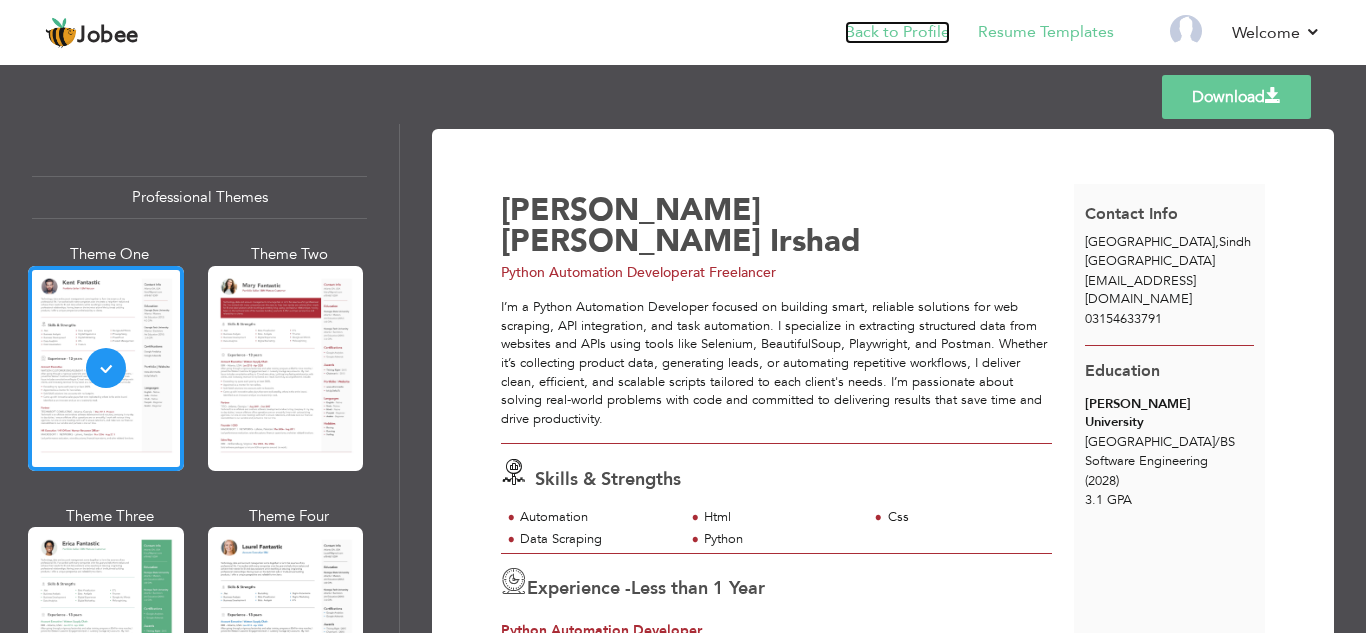 click on "Back to Profile" at bounding box center (897, 32) 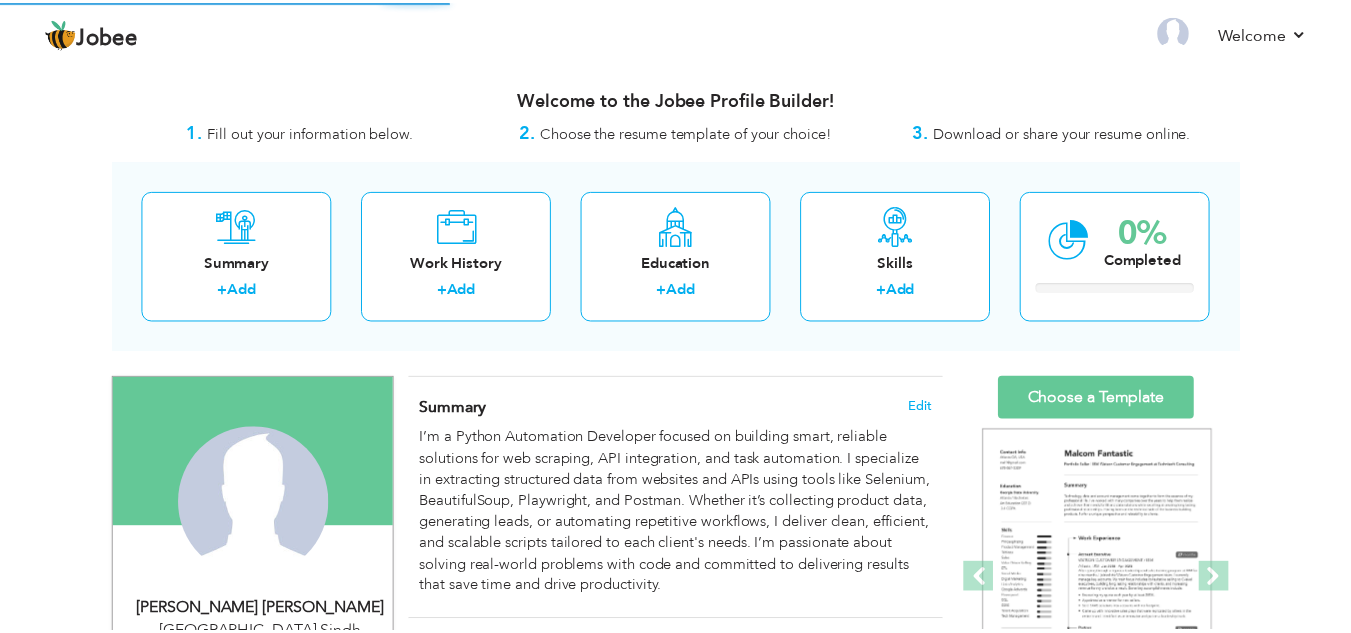 scroll, scrollTop: 0, scrollLeft: 0, axis: both 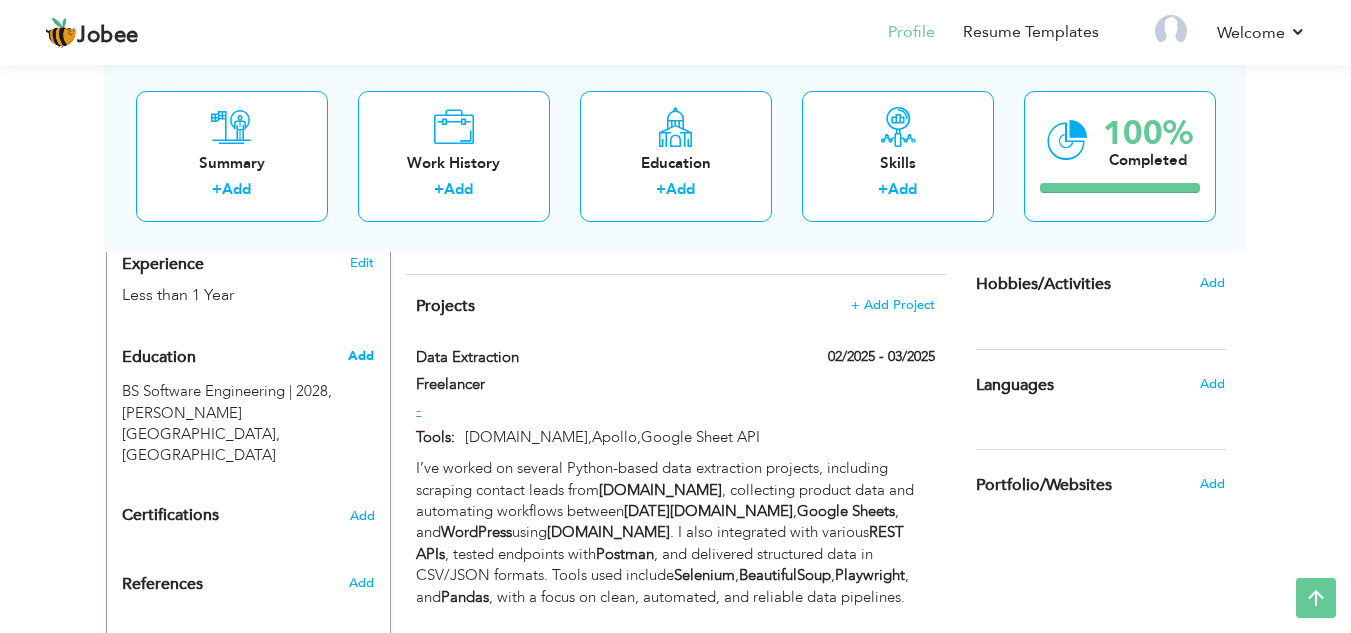 click on "Add" at bounding box center [361, 356] 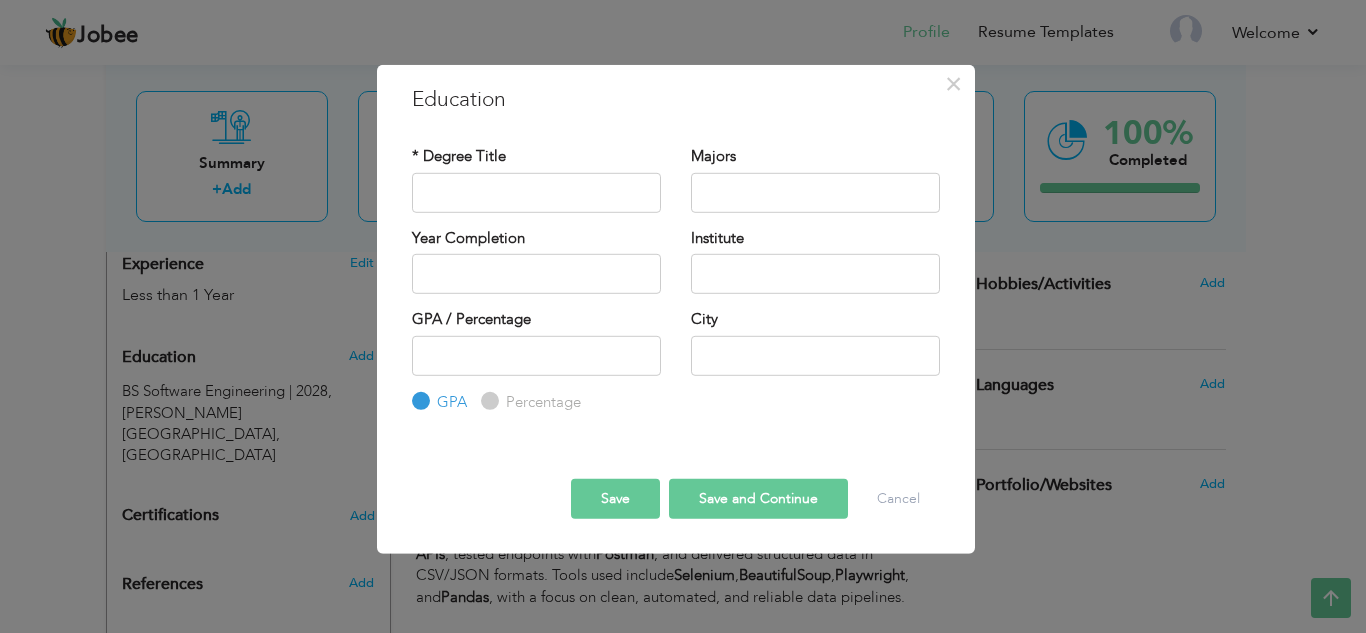 click on "×
Education
* Degree Title
Majors
Year Completion Institute GPA" at bounding box center [683, 316] 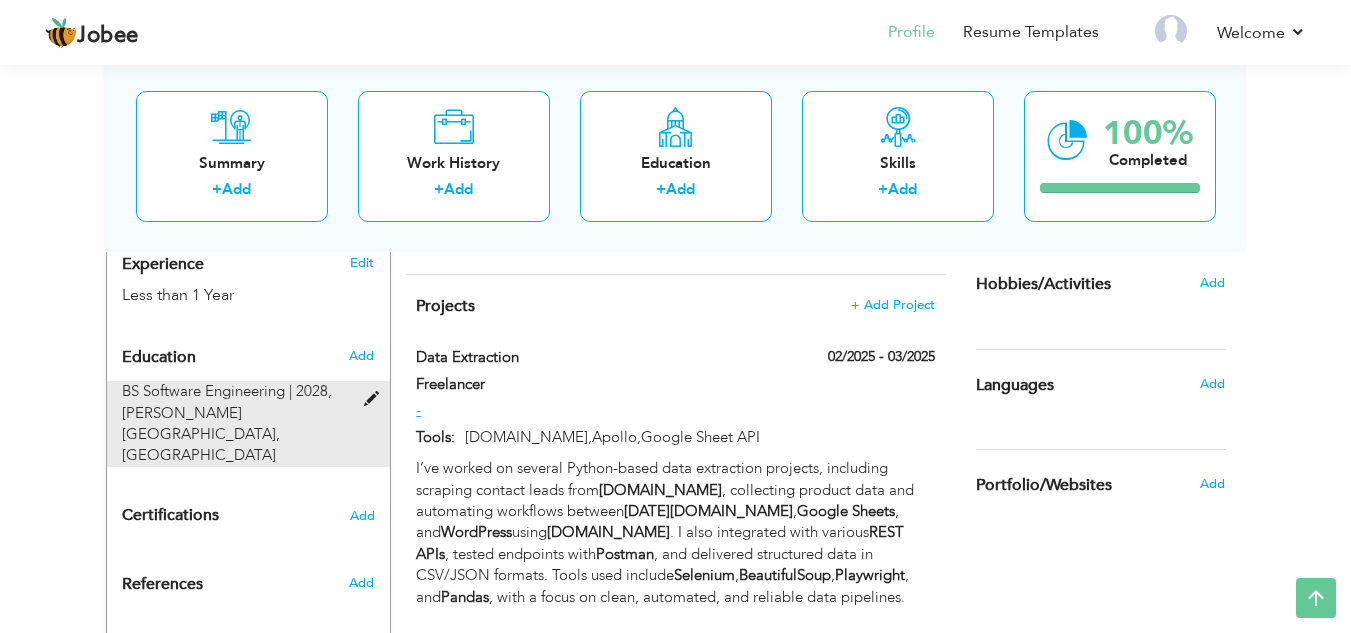 click at bounding box center [376, 399] 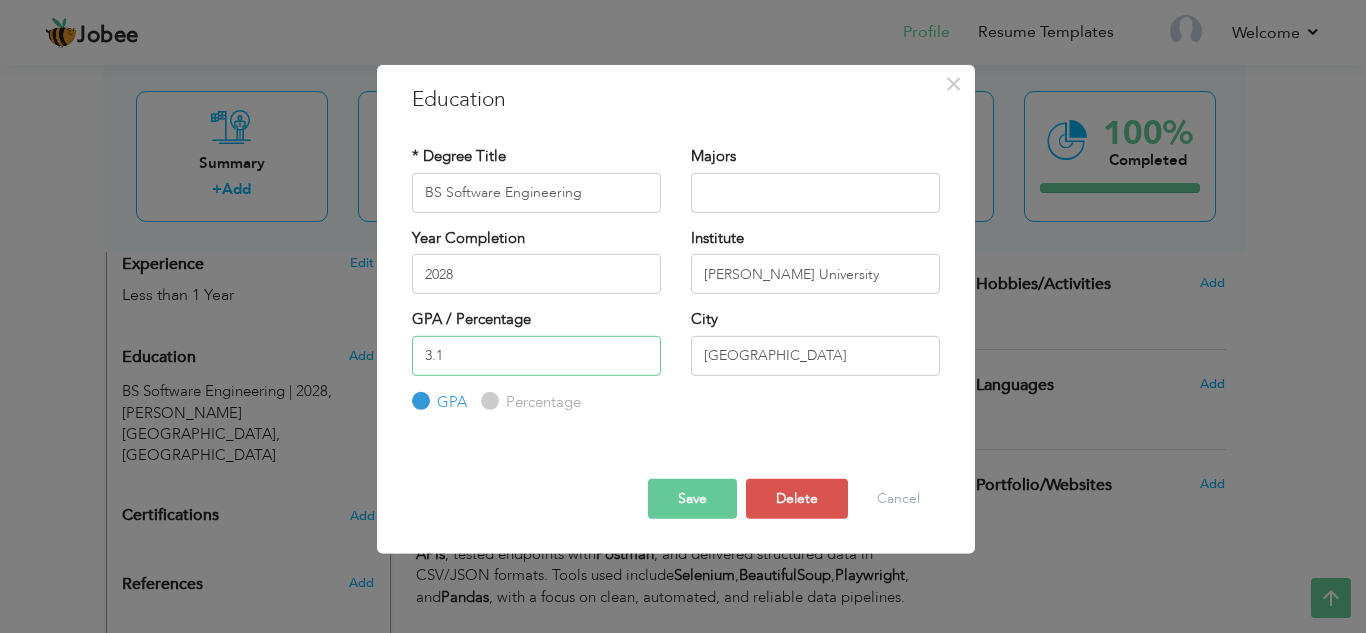 click on "3.1" at bounding box center (536, 355) 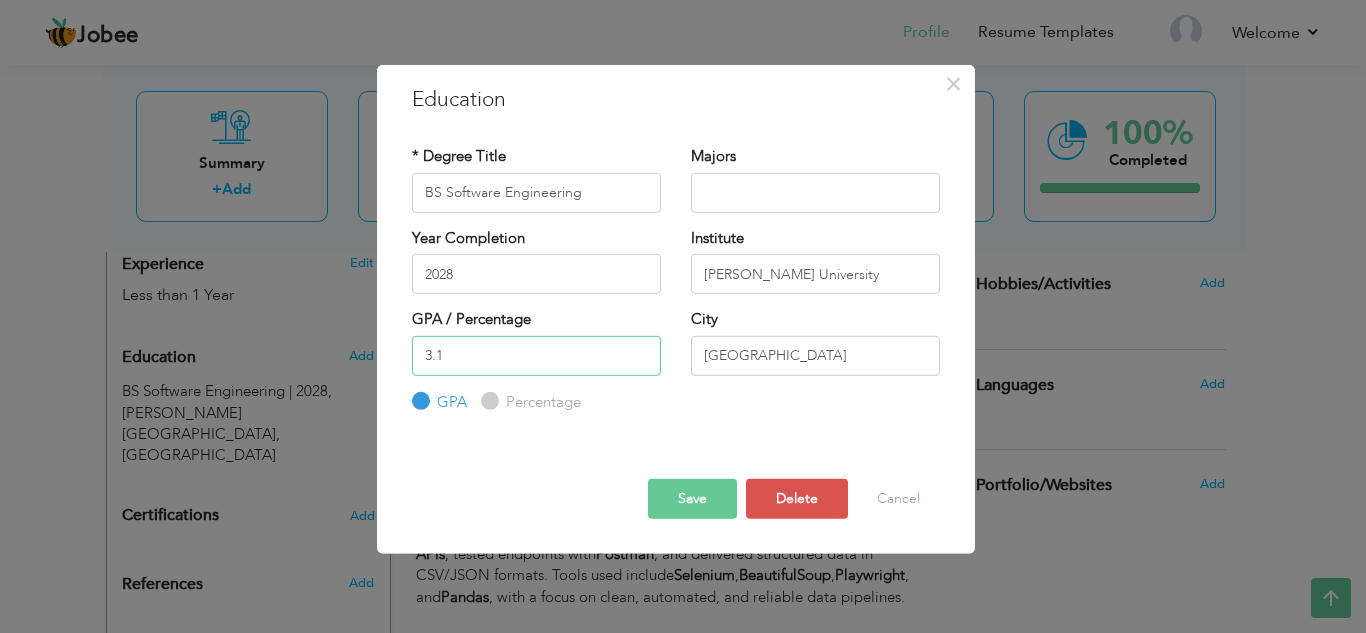 type on "3" 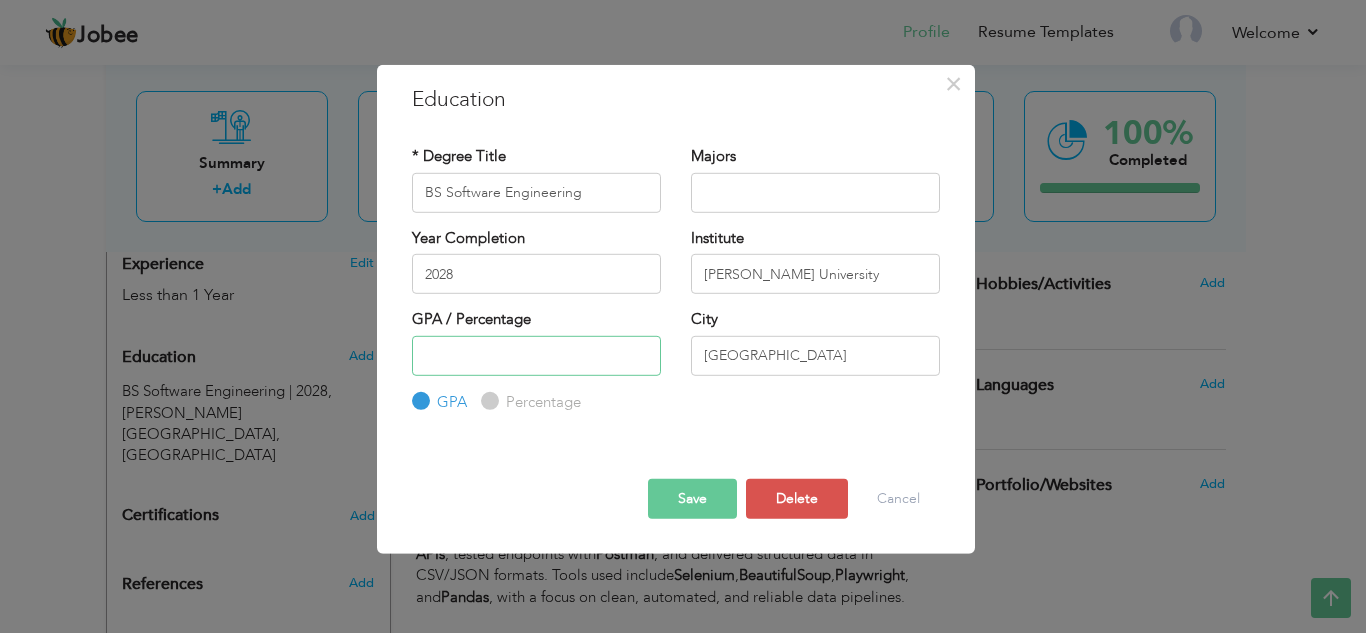 type 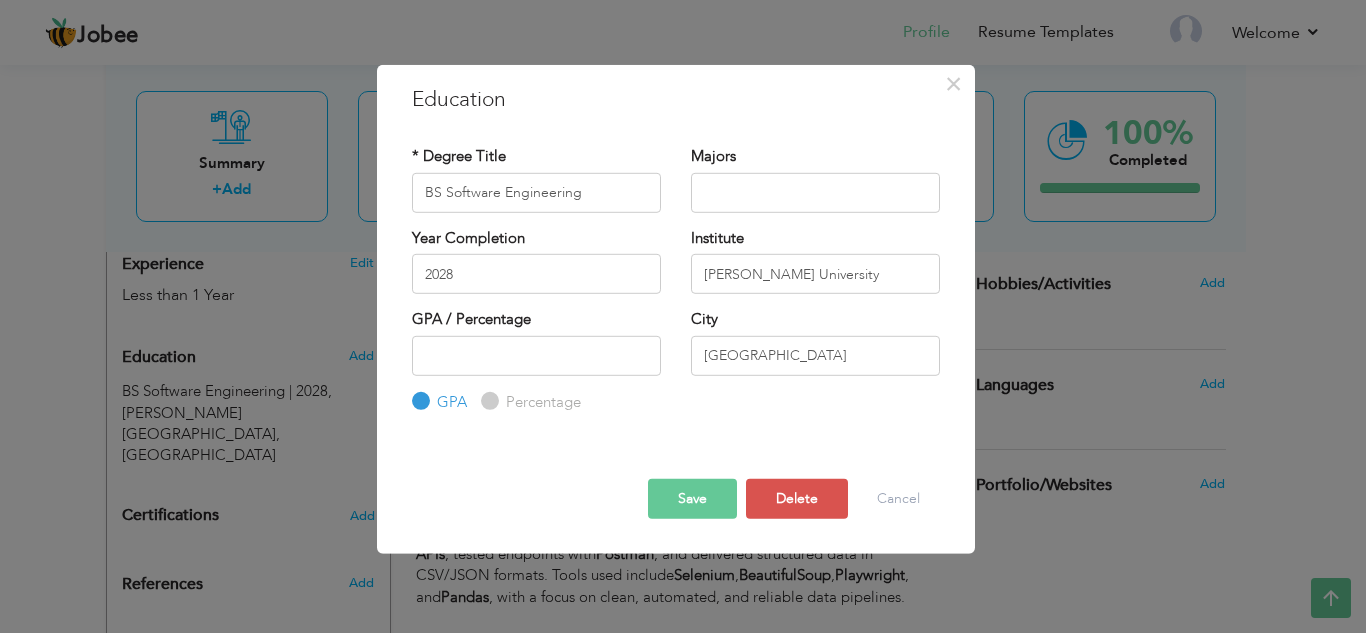 click on "Save" at bounding box center (692, 499) 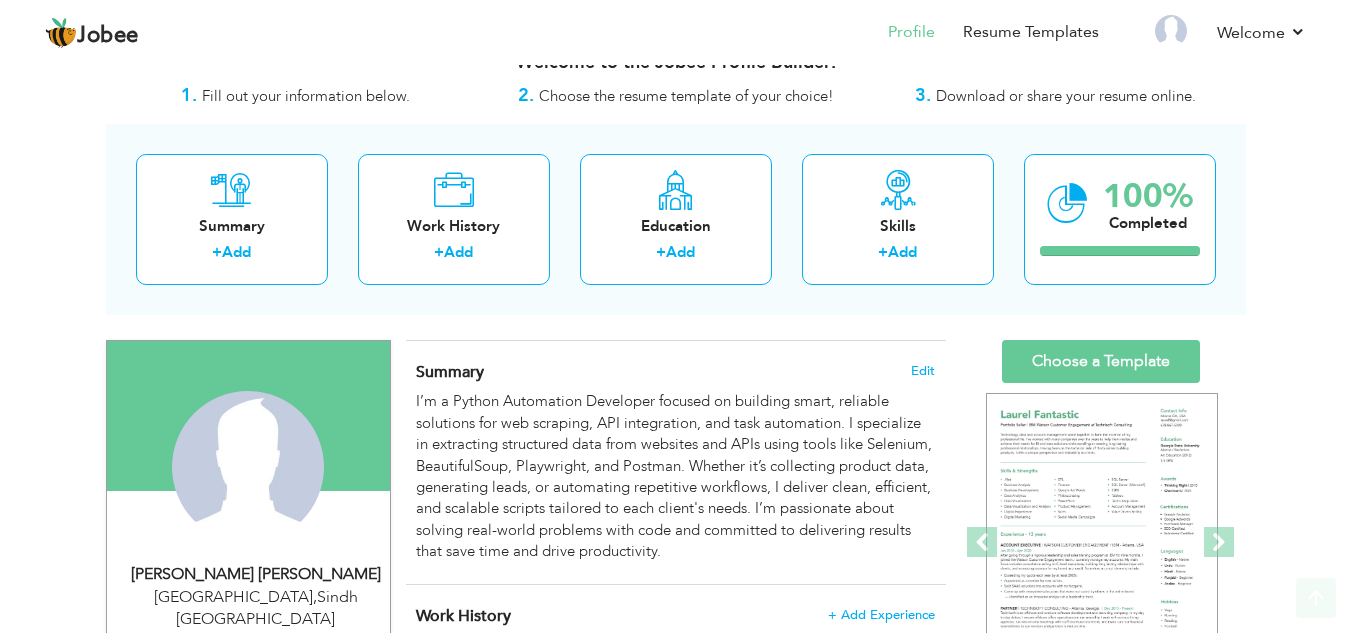 scroll, scrollTop: 17, scrollLeft: 0, axis: vertical 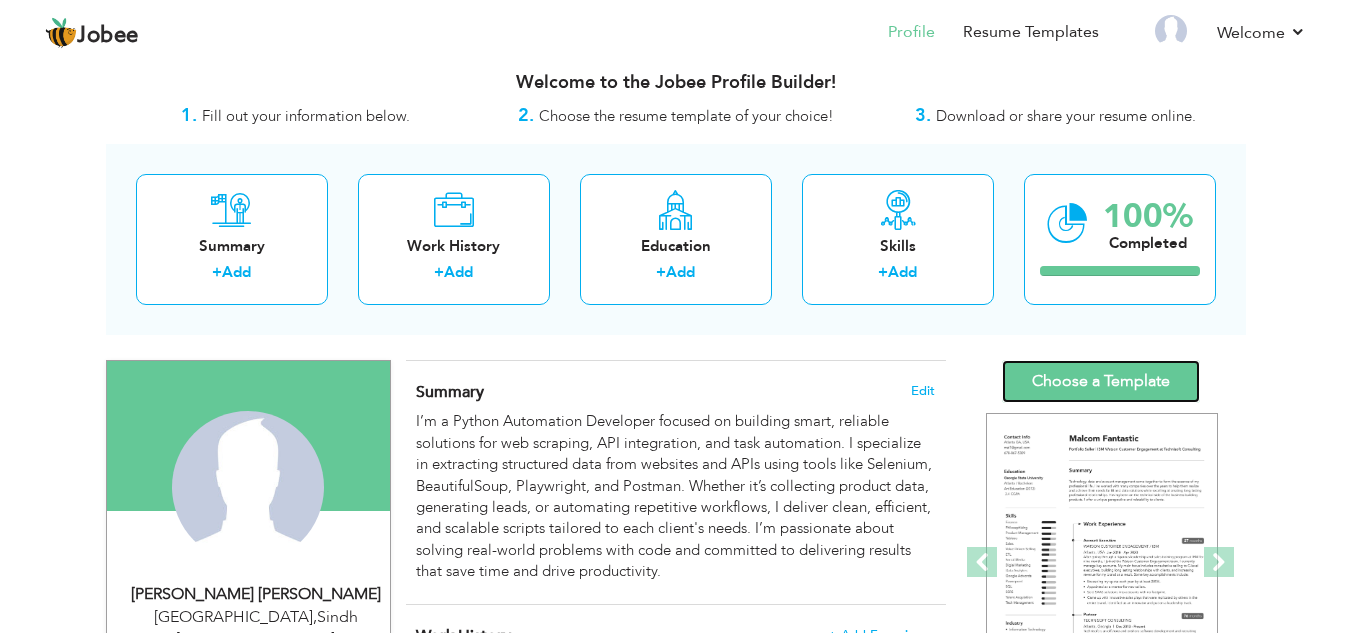 click on "Choose a Template" at bounding box center [1101, 381] 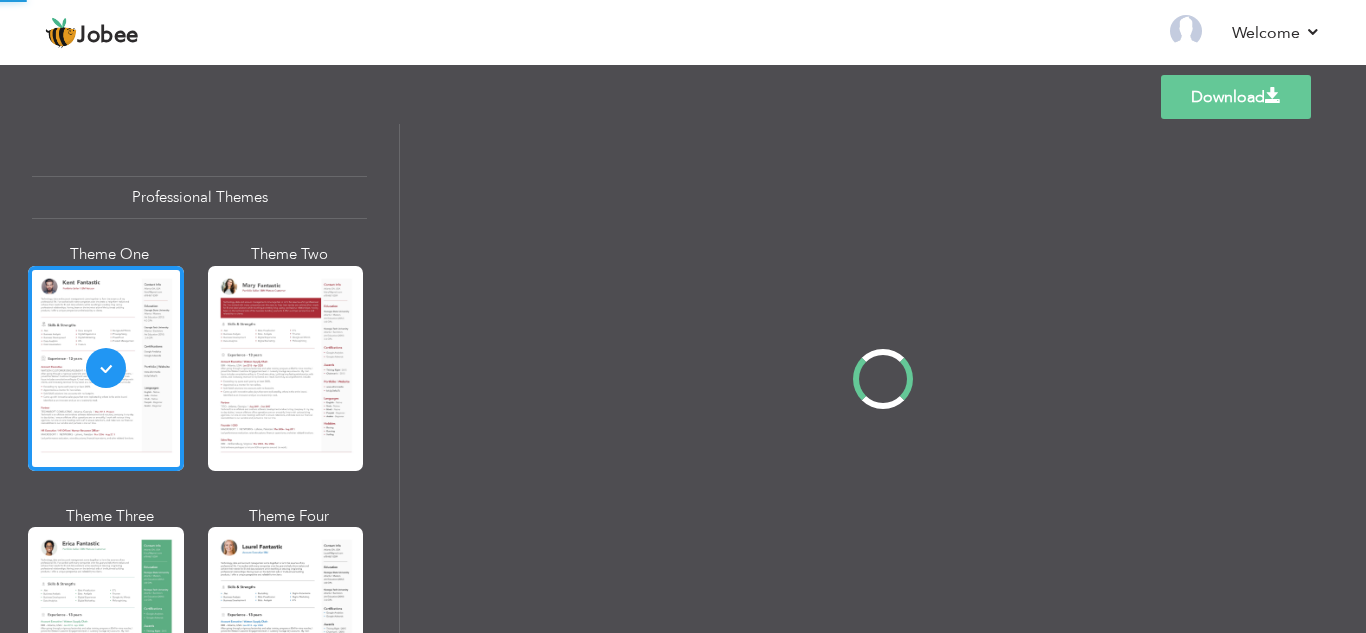 scroll, scrollTop: 0, scrollLeft: 0, axis: both 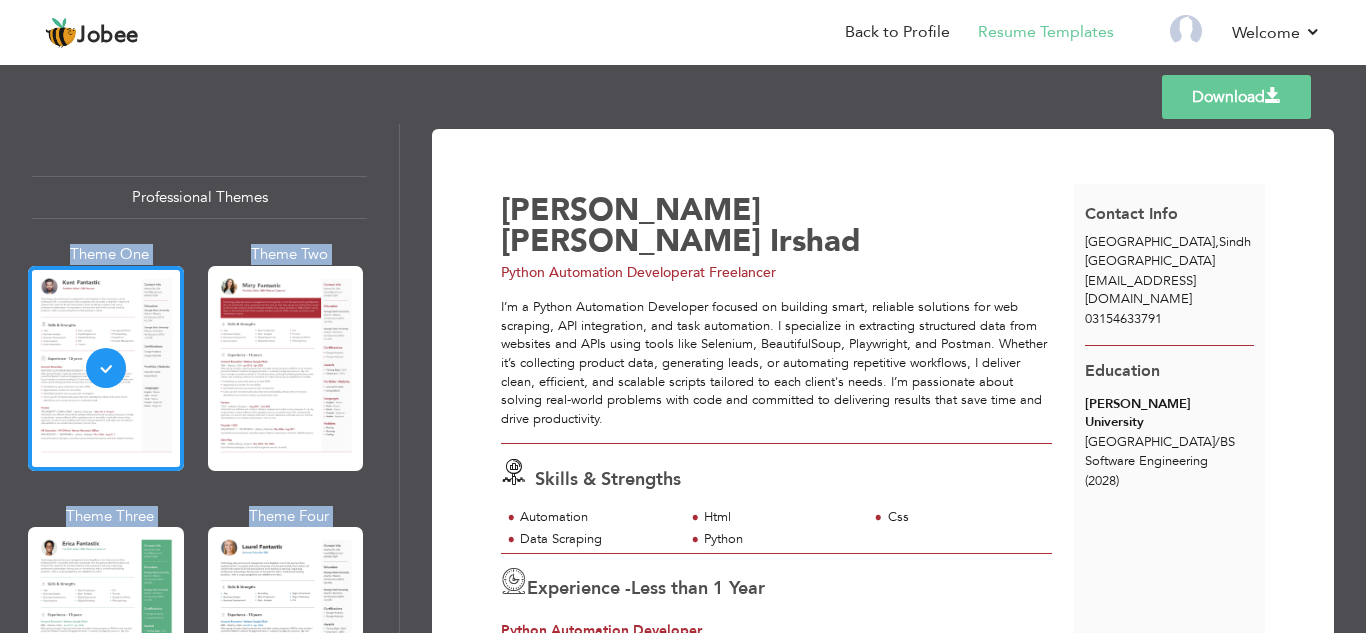 drag, startPoint x: 388, startPoint y: 139, endPoint x: 401, endPoint y: 174, distance: 37.336308 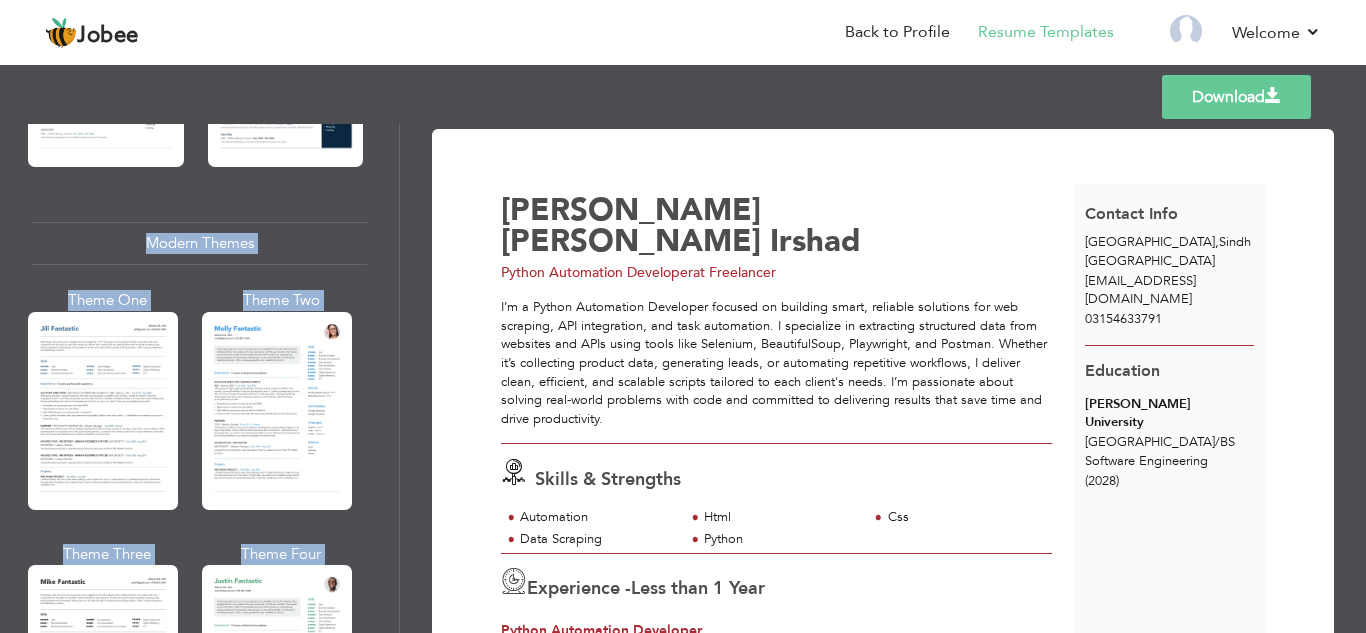 scroll, scrollTop: 842, scrollLeft: 0, axis: vertical 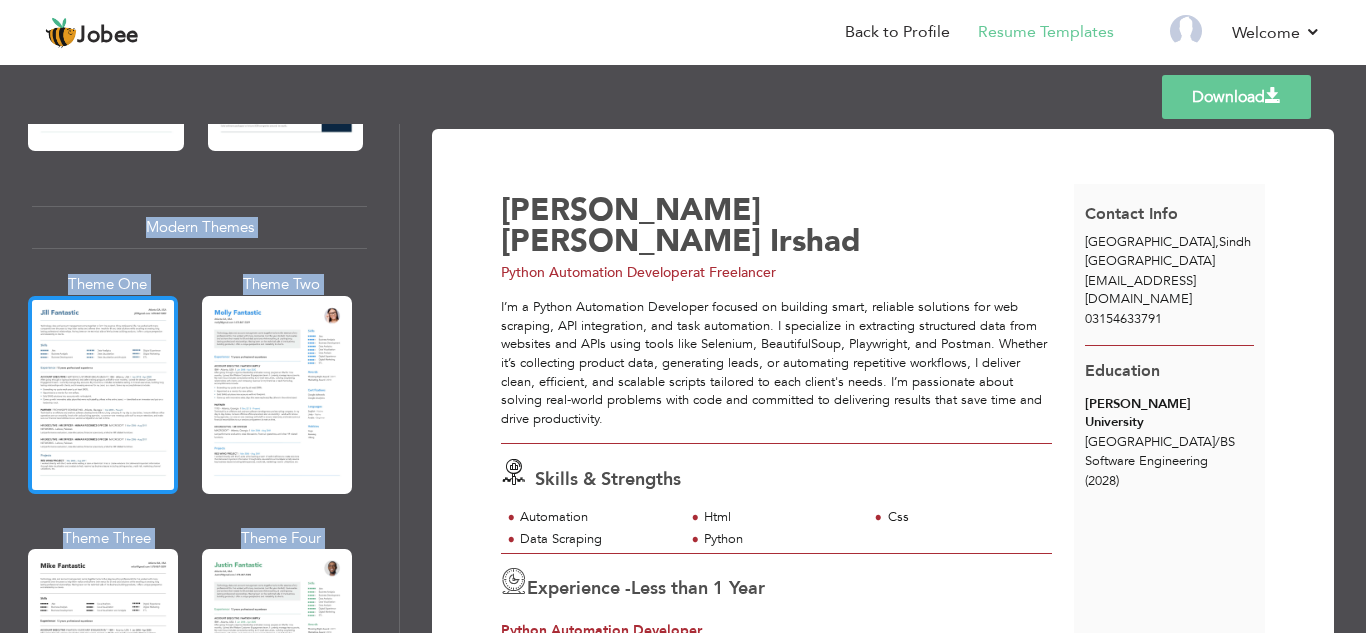 click at bounding box center [103, 395] 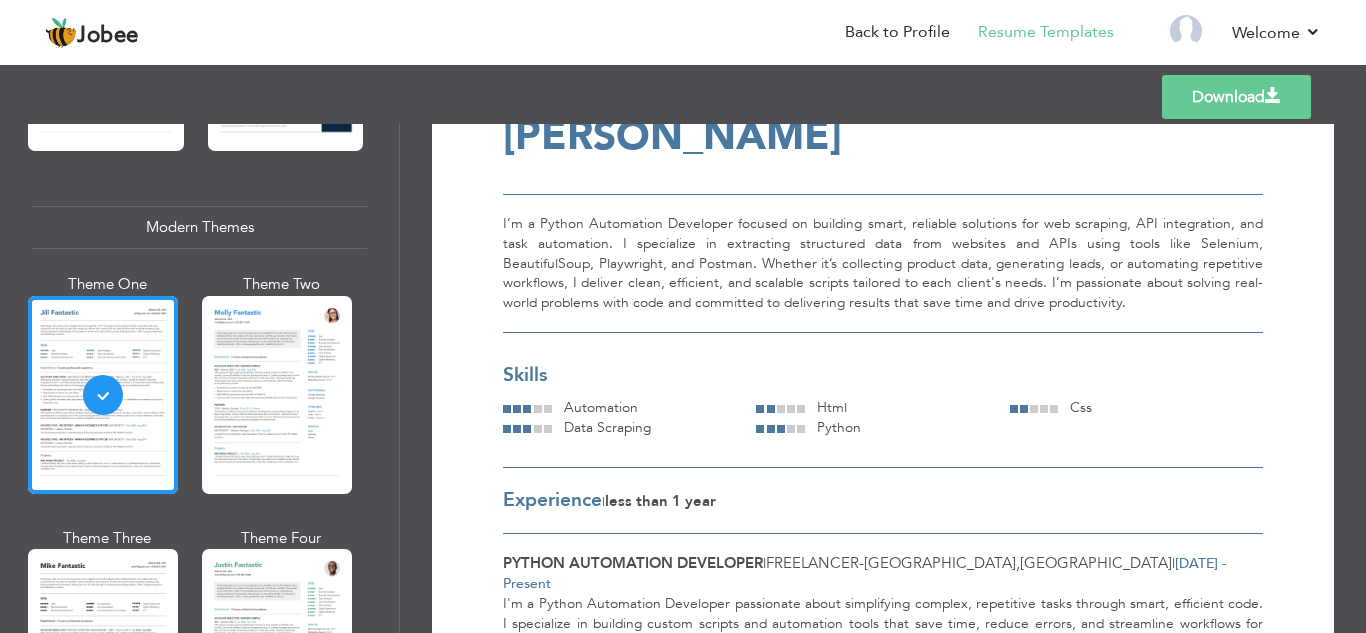 scroll, scrollTop: 0, scrollLeft: 0, axis: both 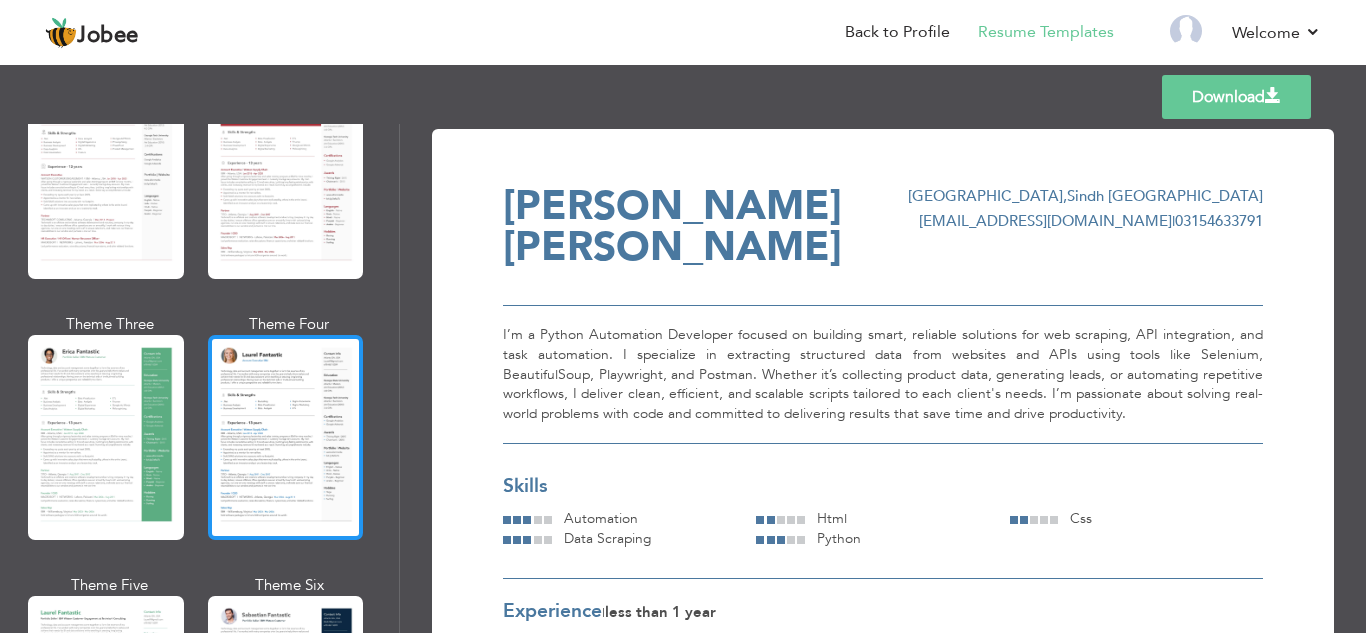 click at bounding box center [286, 437] 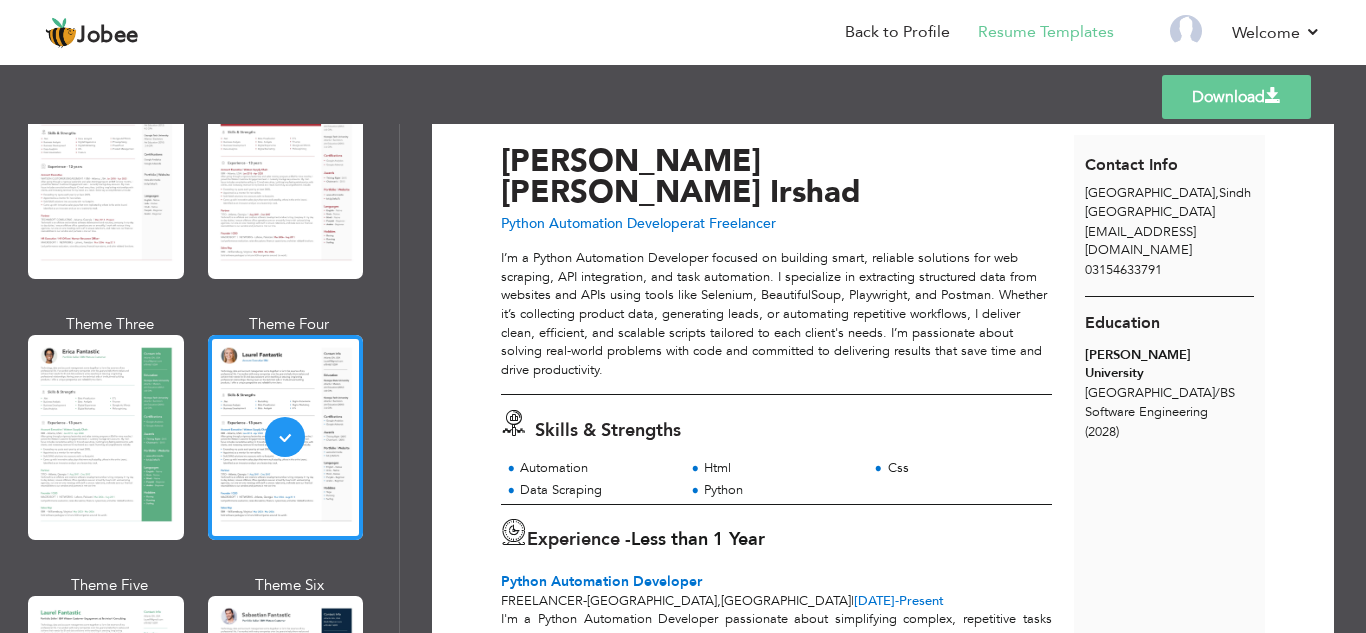 scroll, scrollTop: 0, scrollLeft: 0, axis: both 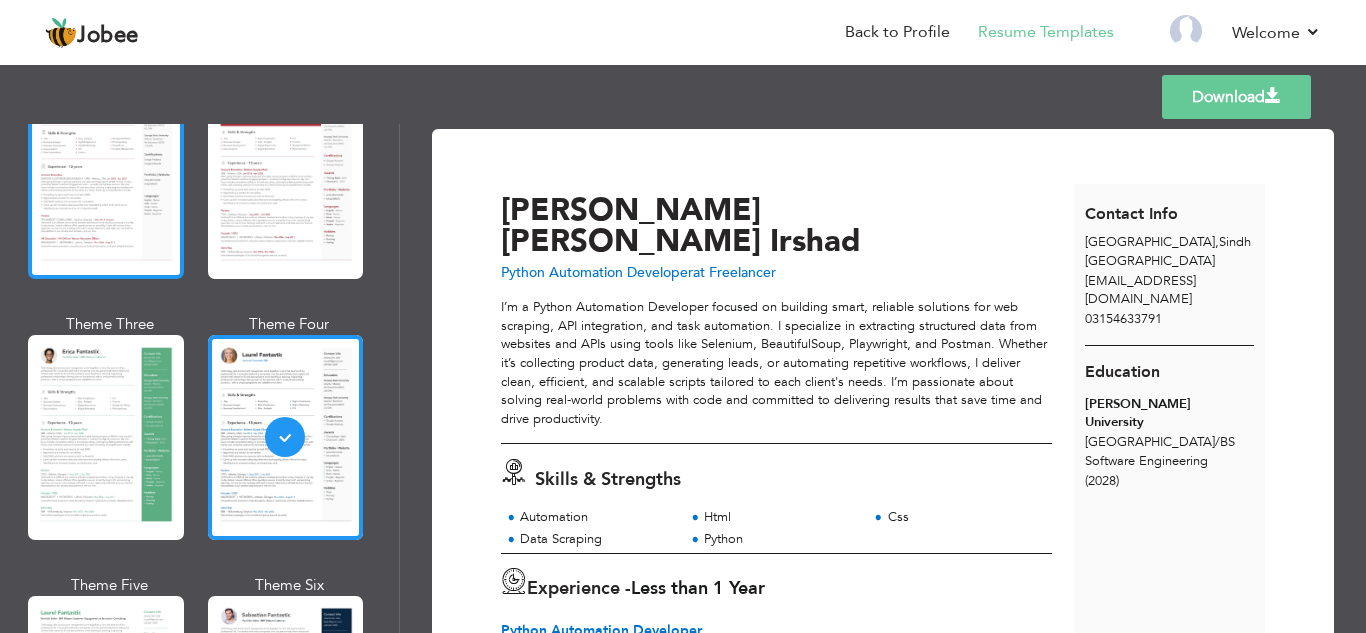 click at bounding box center (106, 176) 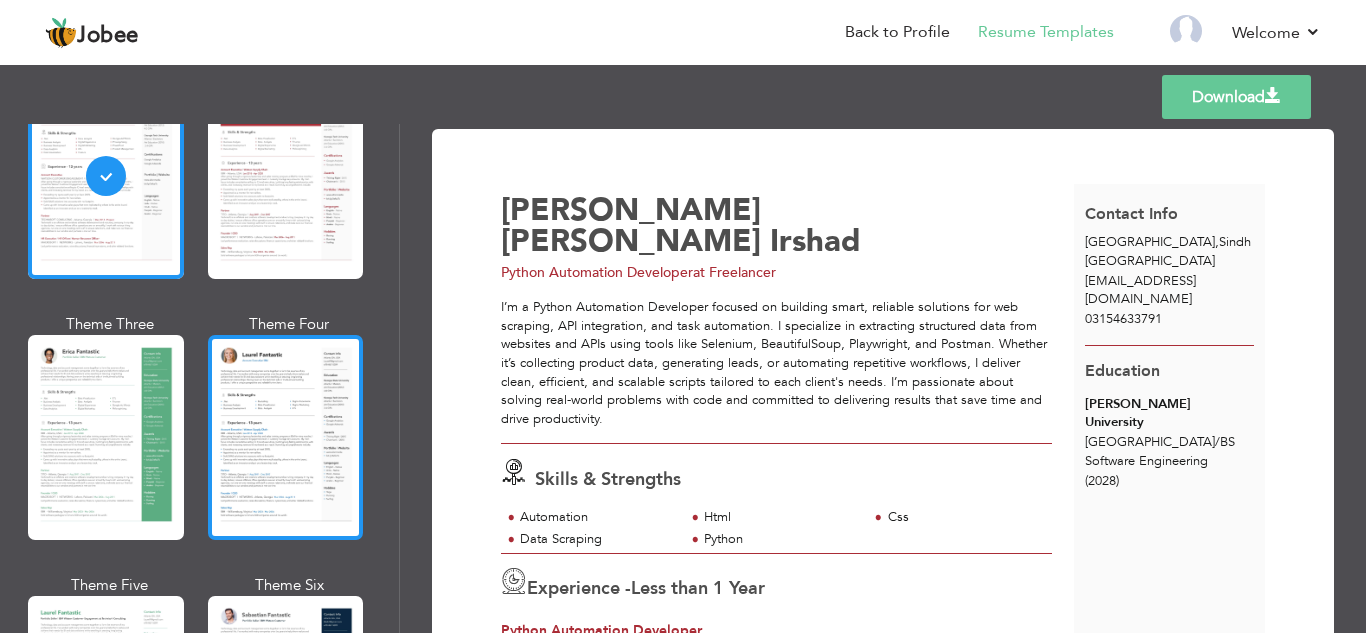 click at bounding box center (286, 437) 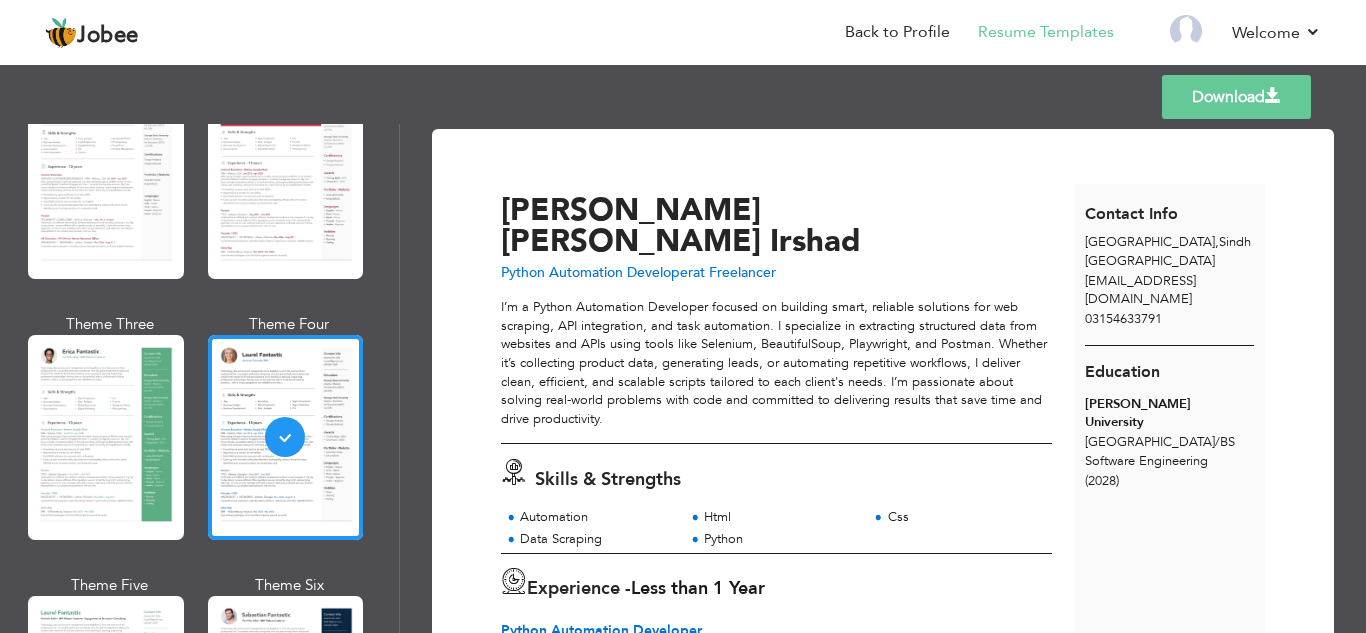 click on "Download" at bounding box center (1236, 97) 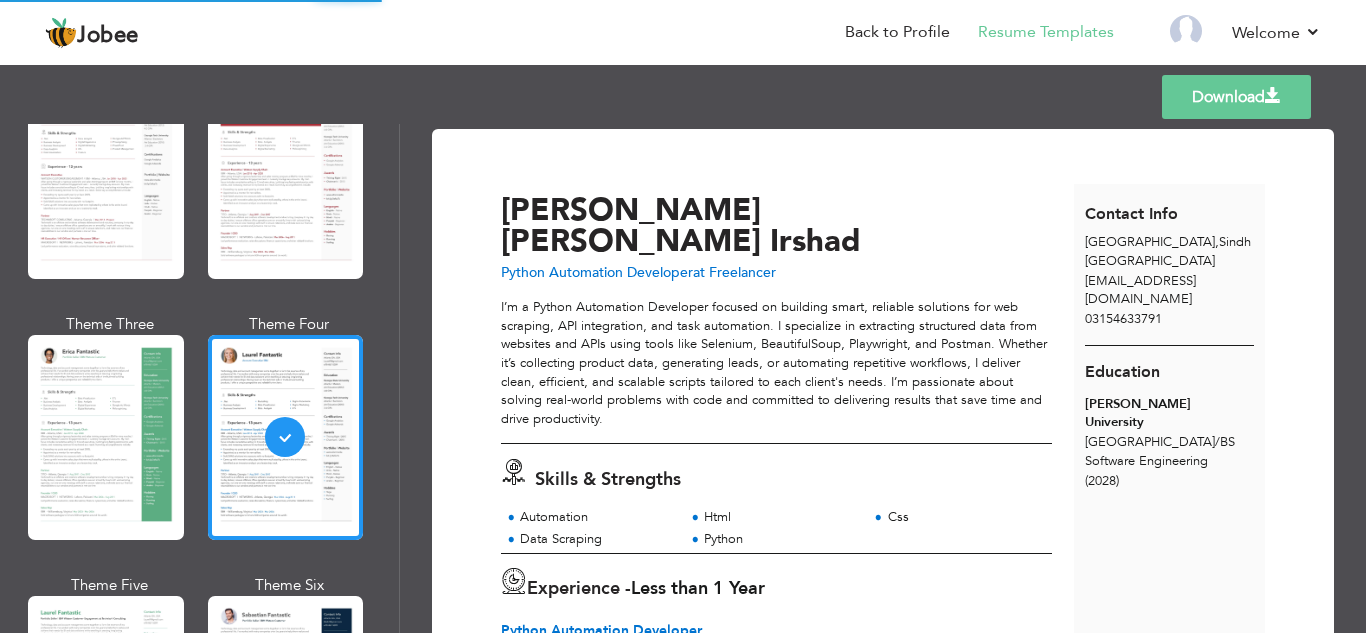 click on "Download" at bounding box center [1236, 97] 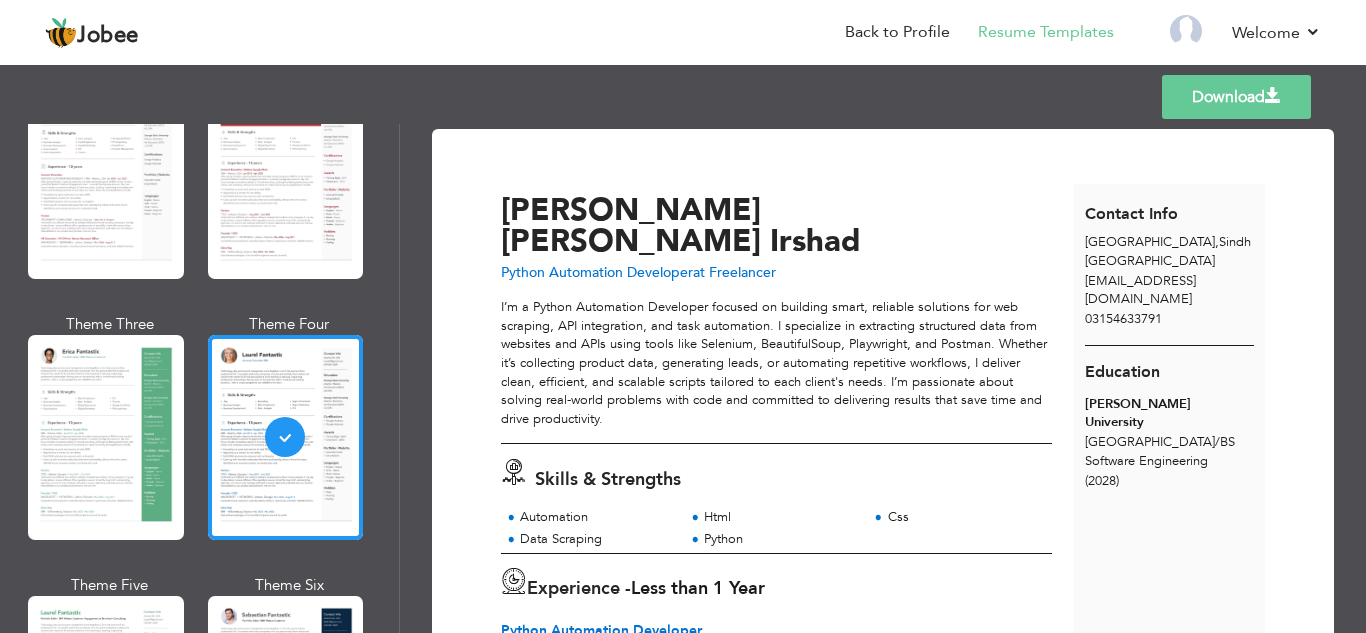click on "Templates
Download" at bounding box center (683, 97) 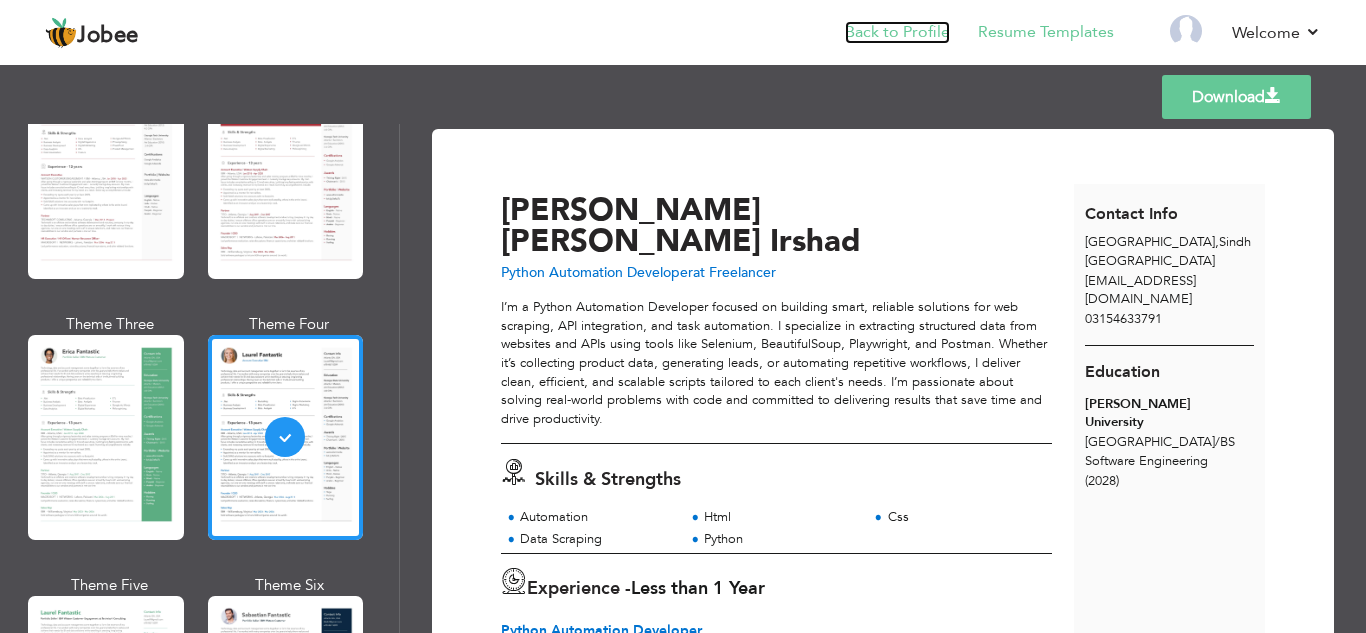 click on "Back to Profile" at bounding box center (897, 32) 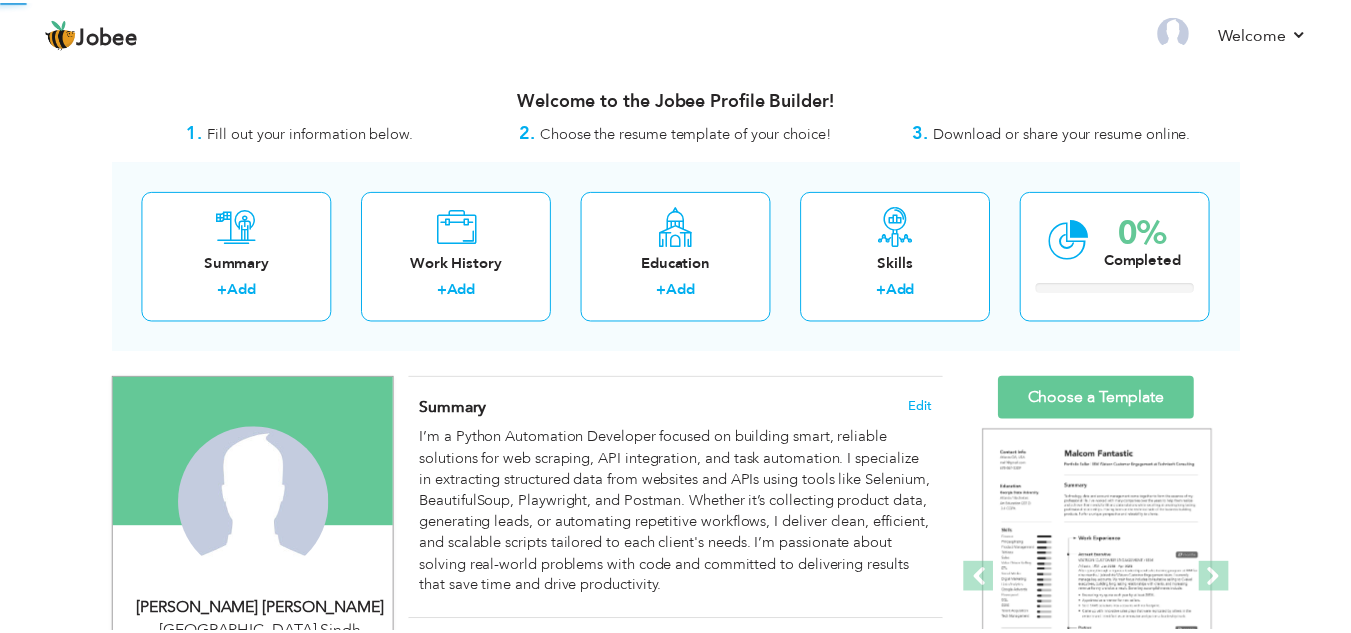 scroll, scrollTop: 0, scrollLeft: 0, axis: both 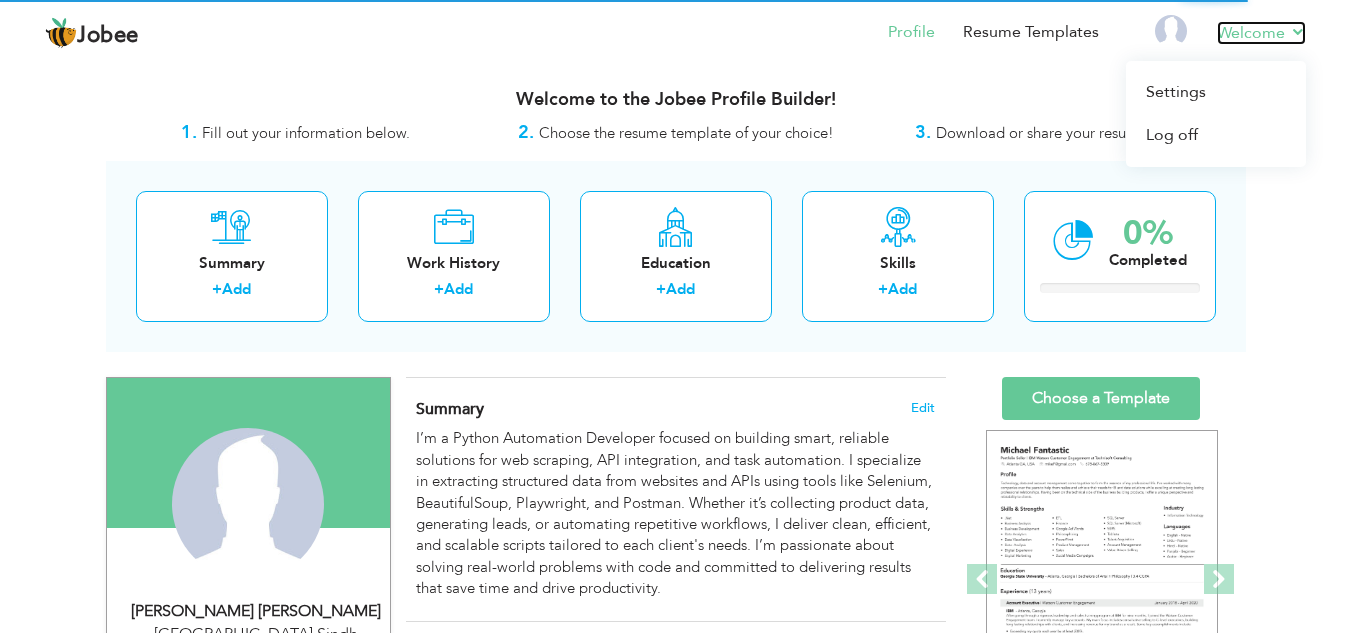 click on "Welcome" at bounding box center (1261, 33) 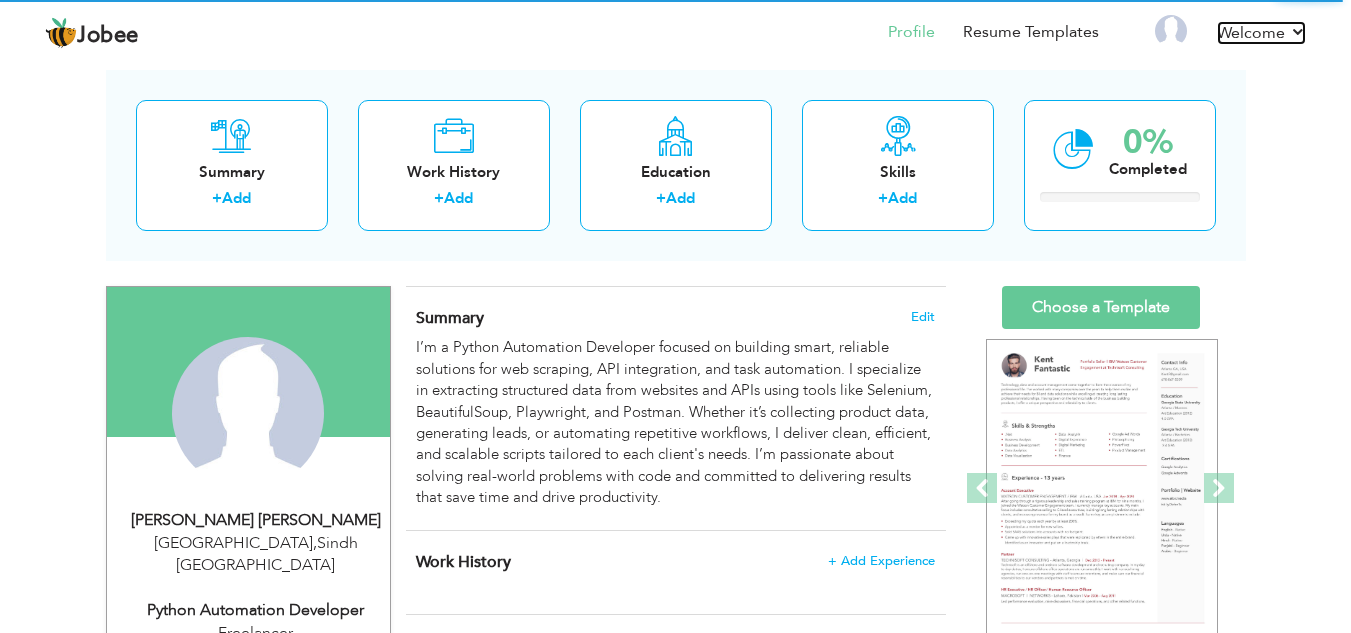 scroll, scrollTop: 0, scrollLeft: 0, axis: both 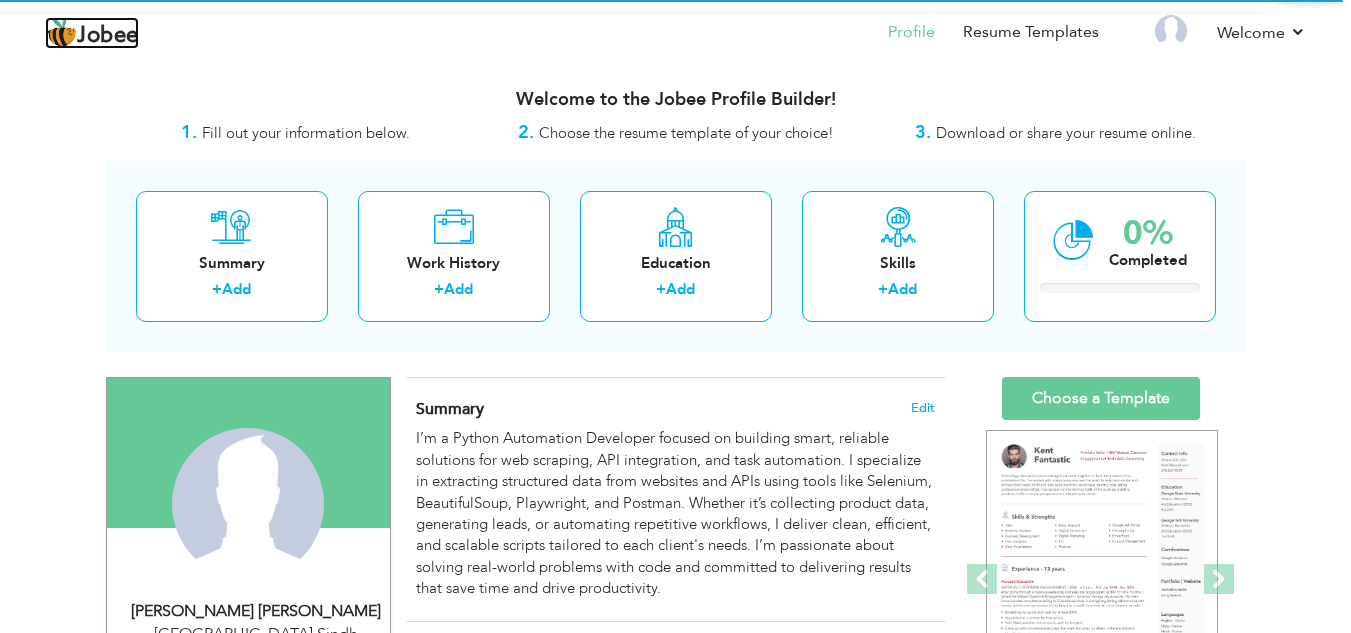 click on "Jobee" at bounding box center (108, 36) 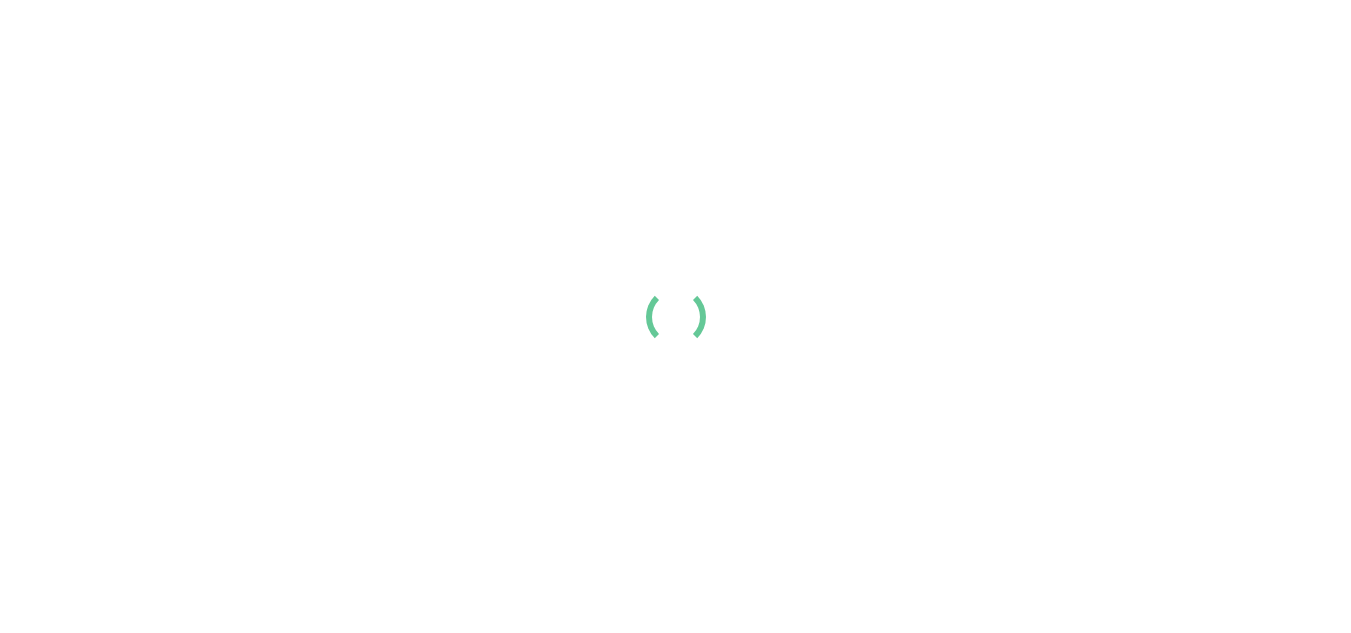 scroll, scrollTop: 0, scrollLeft: 0, axis: both 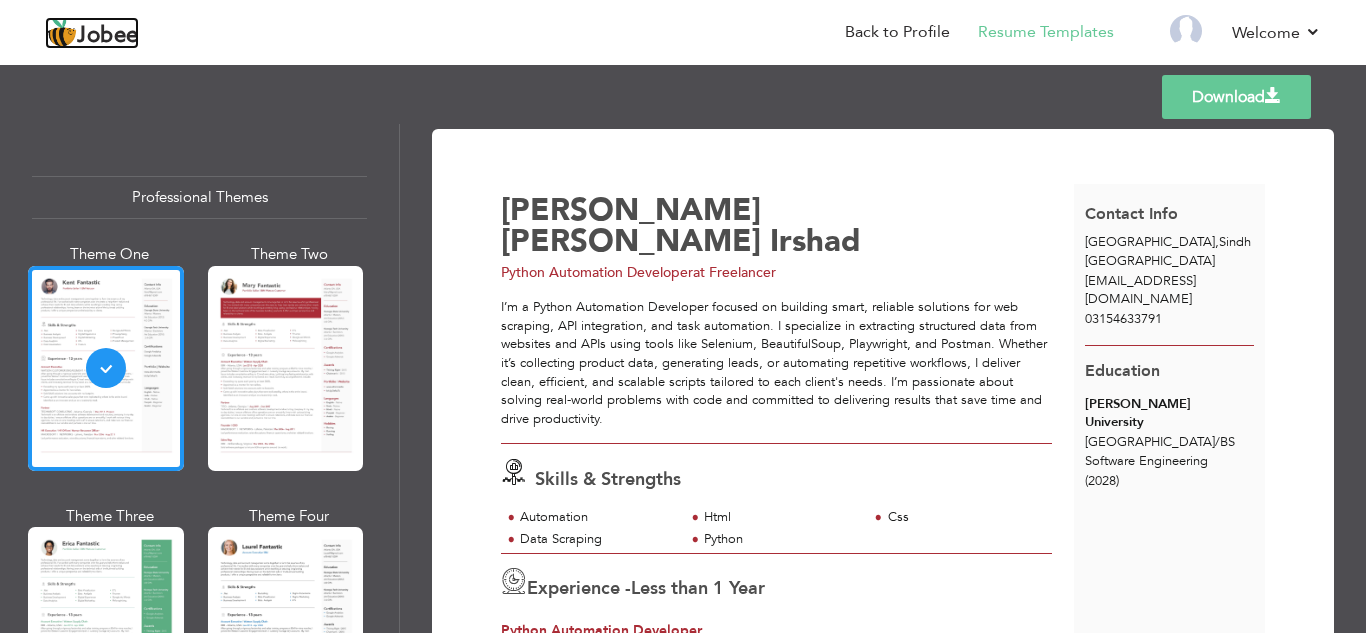 click on "Jobee" at bounding box center (108, 36) 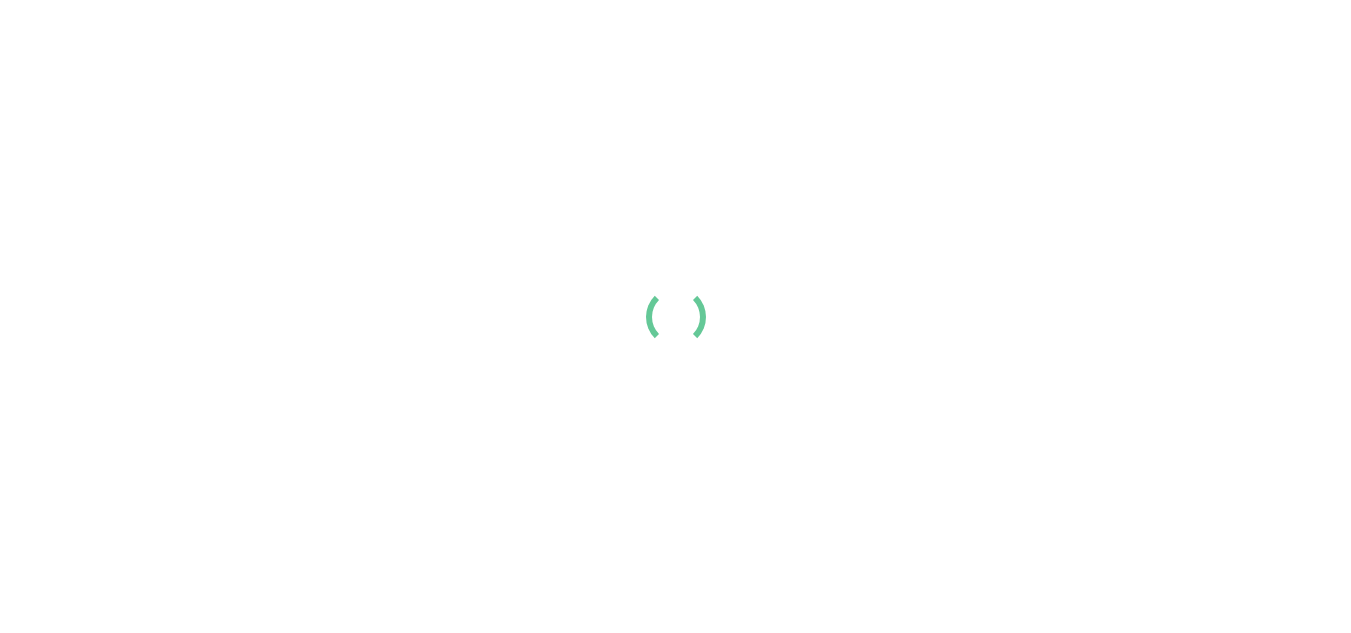 scroll, scrollTop: 0, scrollLeft: 0, axis: both 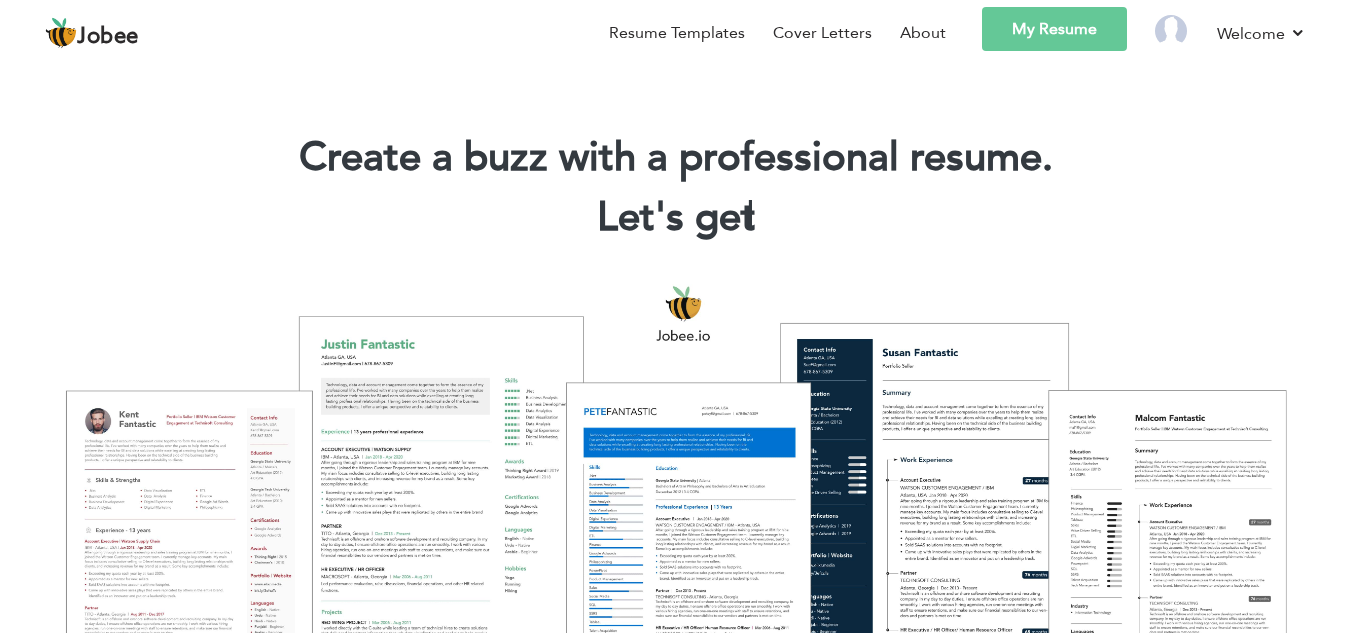 click on "My Resume" at bounding box center [1054, 29] 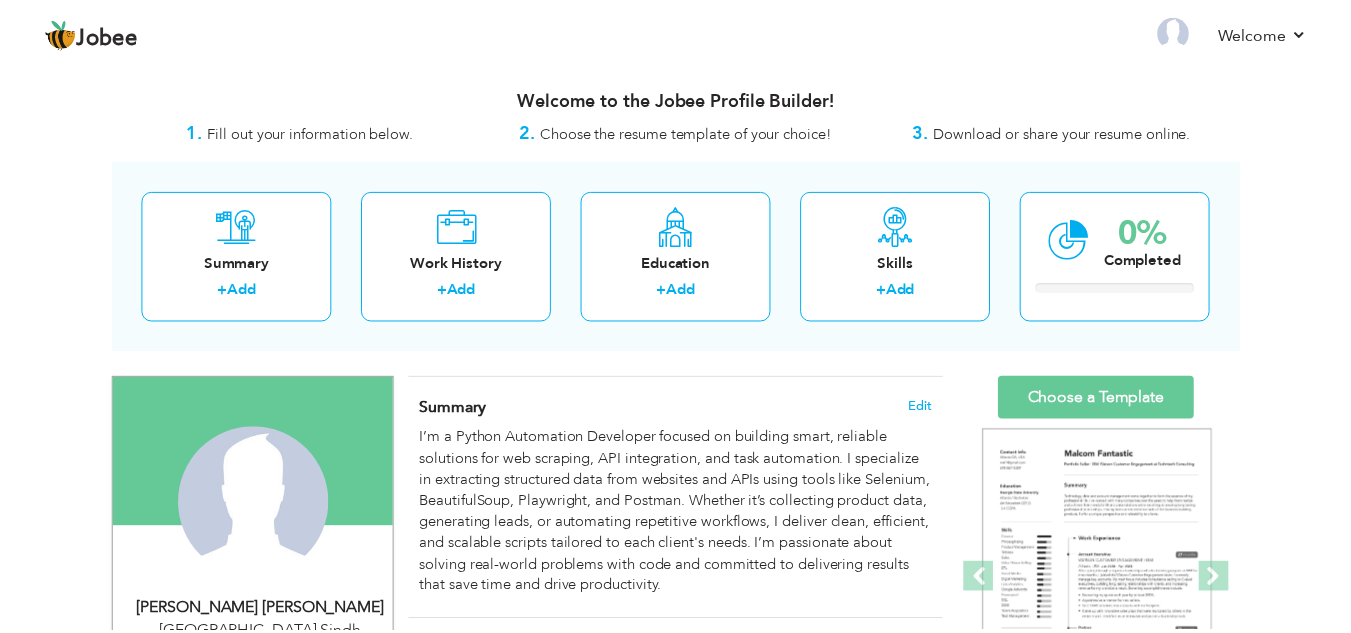 scroll, scrollTop: 0, scrollLeft: 0, axis: both 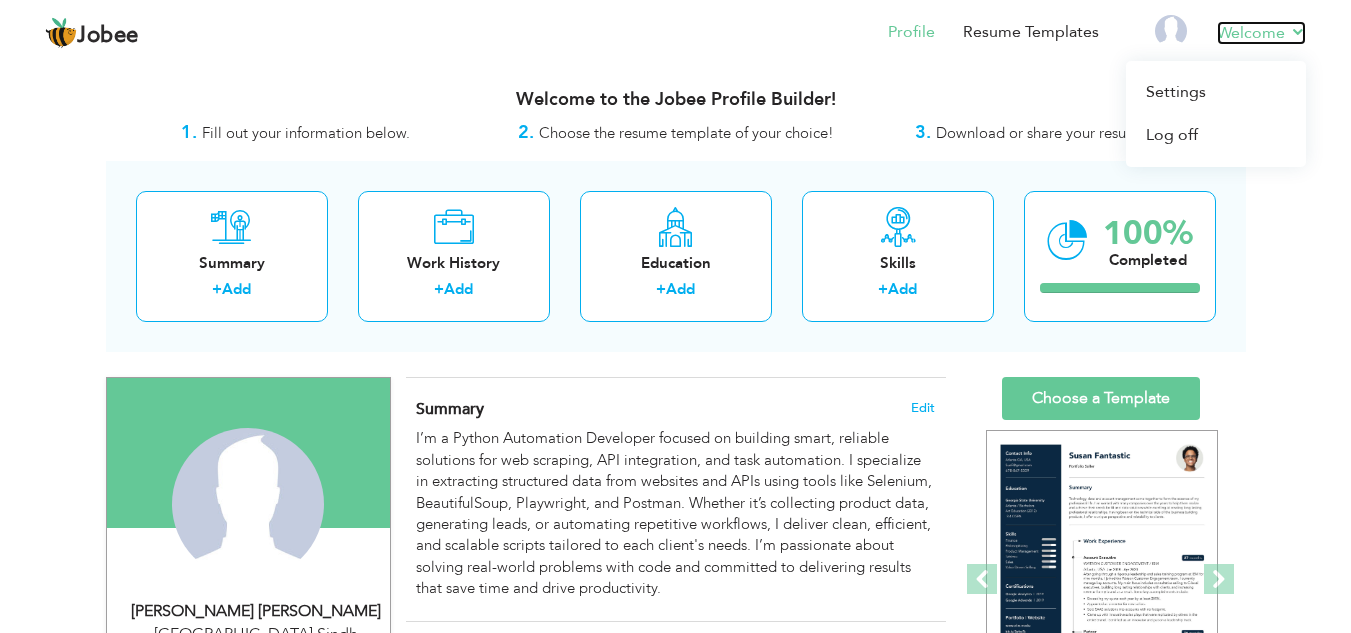 click on "Welcome" at bounding box center (1261, 33) 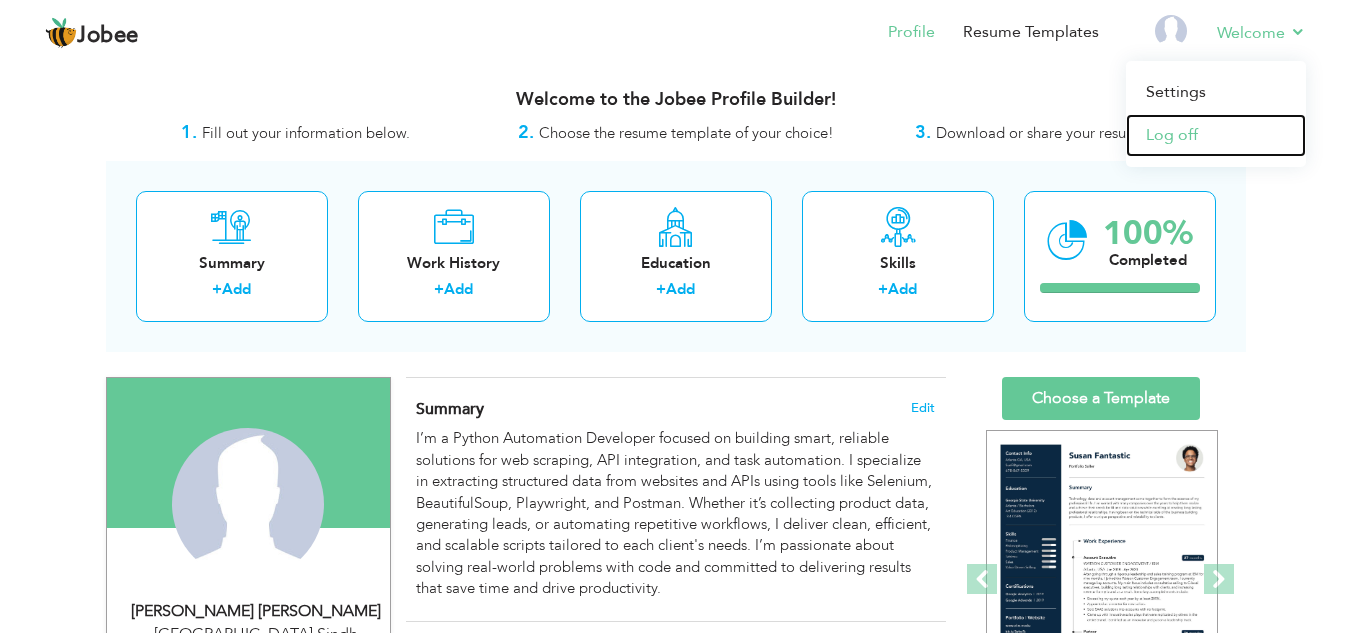 click on "Log off" at bounding box center (1216, 135) 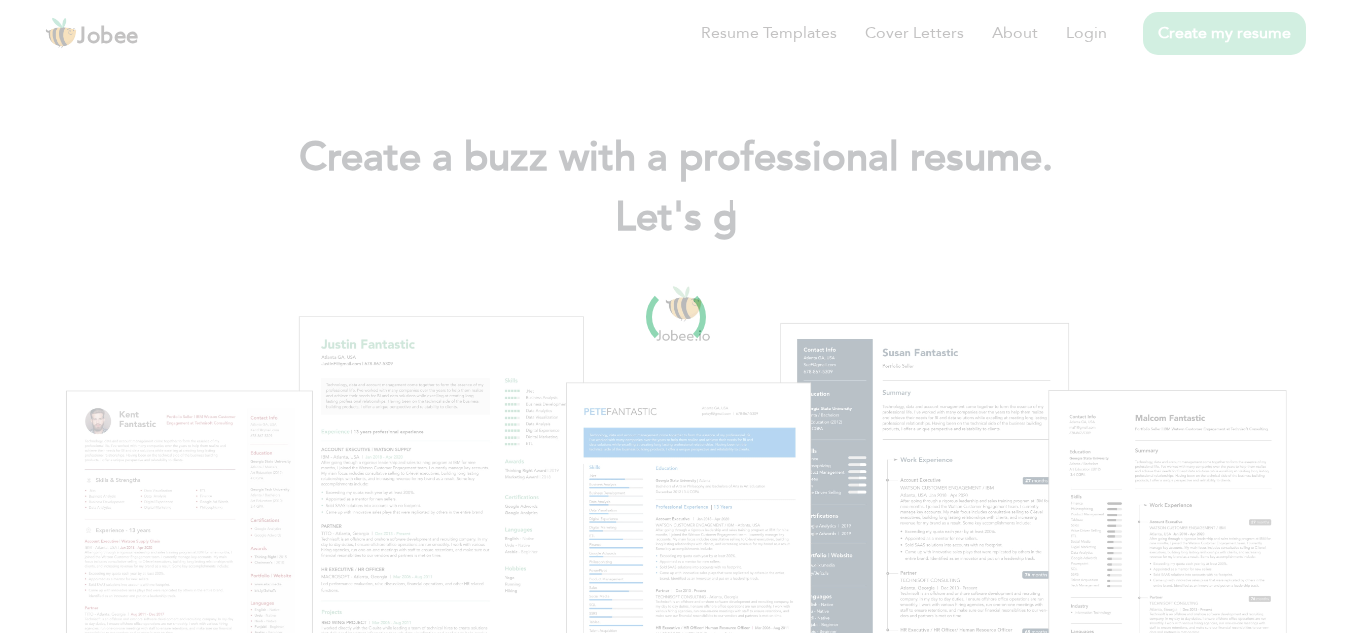 scroll, scrollTop: 0, scrollLeft: 0, axis: both 